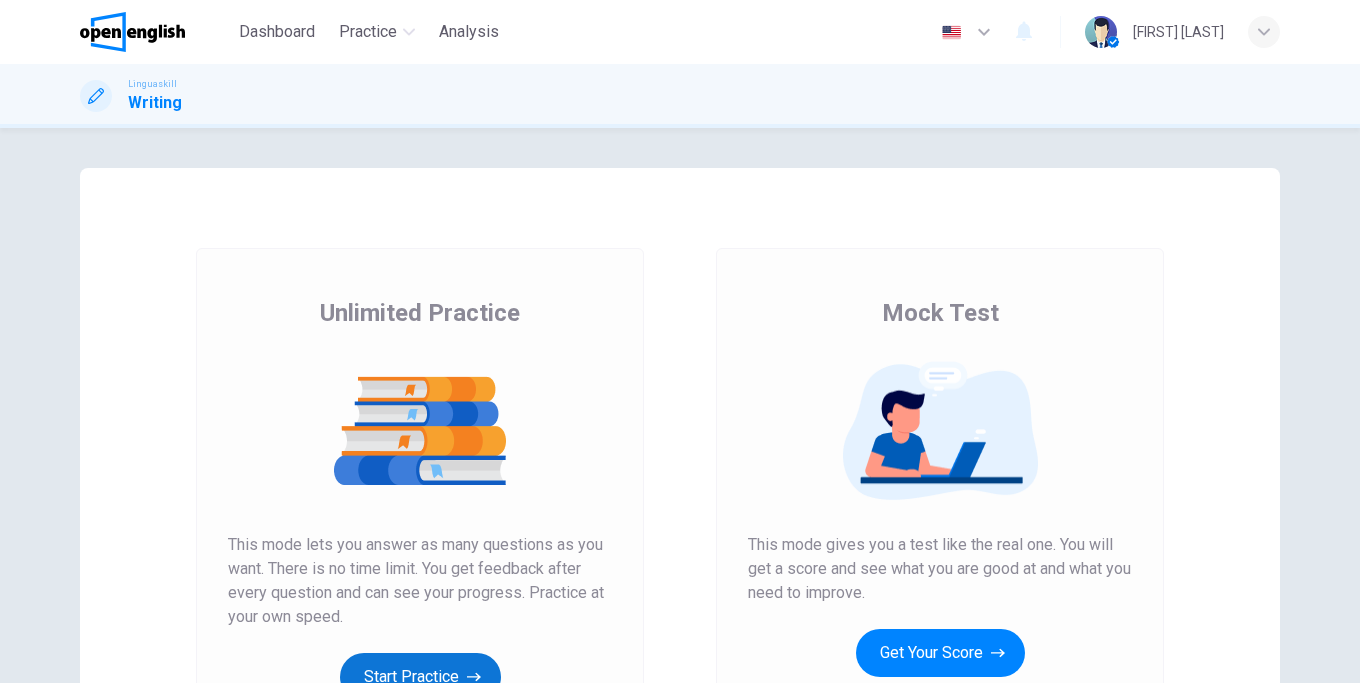 scroll, scrollTop: 0, scrollLeft: 0, axis: both 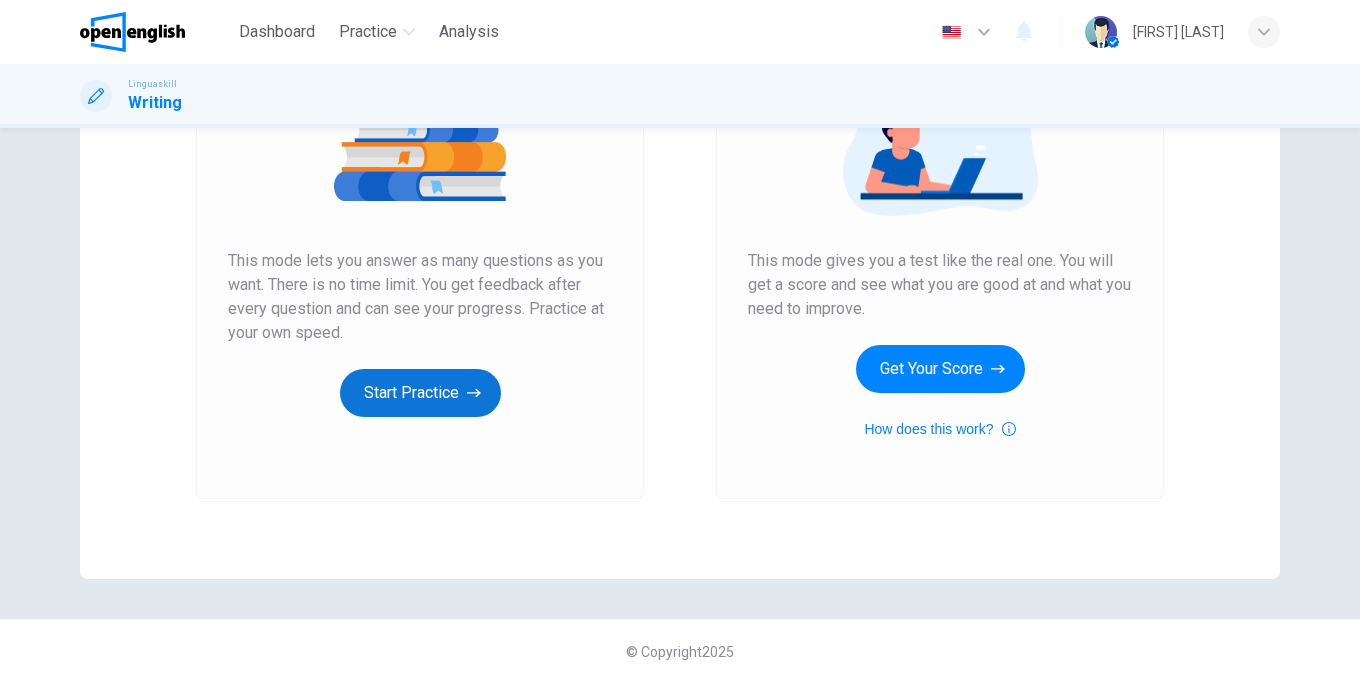 click on "Start Practice" at bounding box center [420, 393] 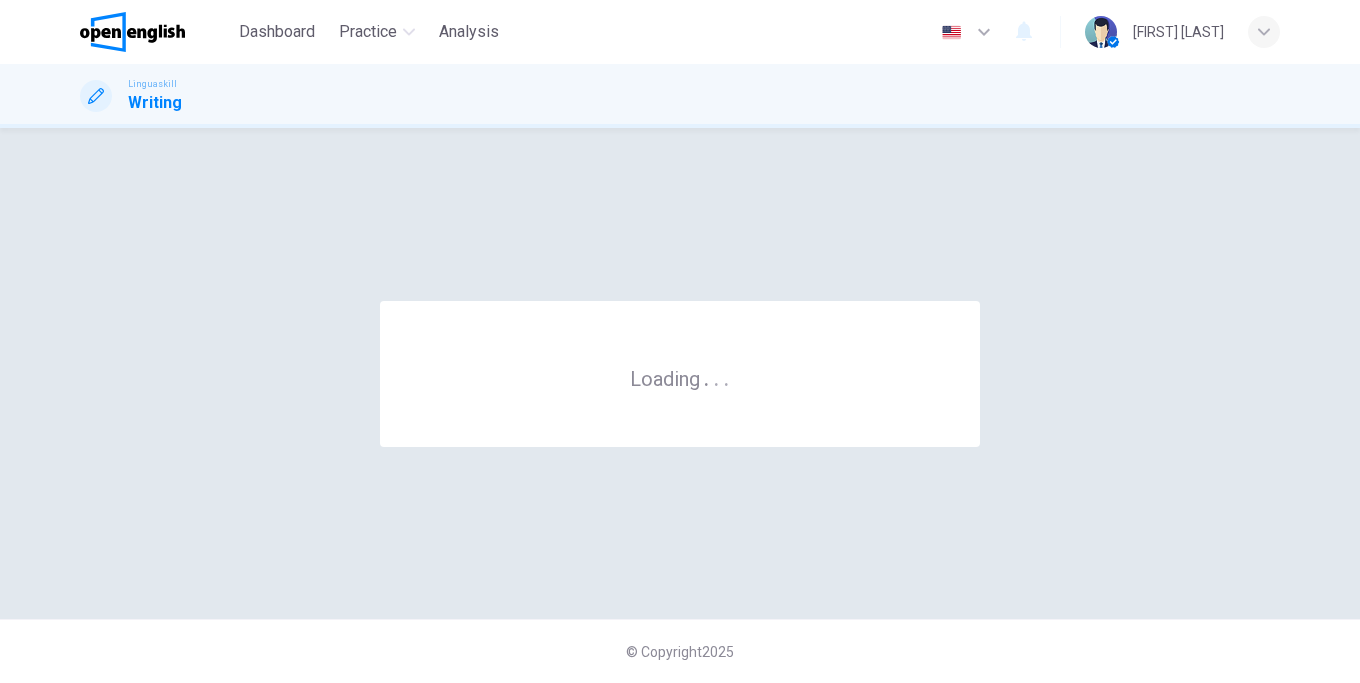 scroll, scrollTop: 0, scrollLeft: 0, axis: both 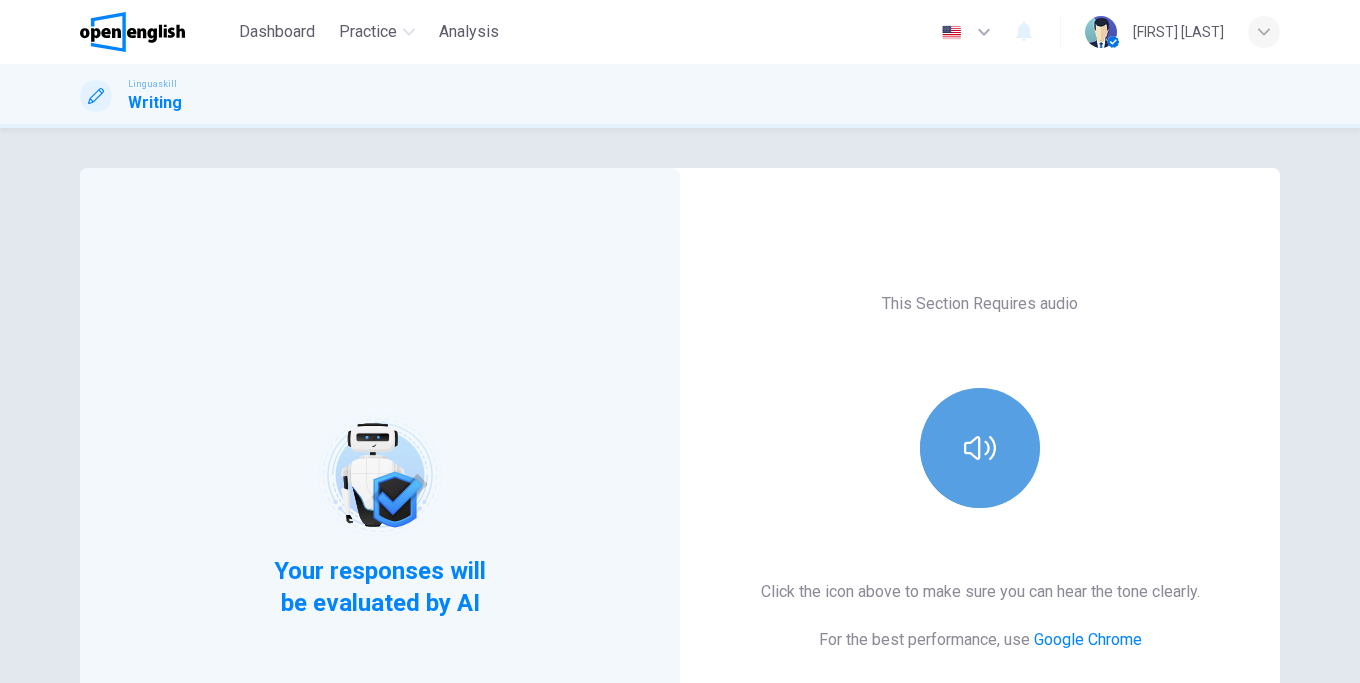 click at bounding box center (980, 448) 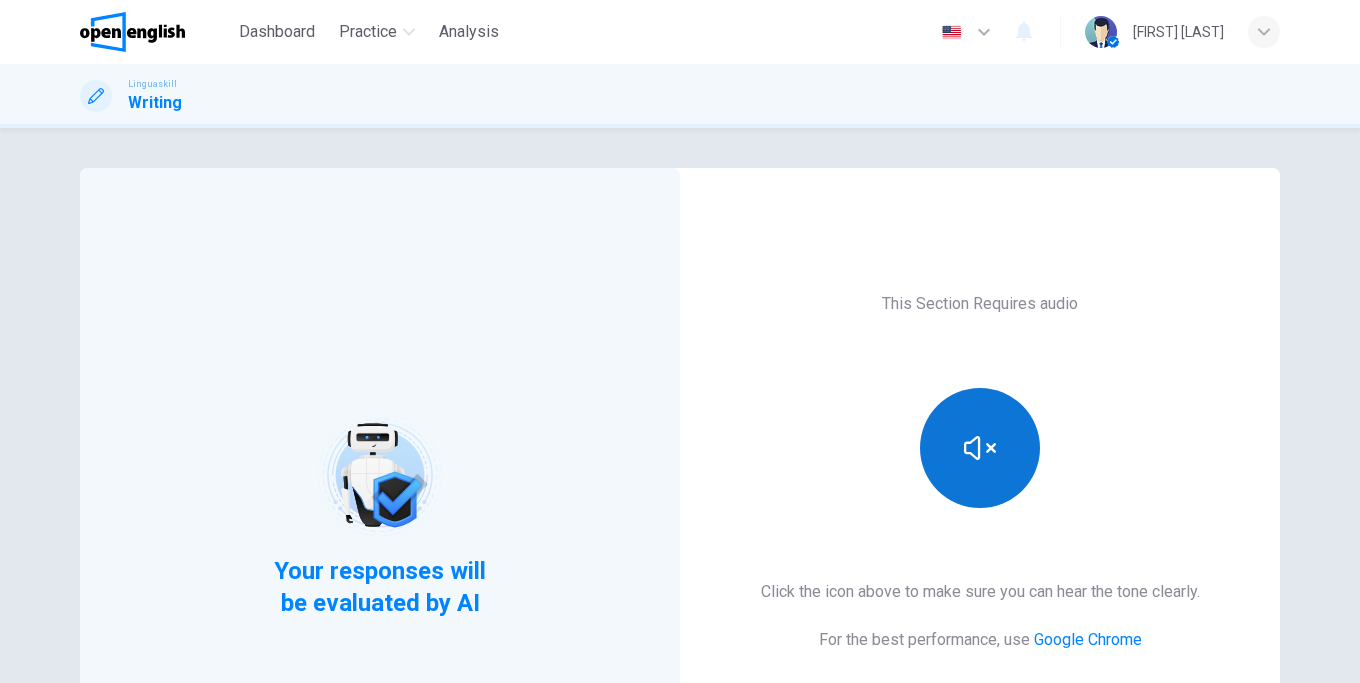 scroll, scrollTop: 228, scrollLeft: 0, axis: vertical 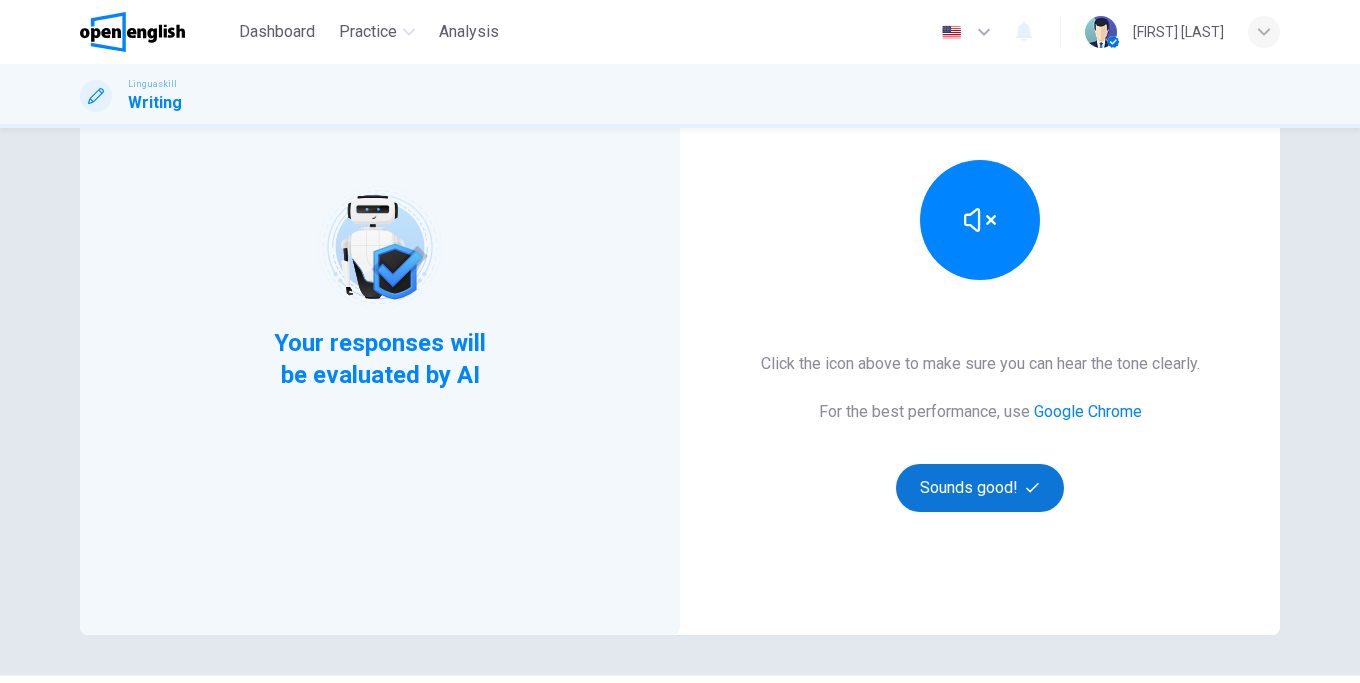 click on "Sounds good!" at bounding box center [980, 488] 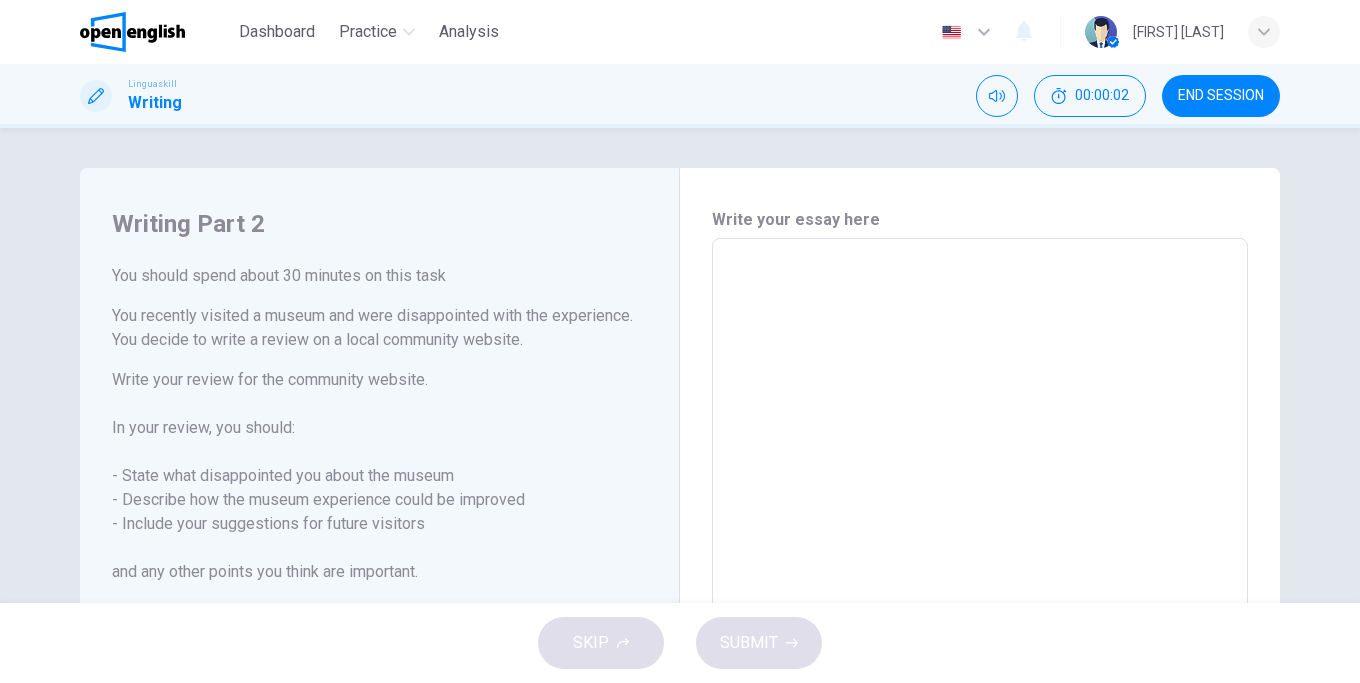 scroll, scrollTop: 114, scrollLeft: 0, axis: vertical 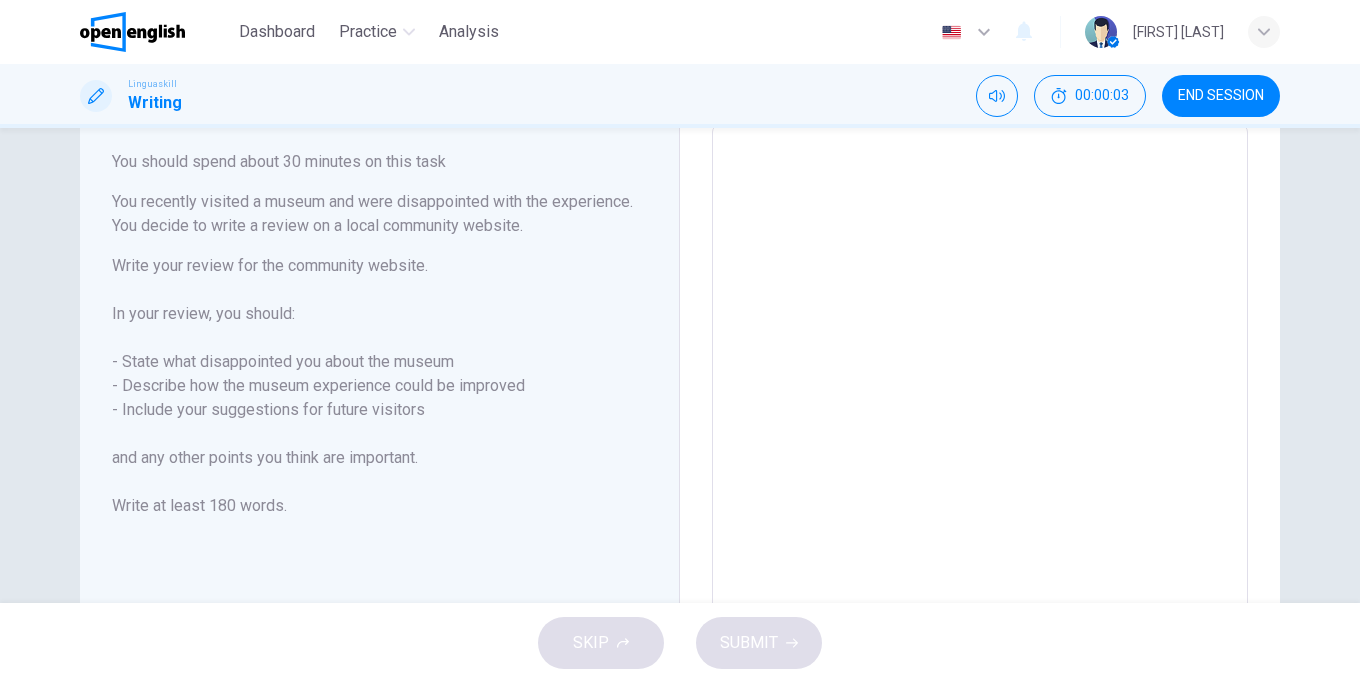 click at bounding box center [980, 401] 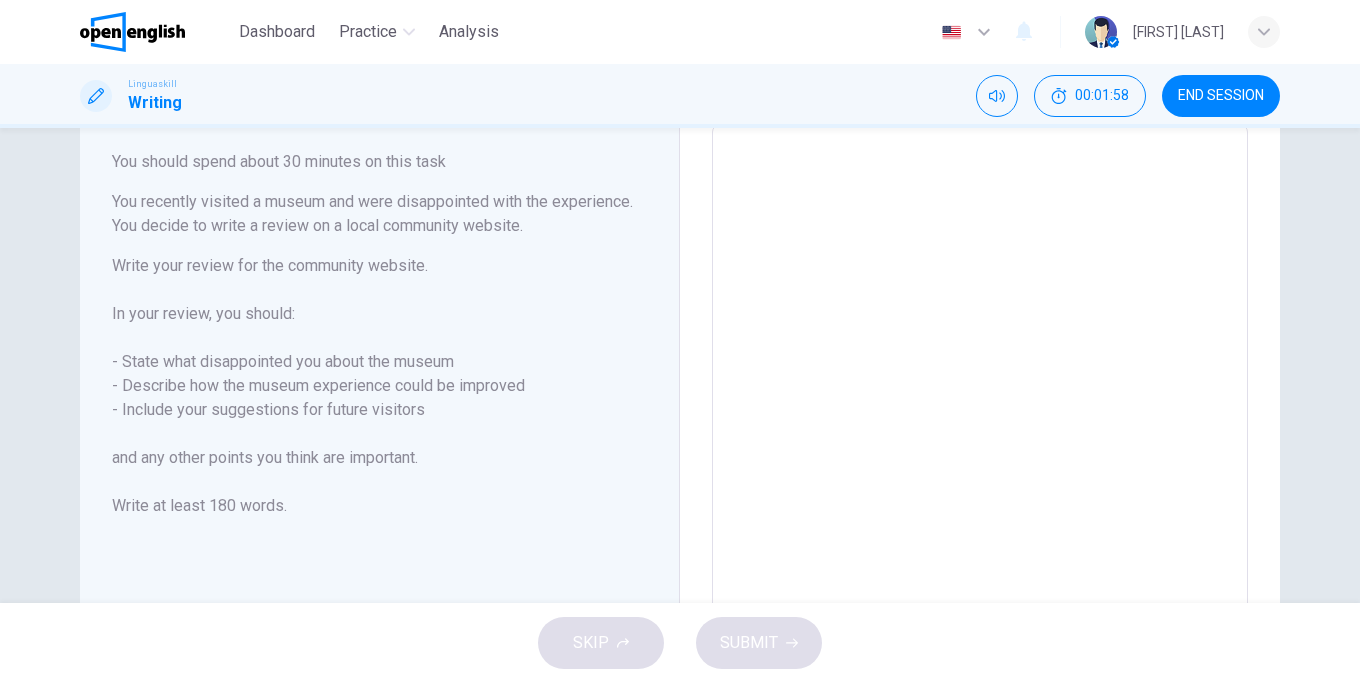 type on "*" 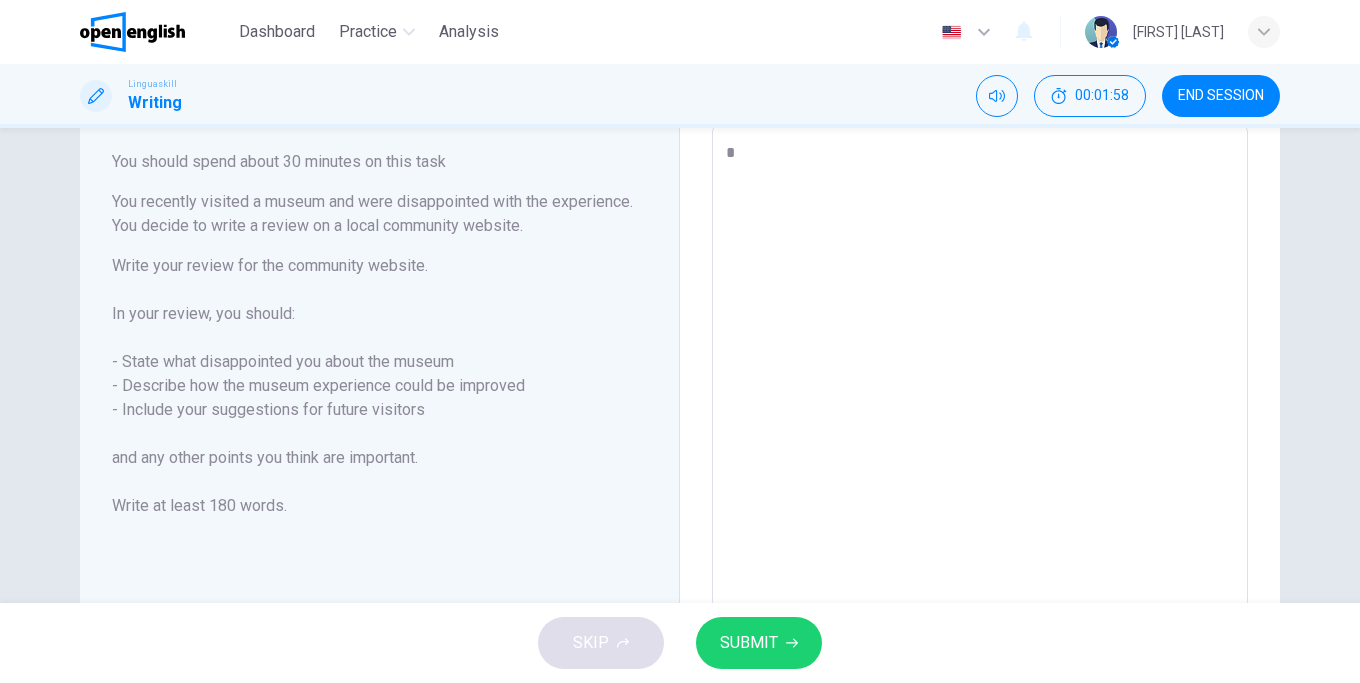 type on "**" 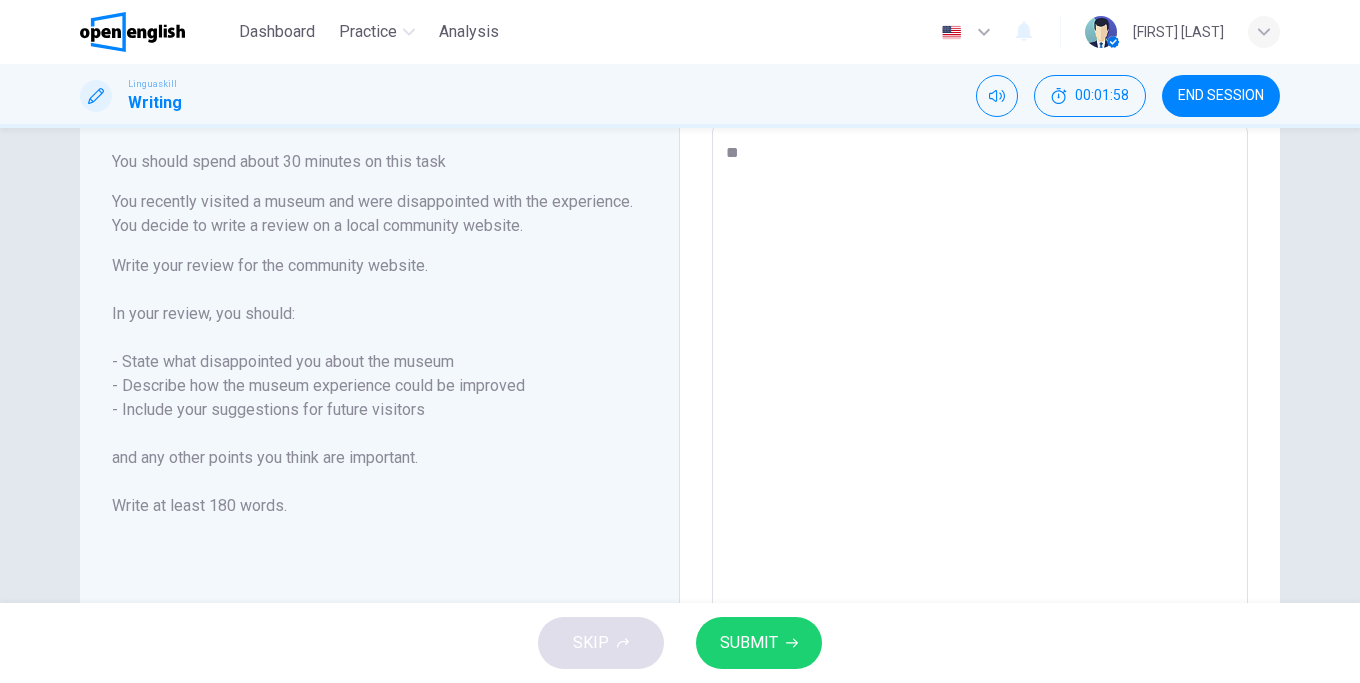 type on "*" 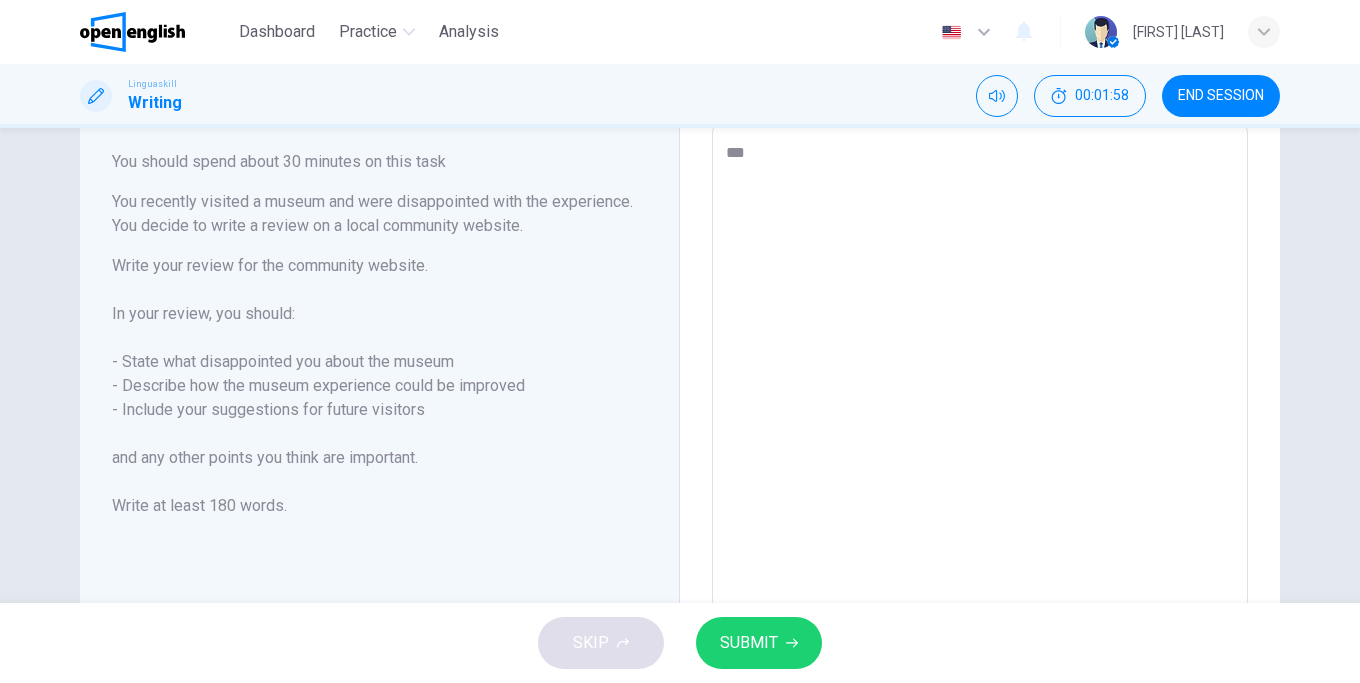 type on "*" 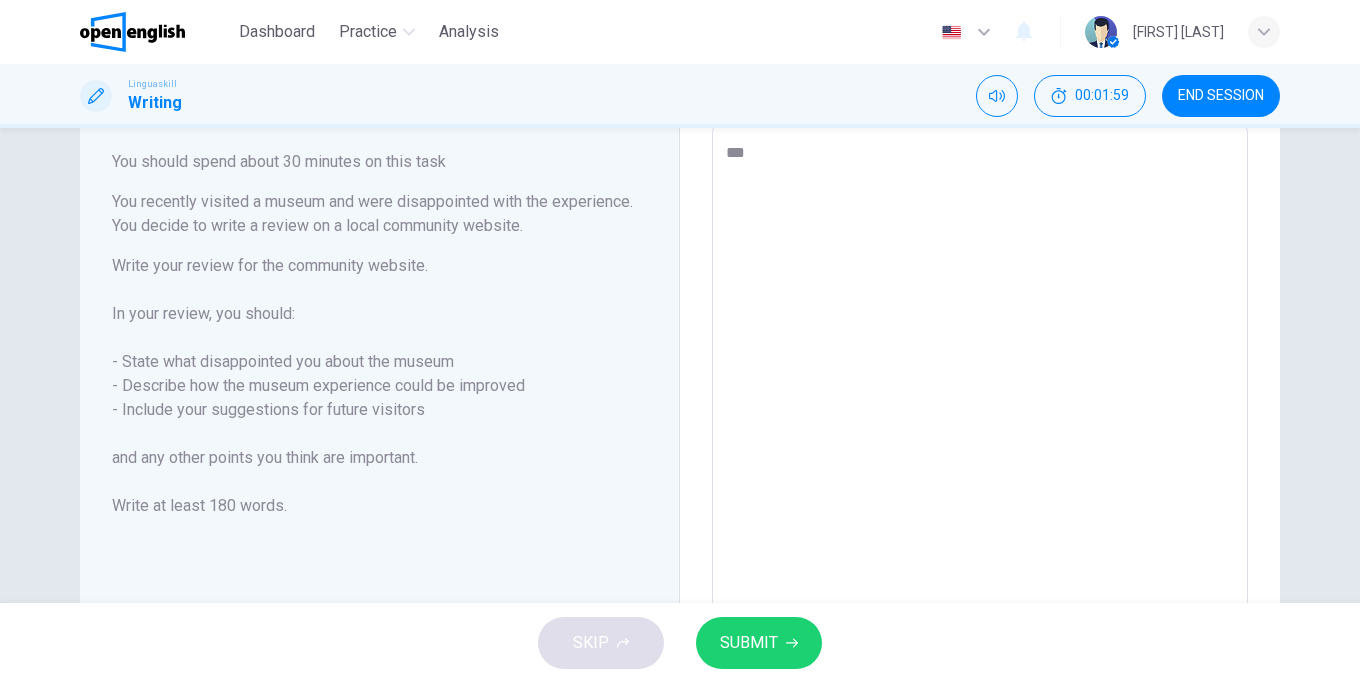 type on "****" 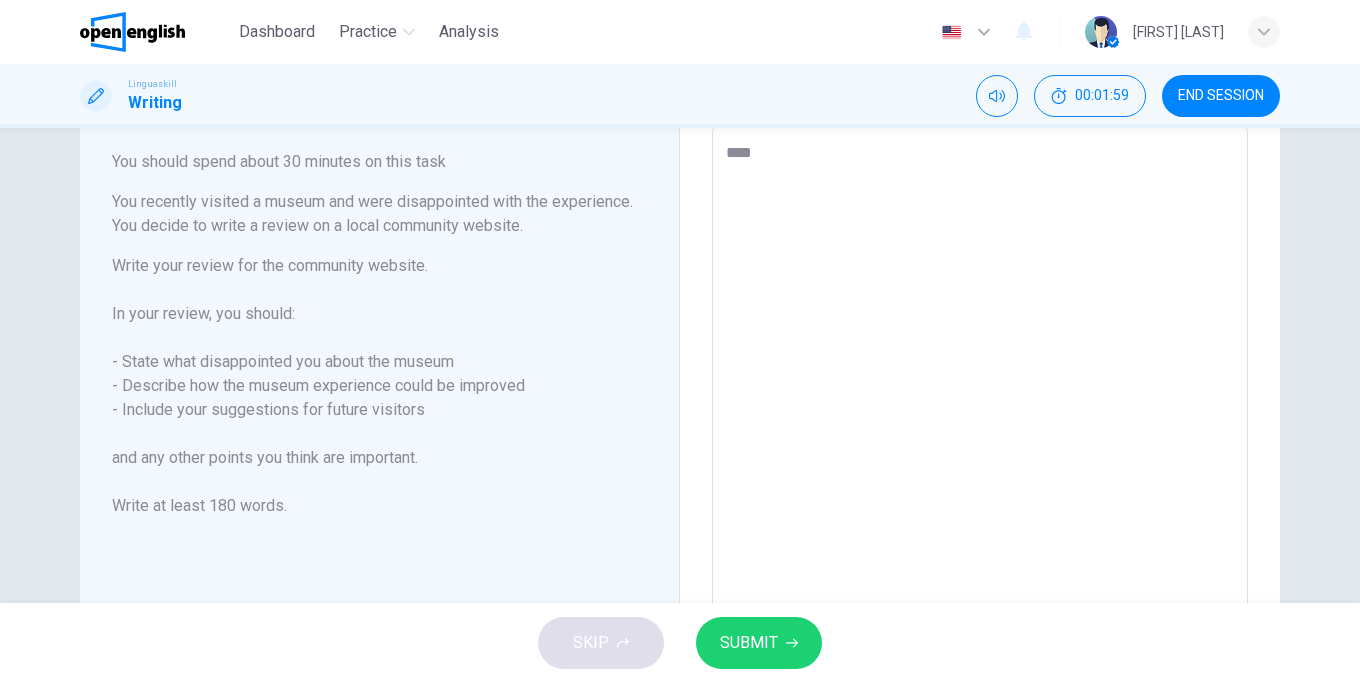 type on "*****" 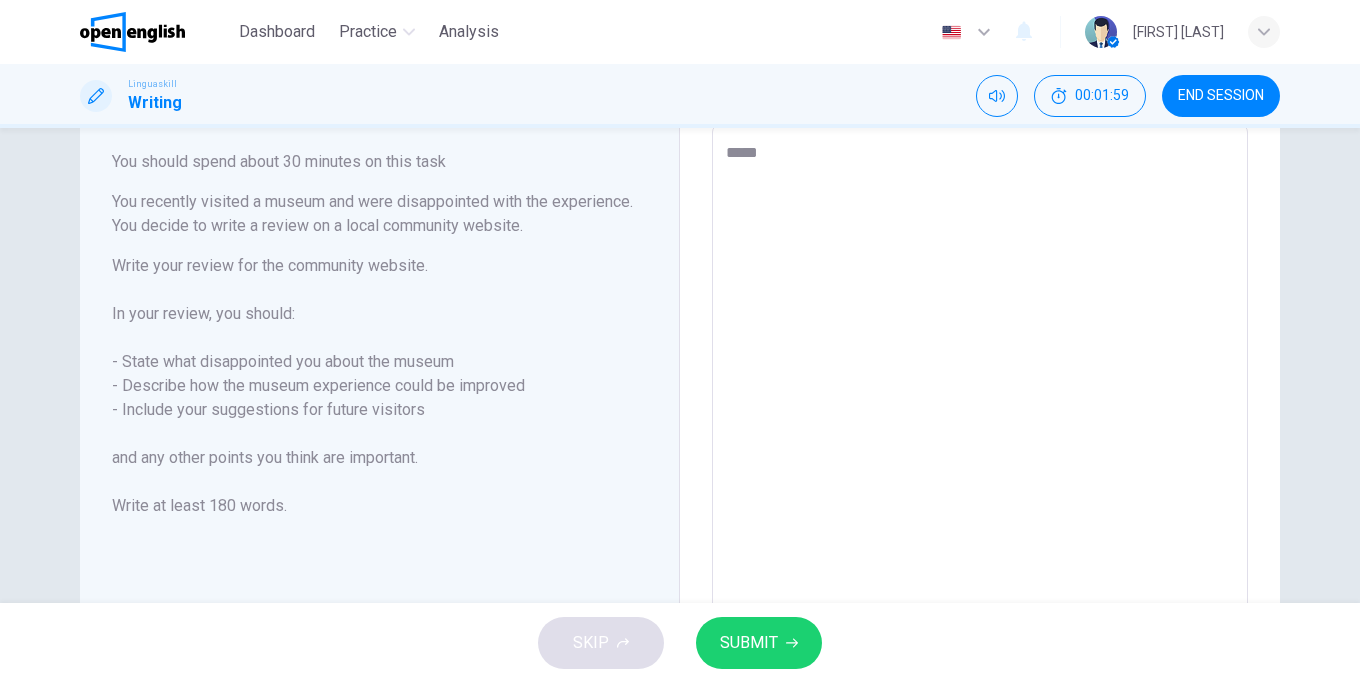 type on "*" 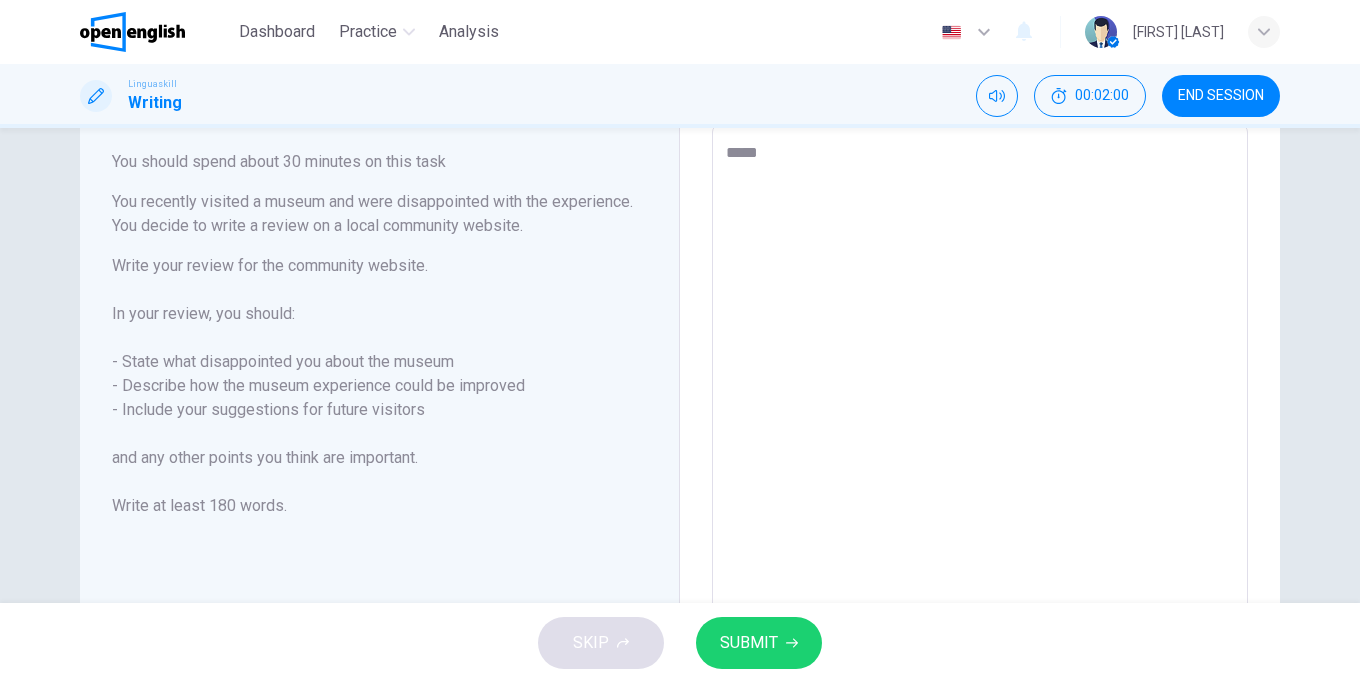 type on "*****" 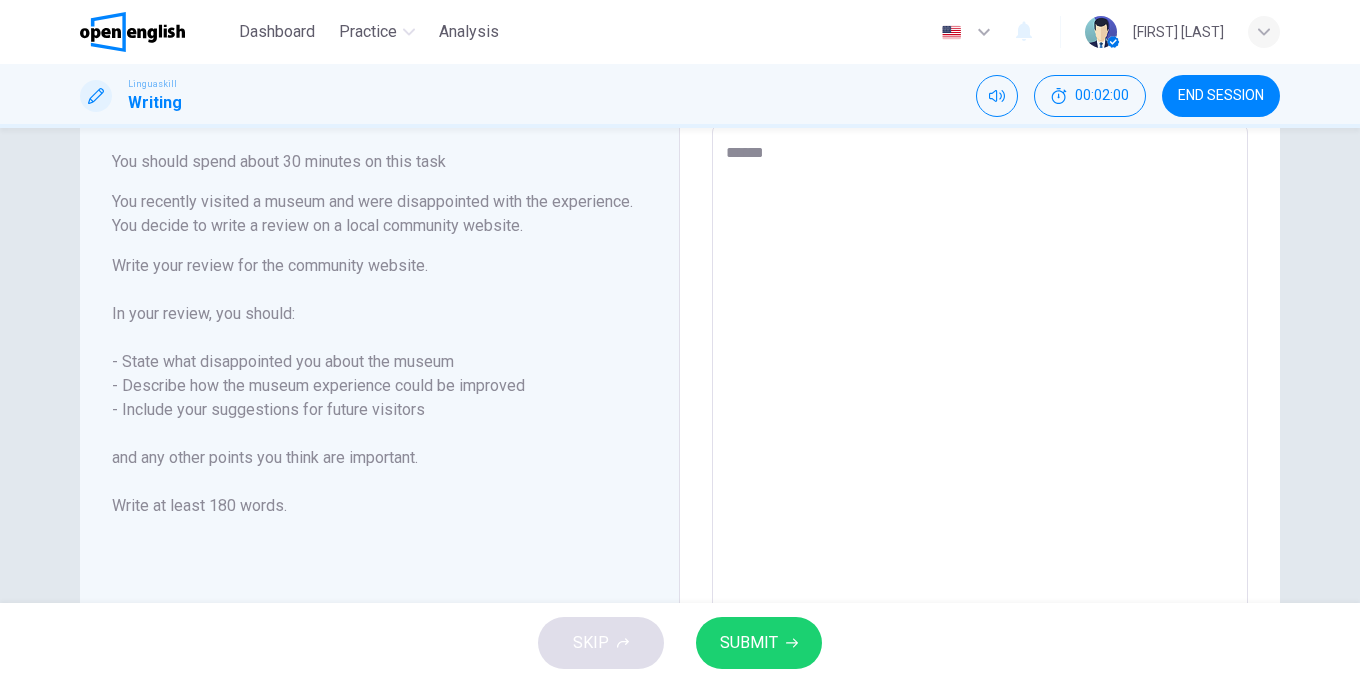 type on "*" 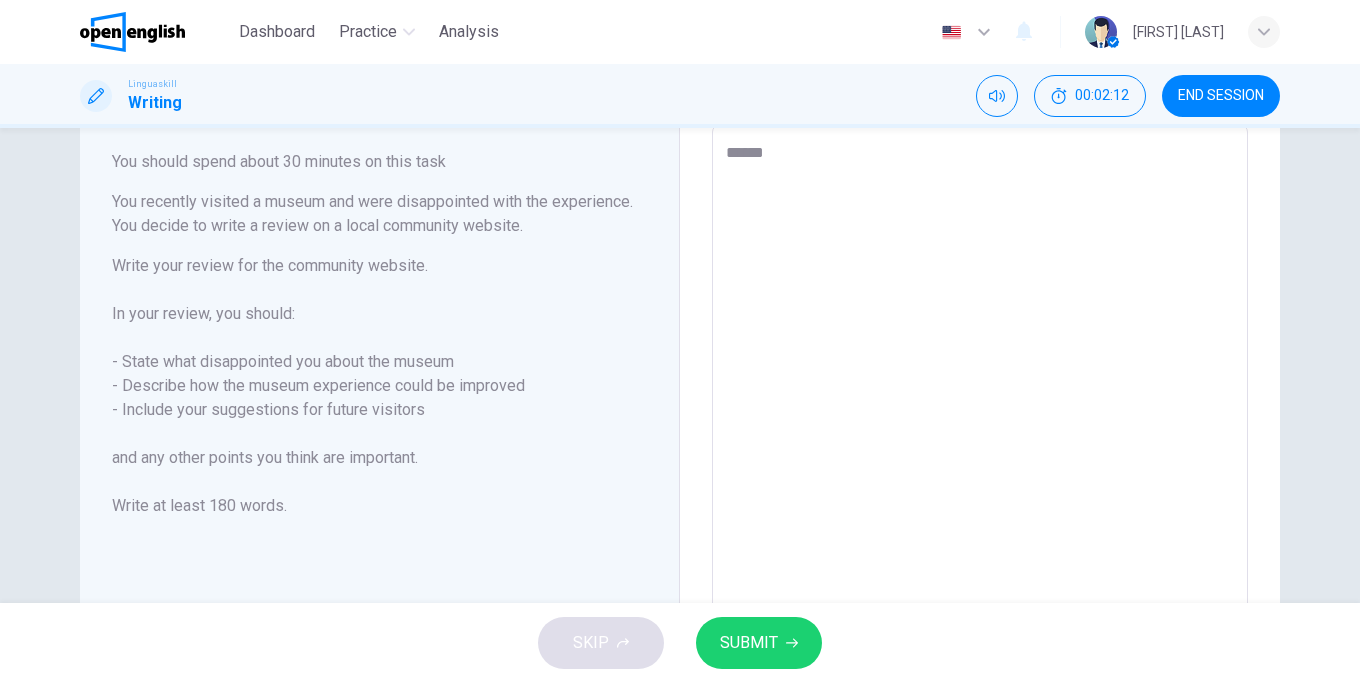 type on "*****" 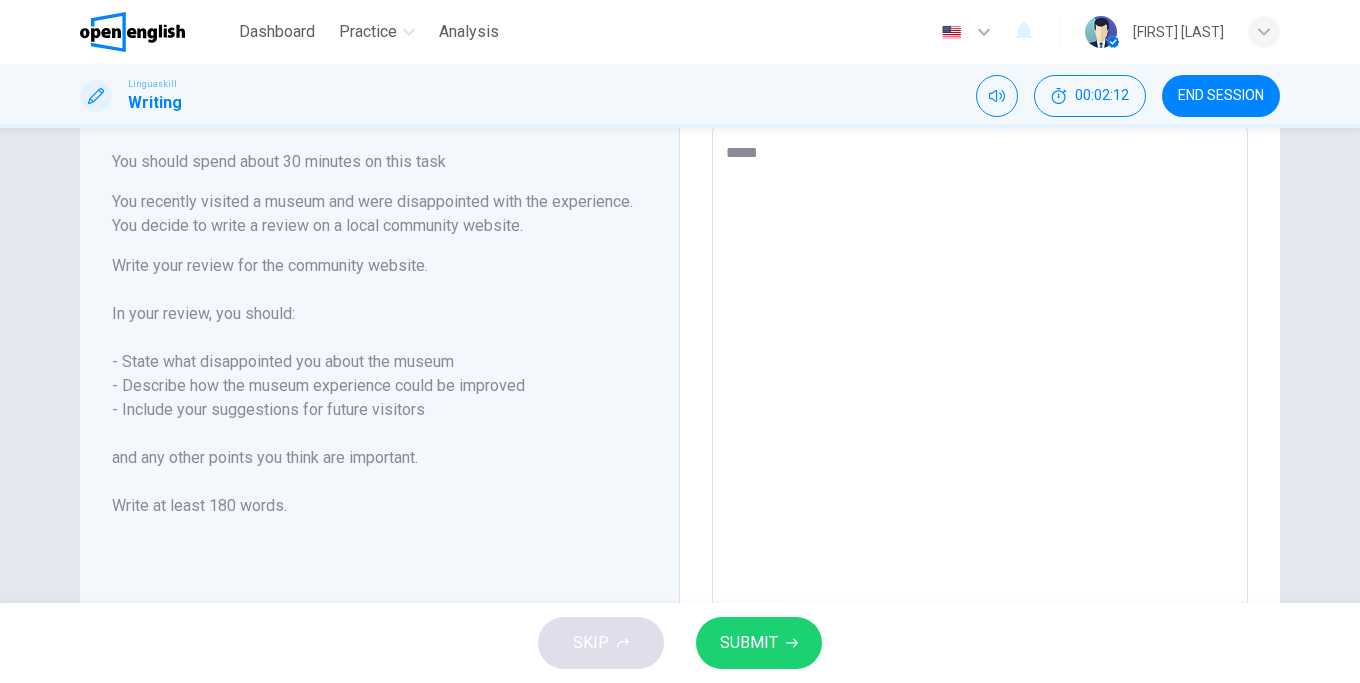 type on "*" 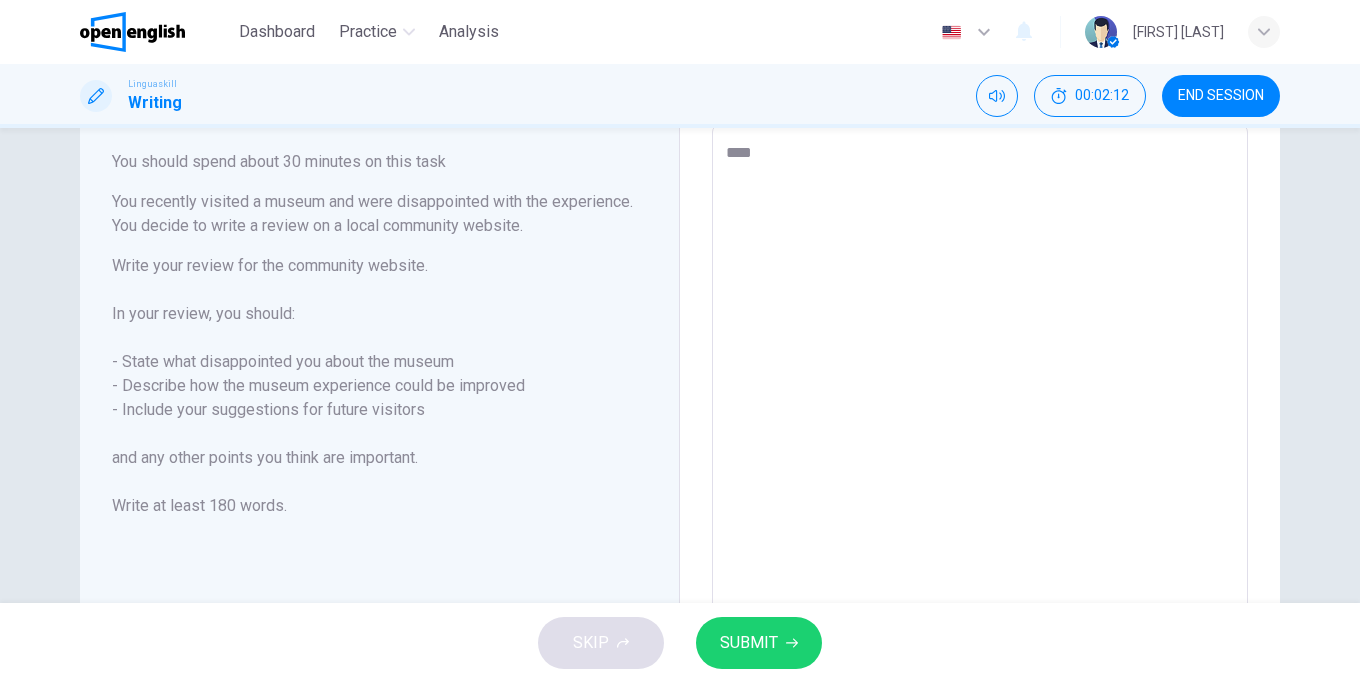 type on "*" 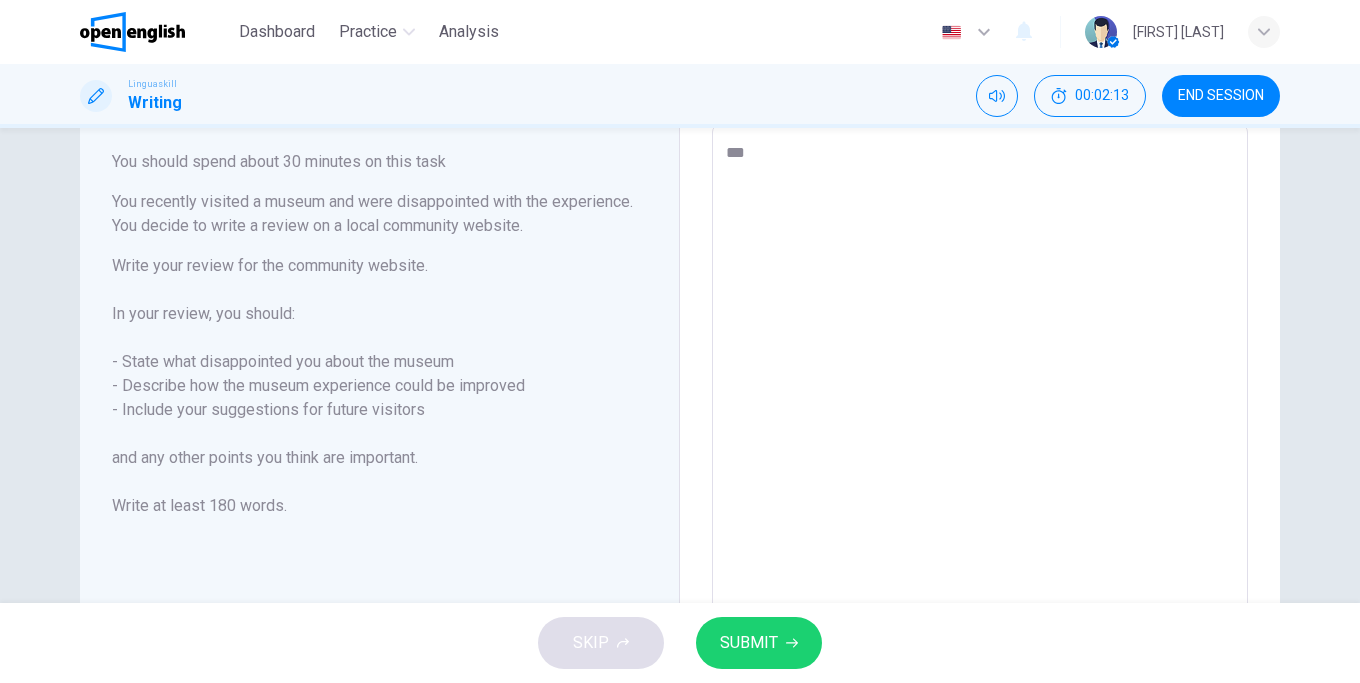 type on "*" 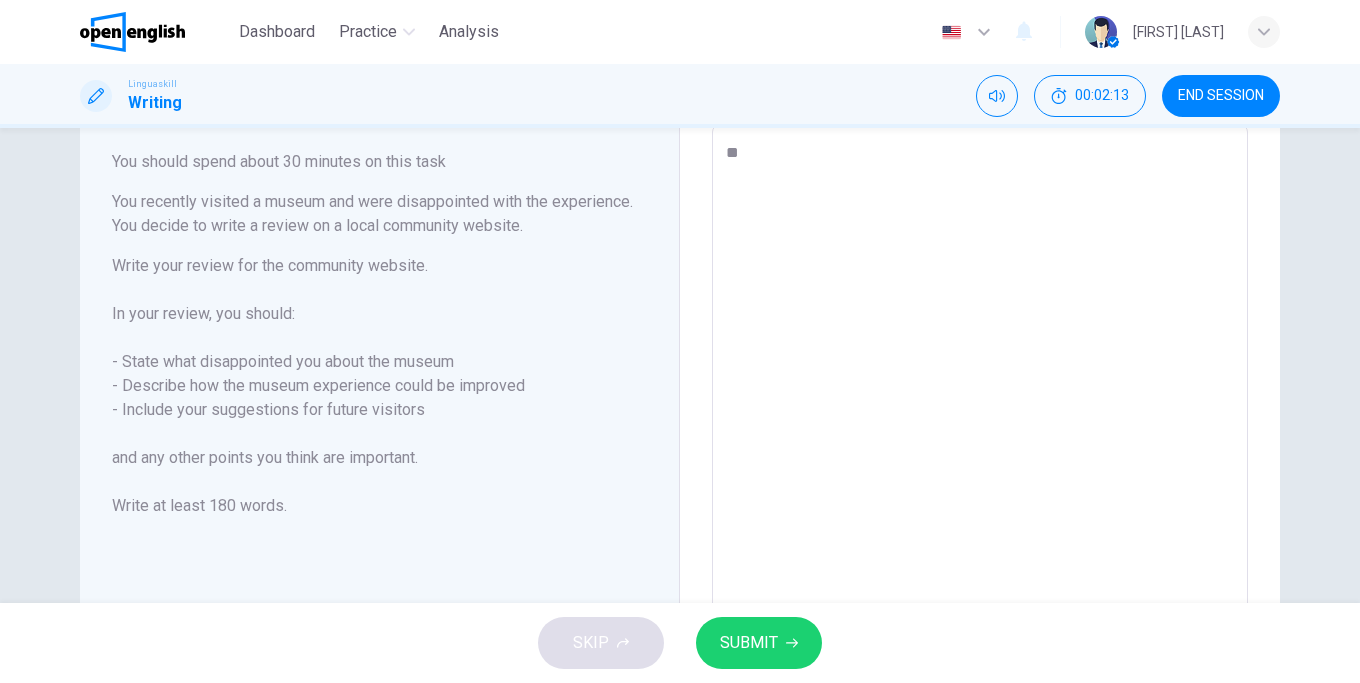 type on "*" 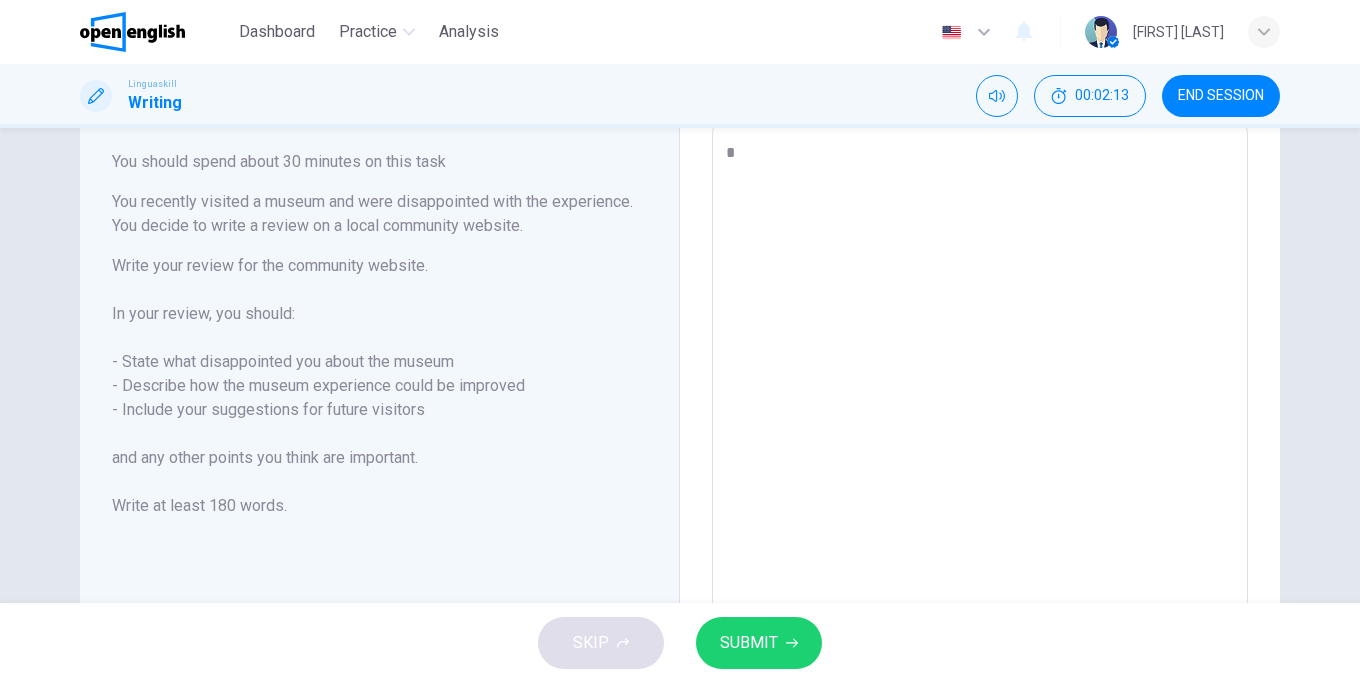type on "*" 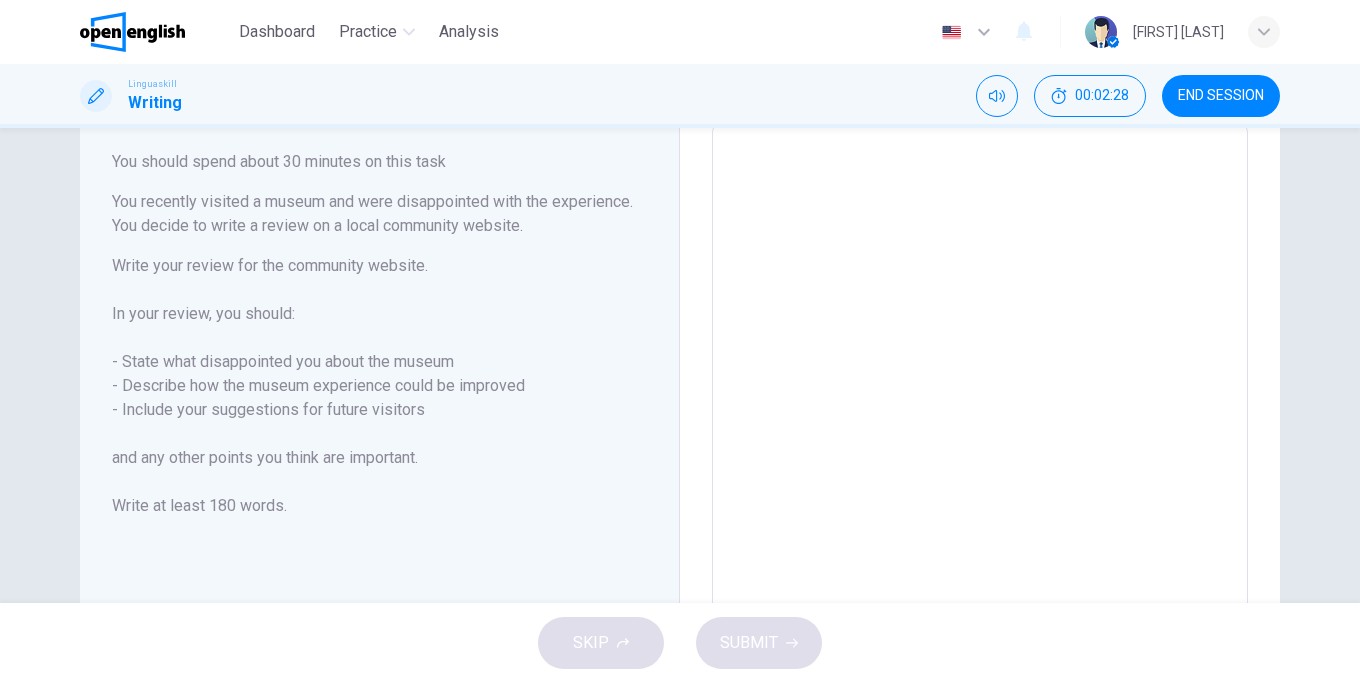 type on "*" 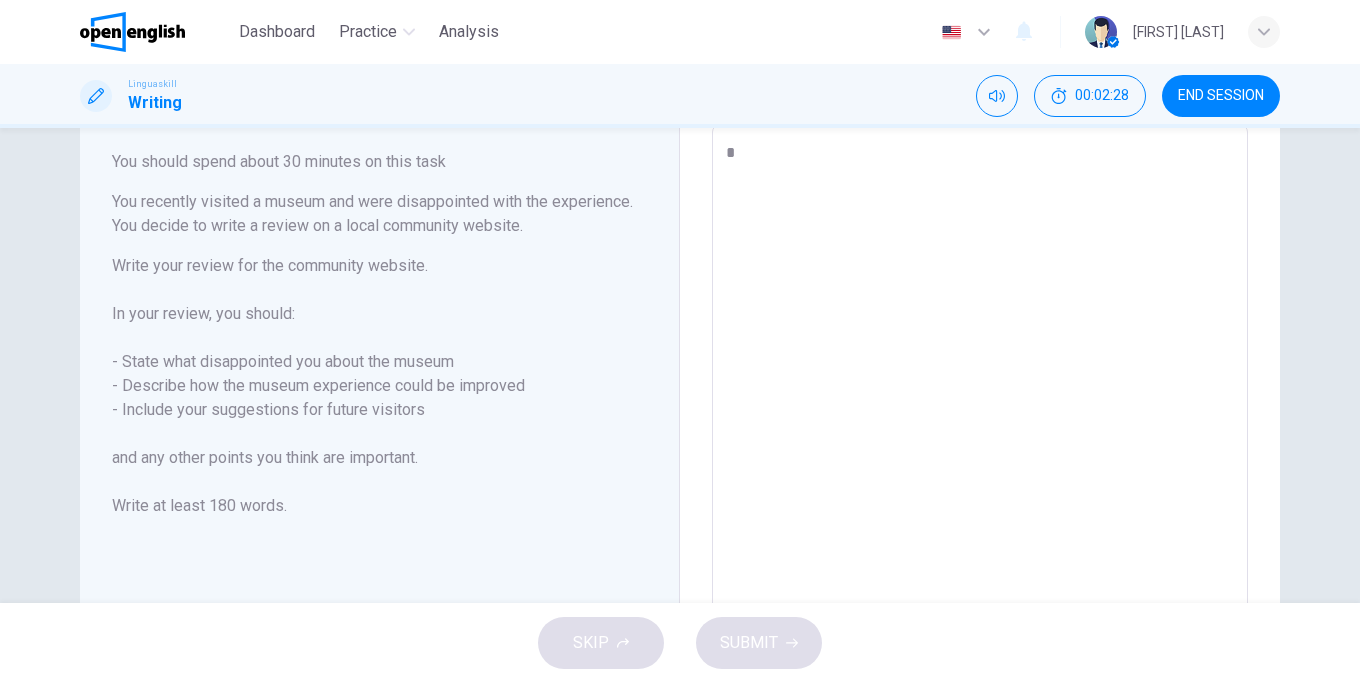 type on "*" 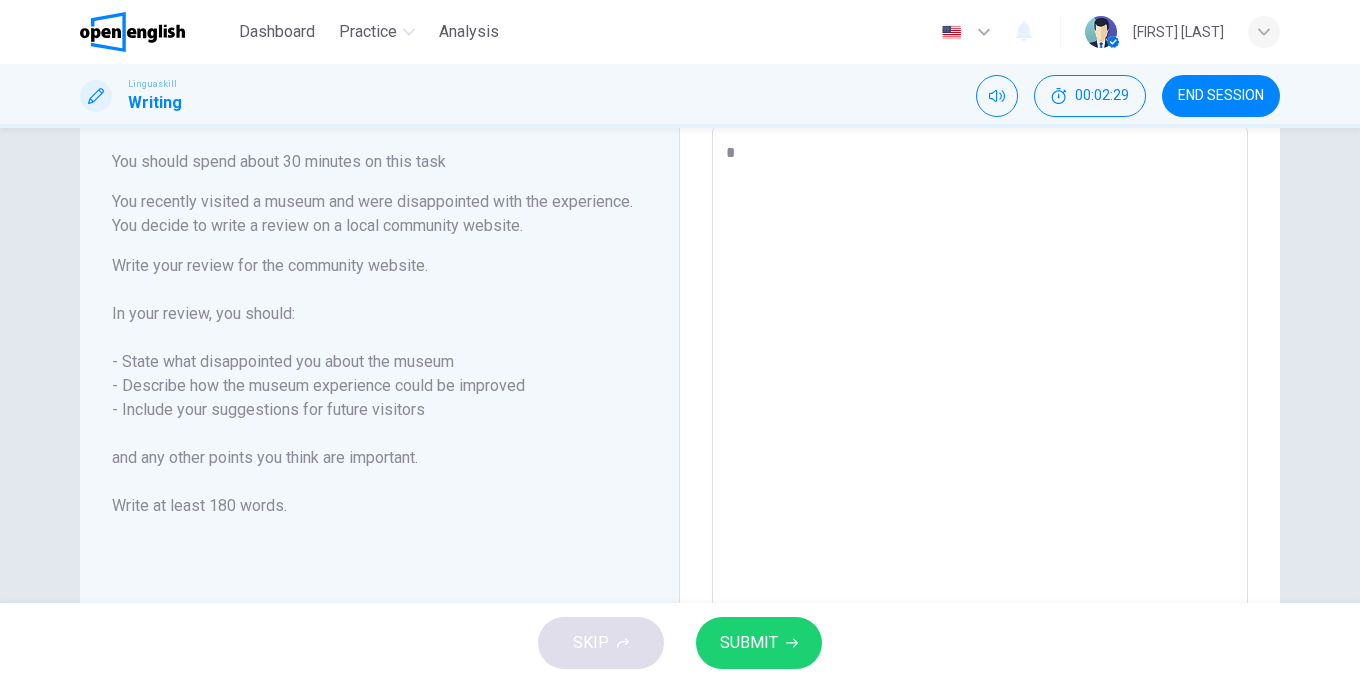 type on "**" 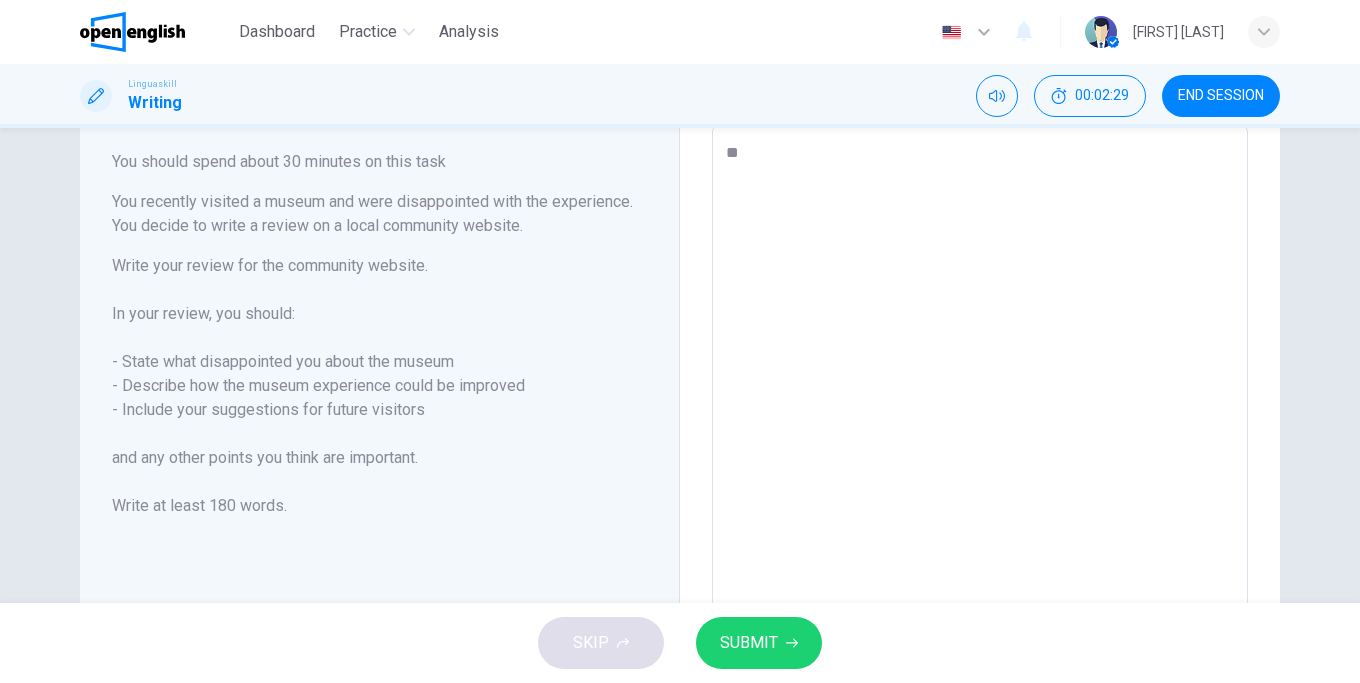 type on "*" 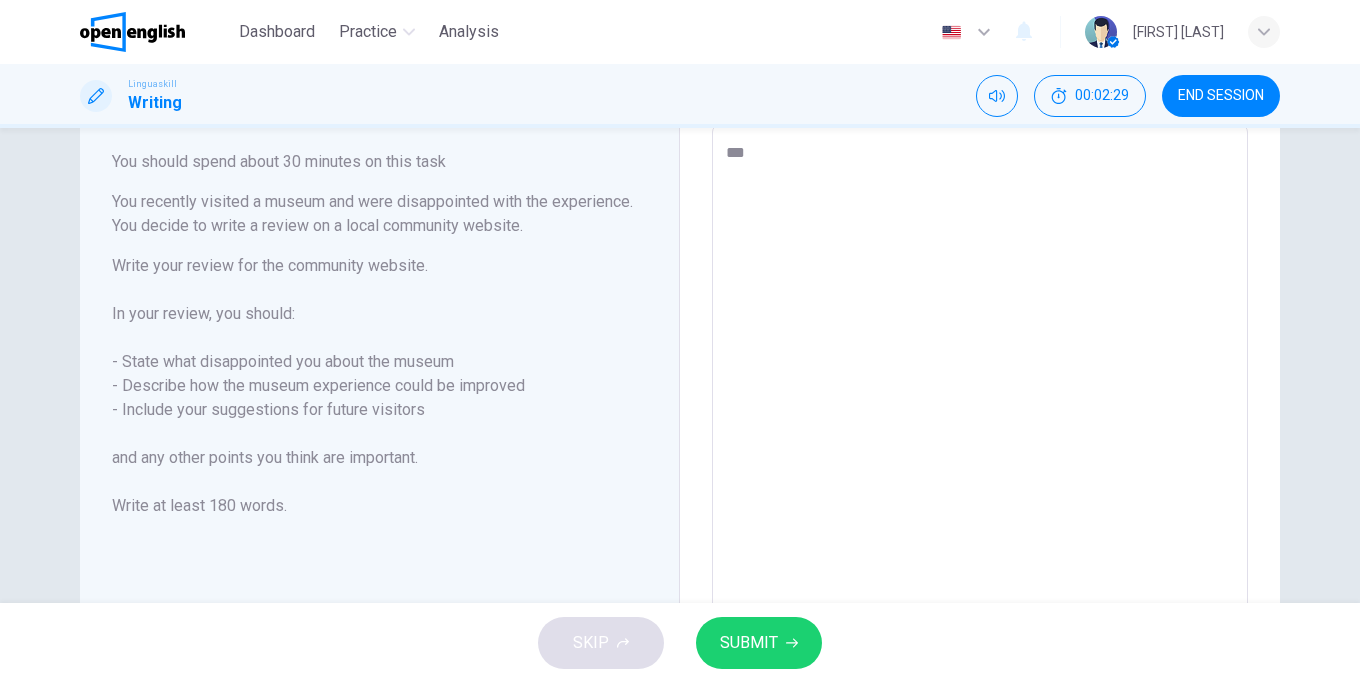type on "*" 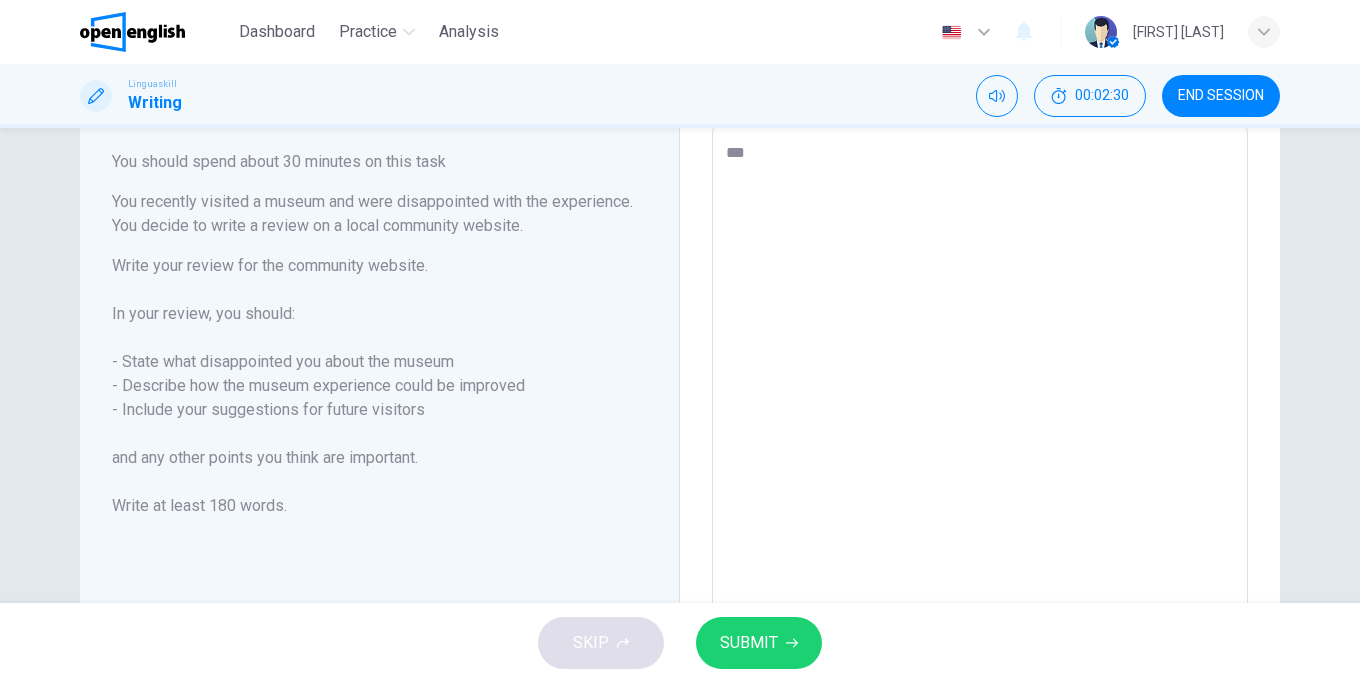 type on "***" 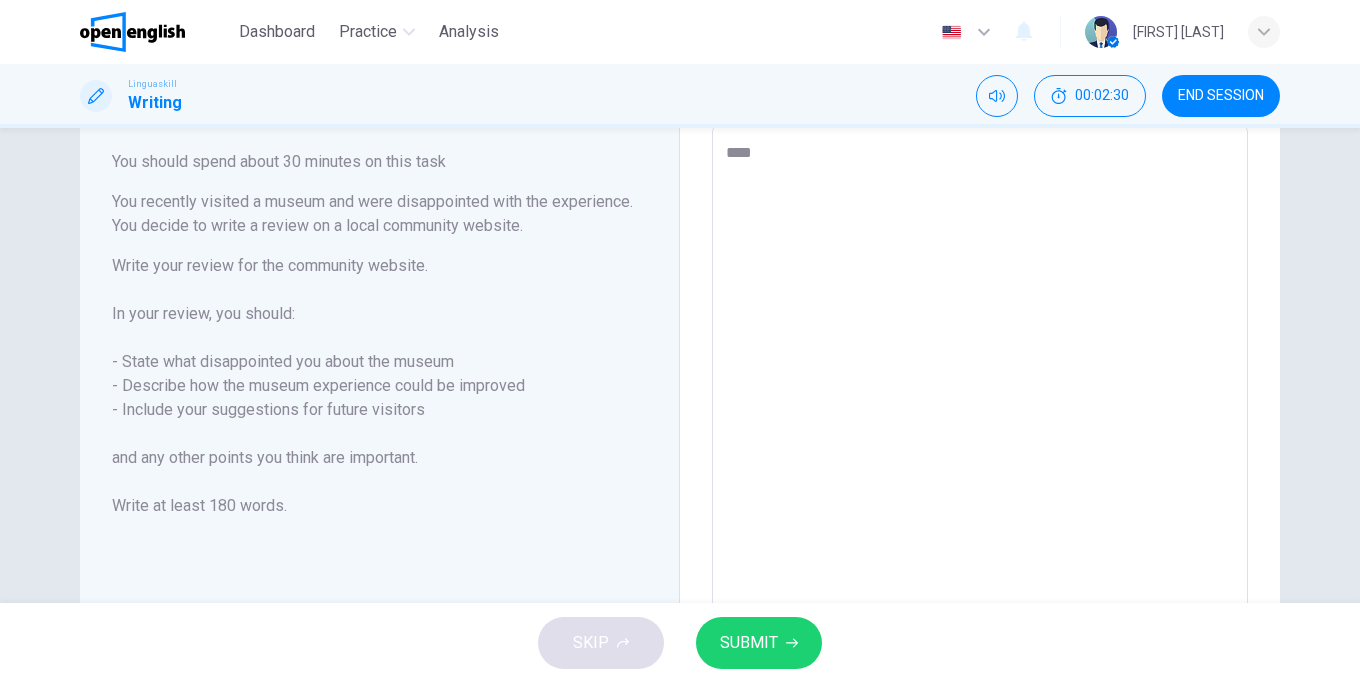 type on "*" 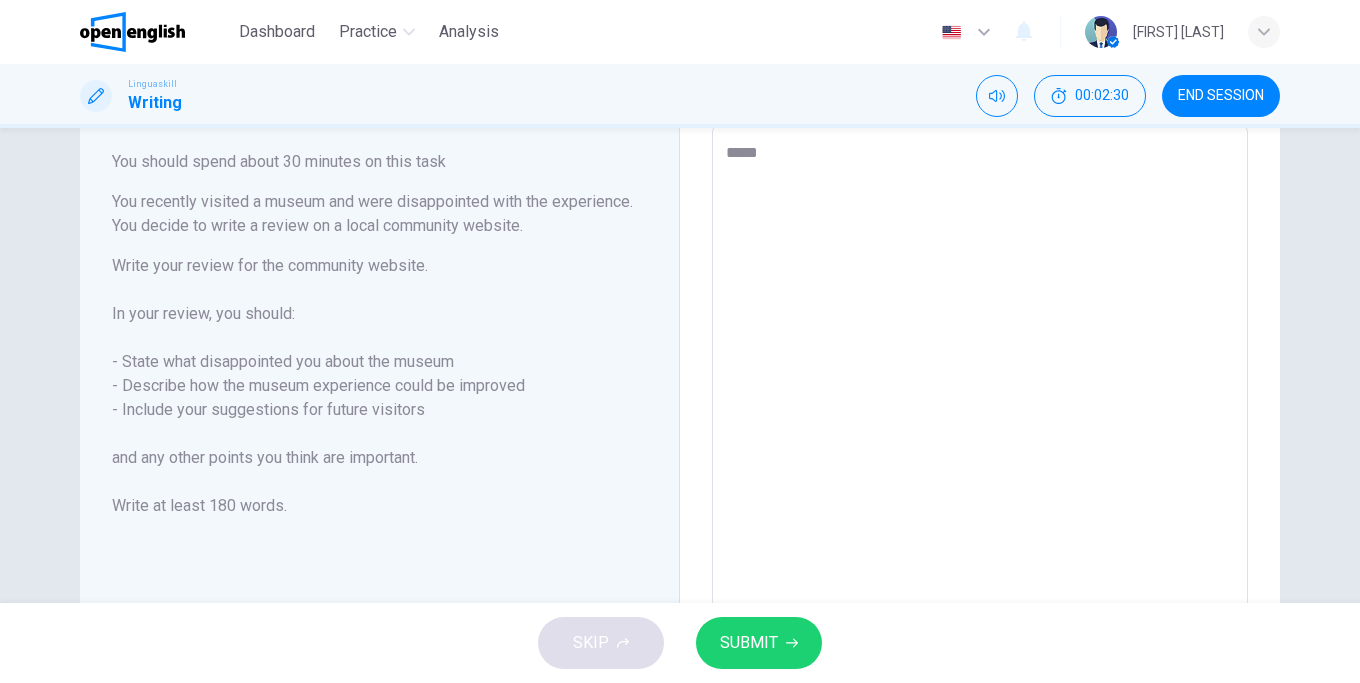 type on "*" 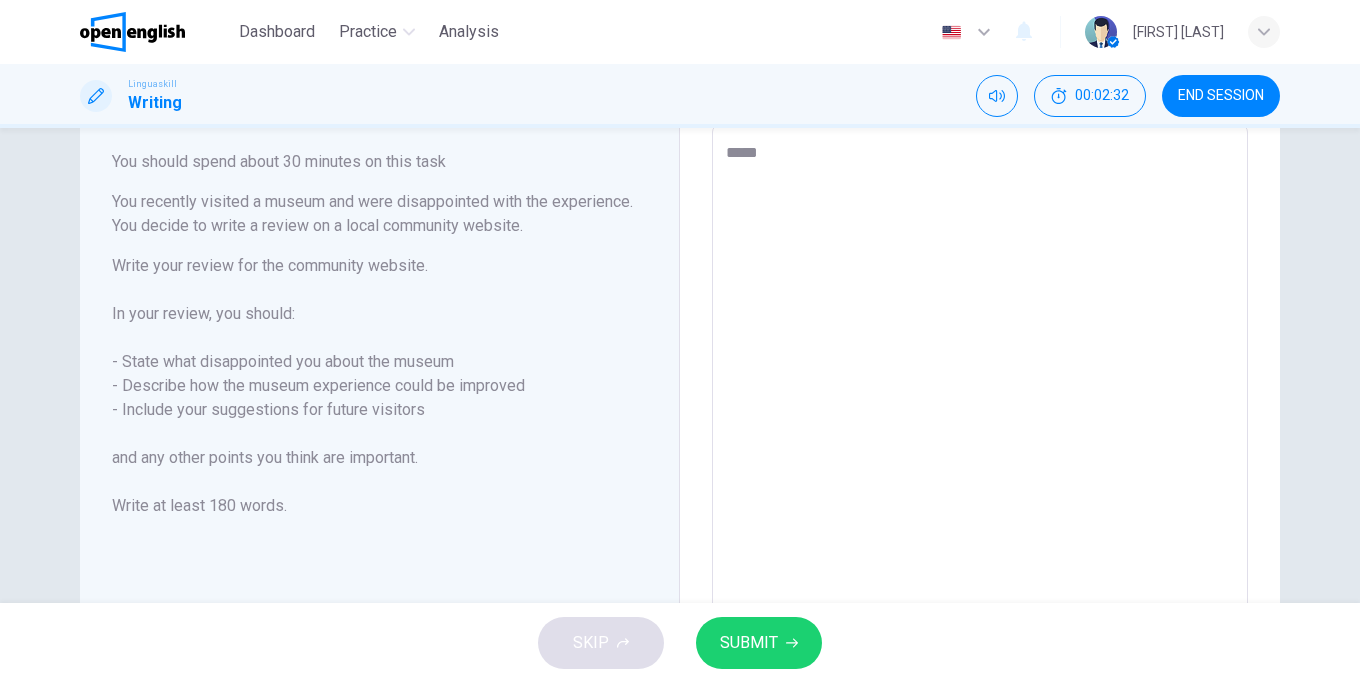 type on "******" 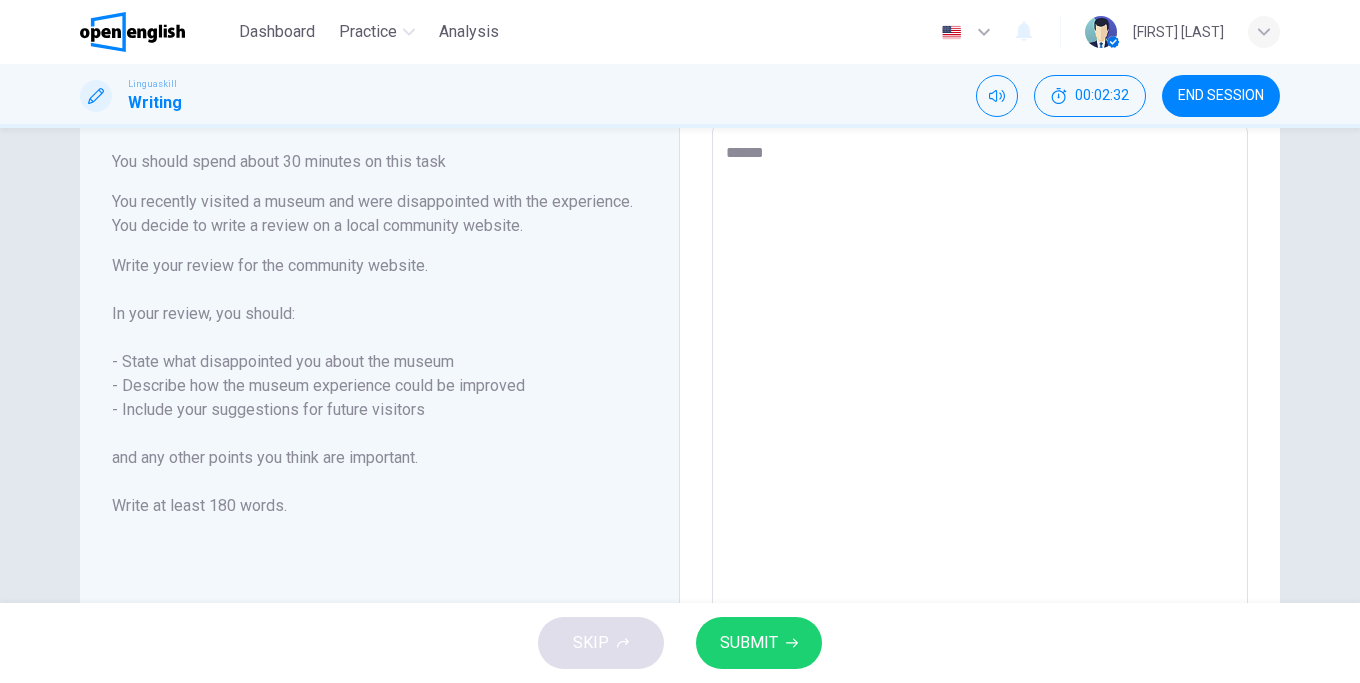 type on "*******" 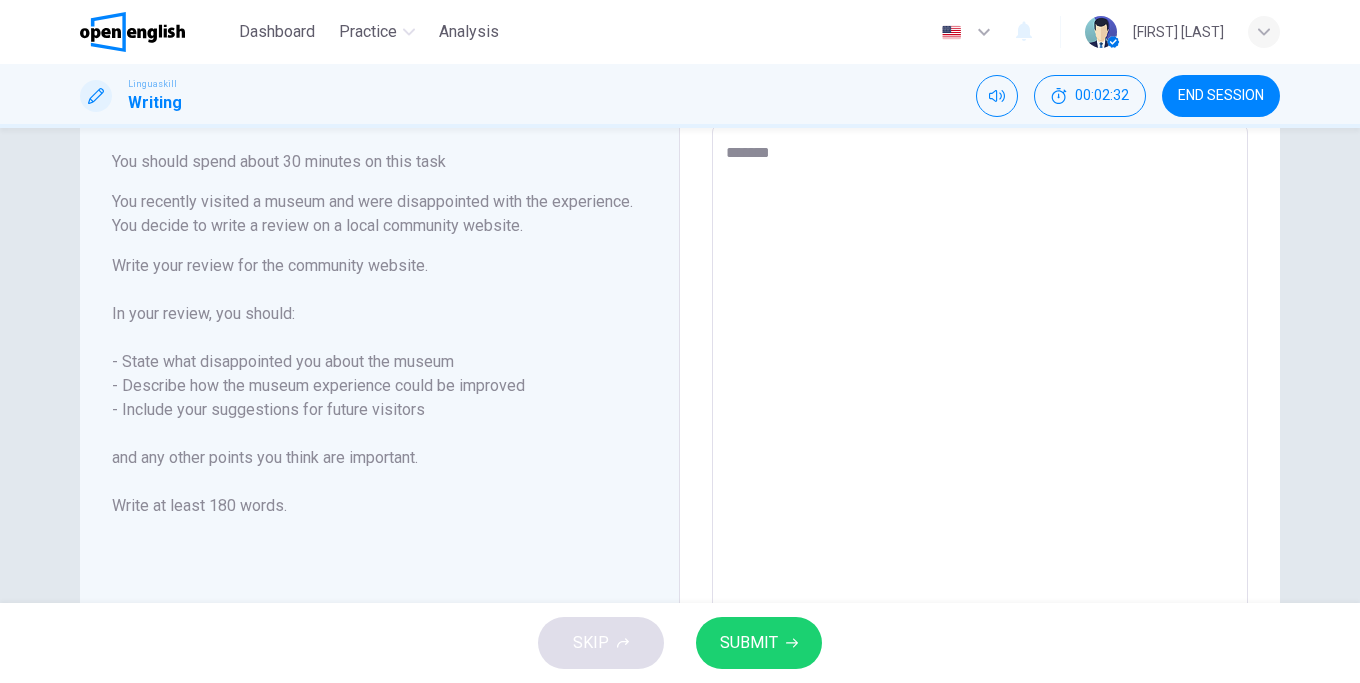type on "*" 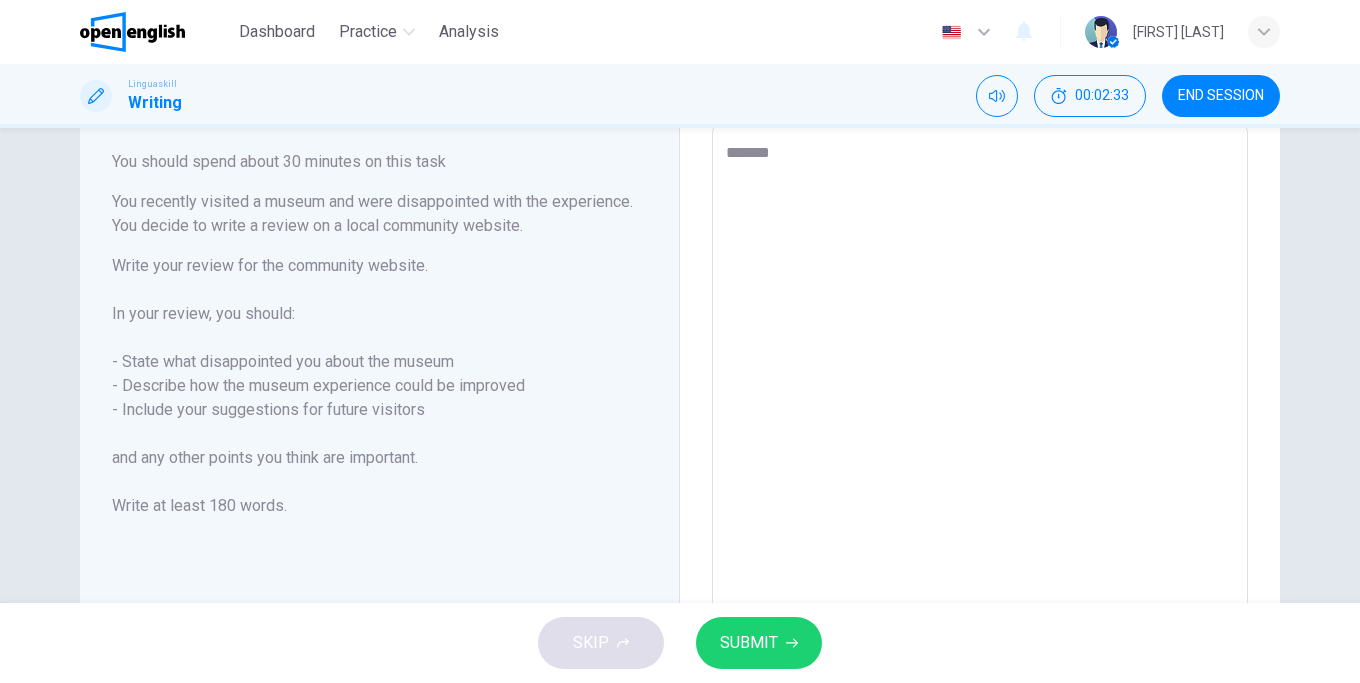 type on "********" 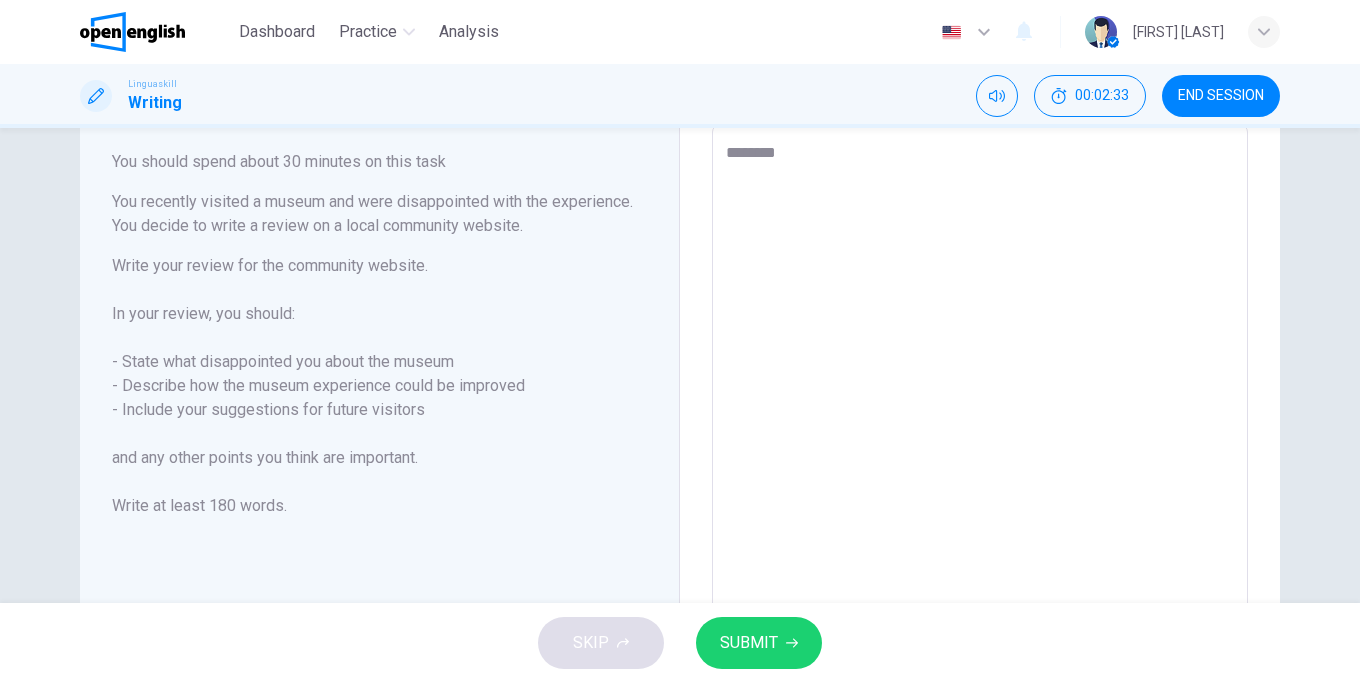 type on "*********" 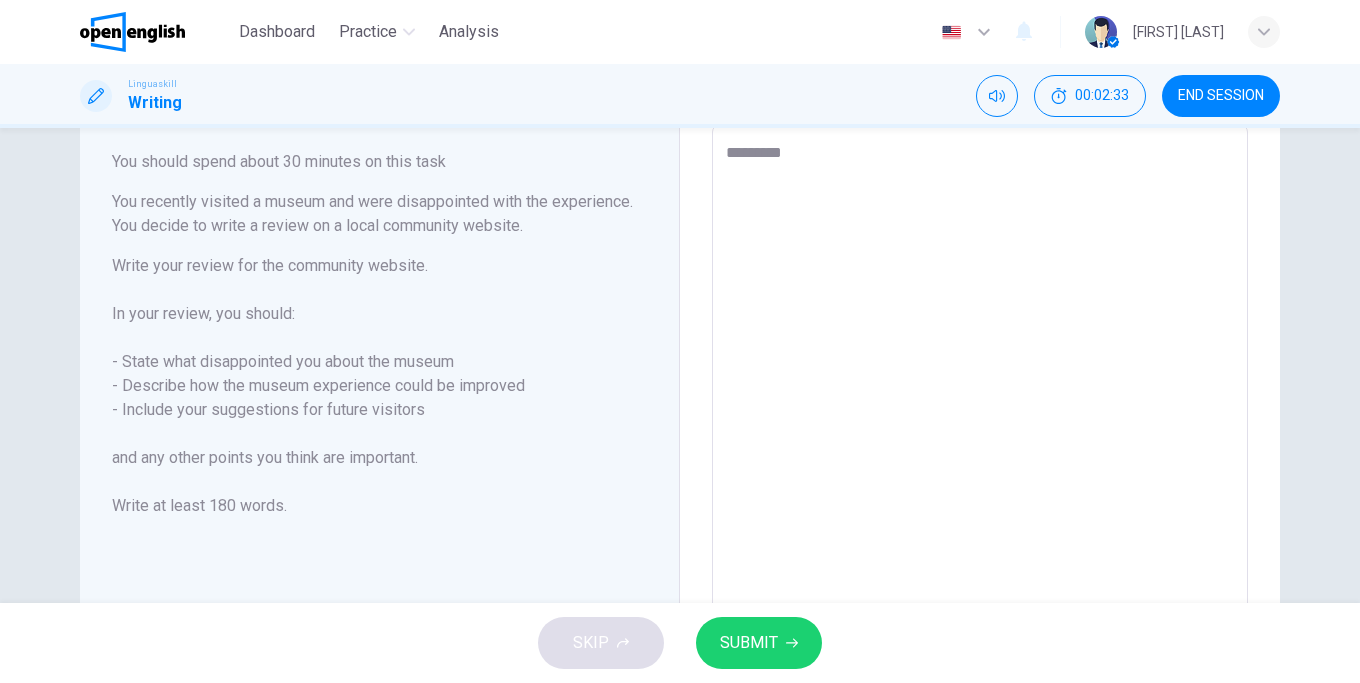 type on "*" 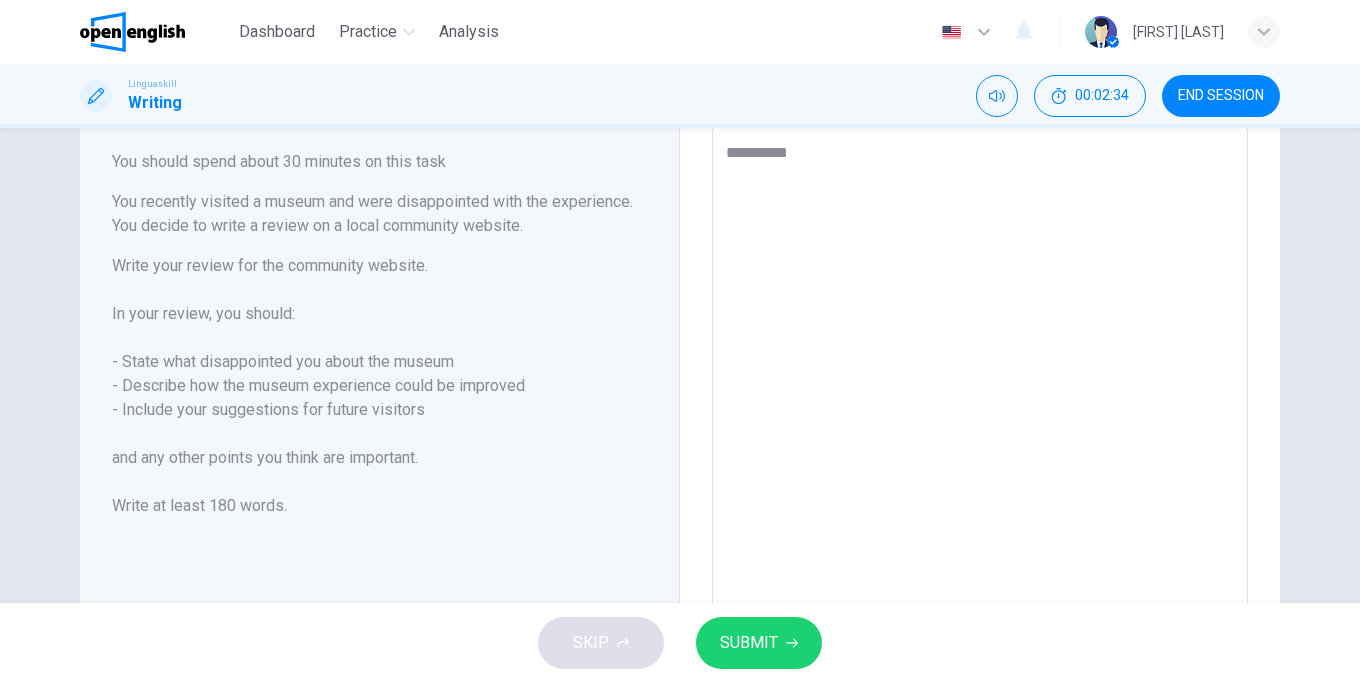type on "**********" 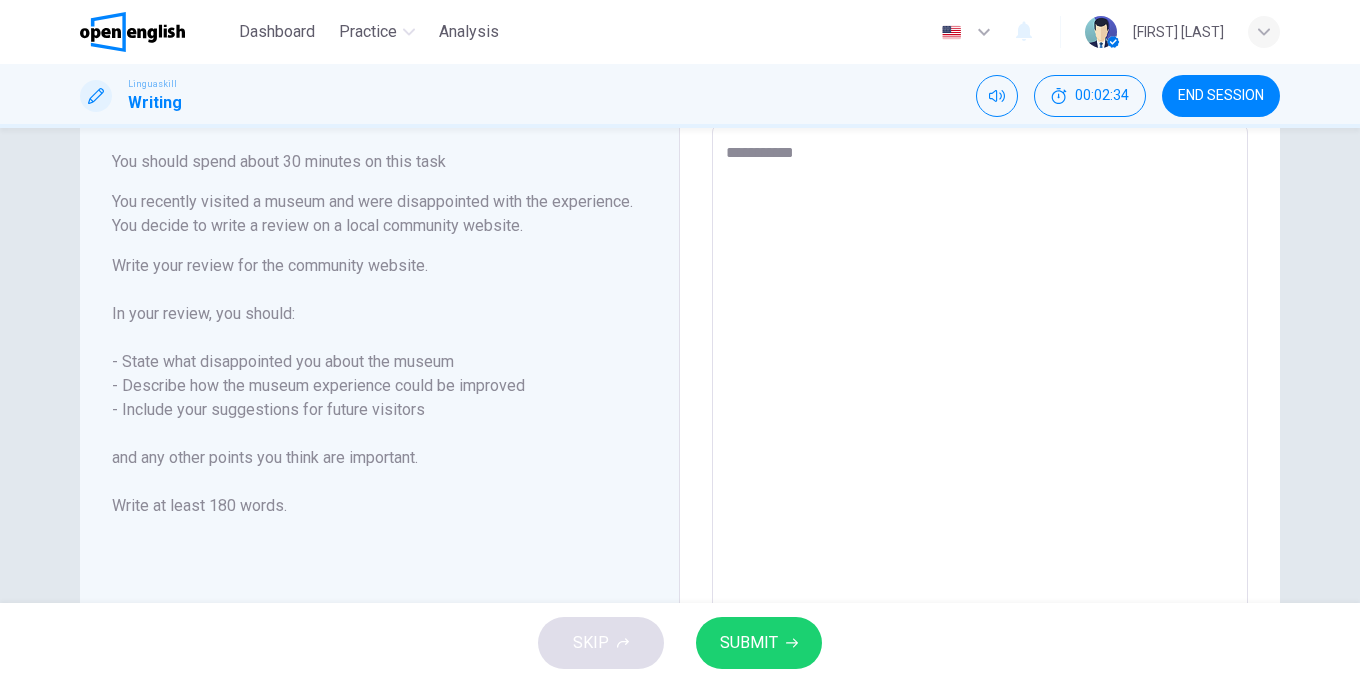 type on "*" 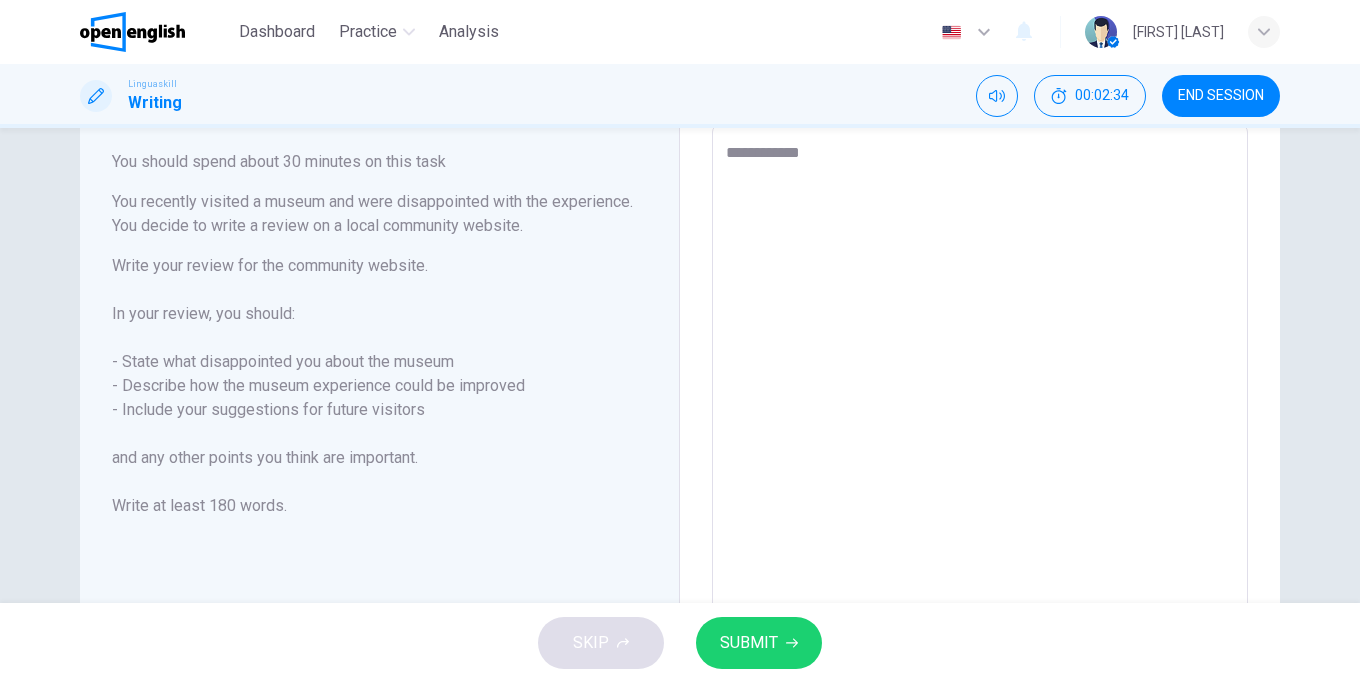 type on "*" 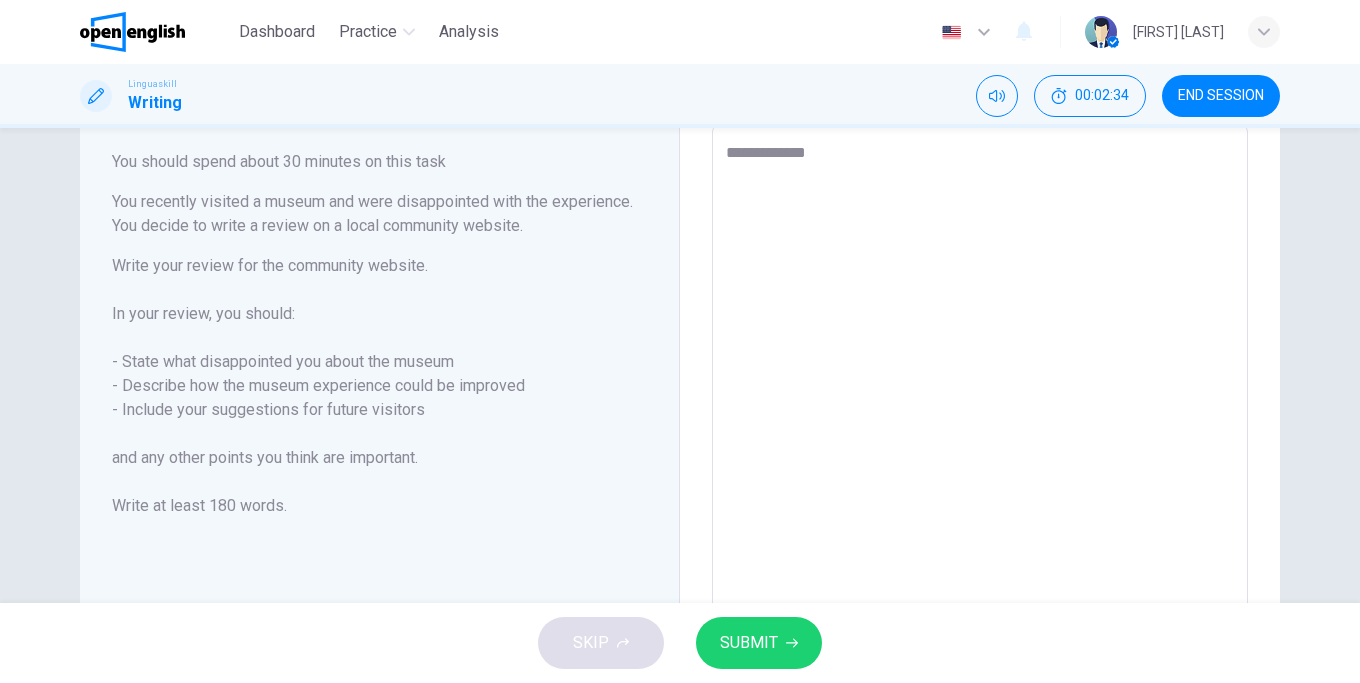 type on "**********" 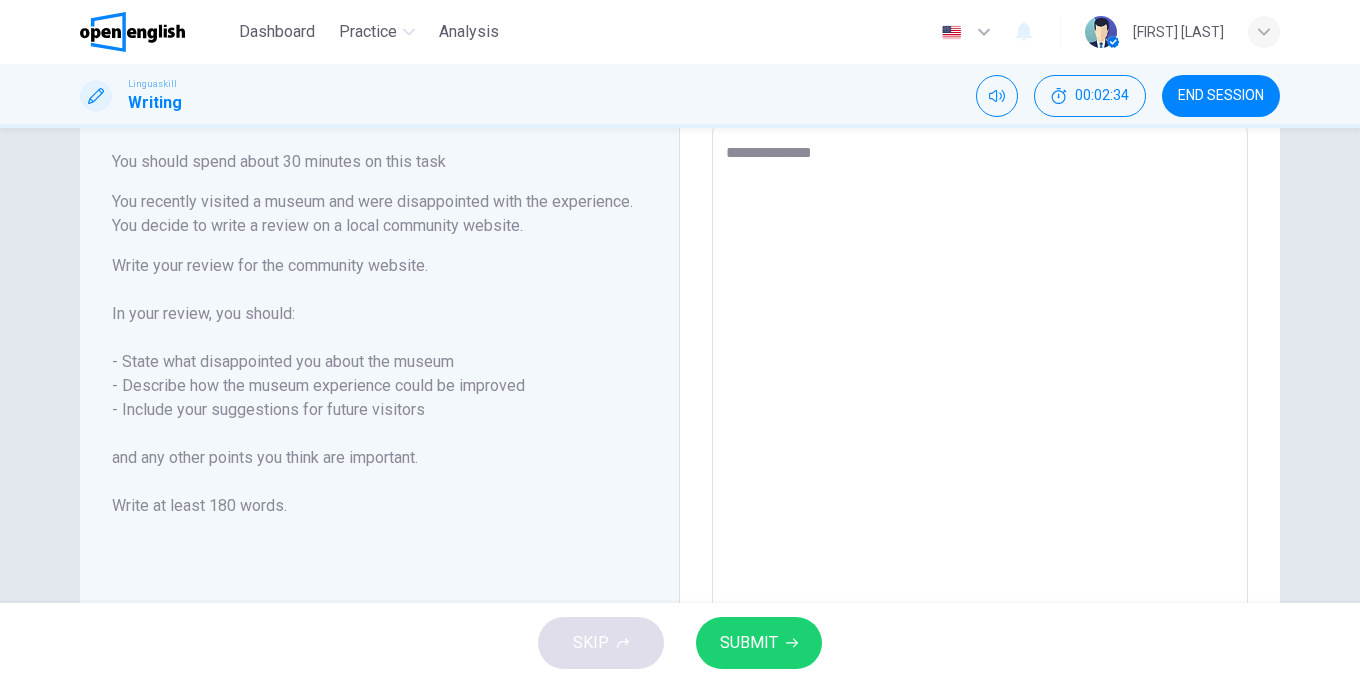 type on "*" 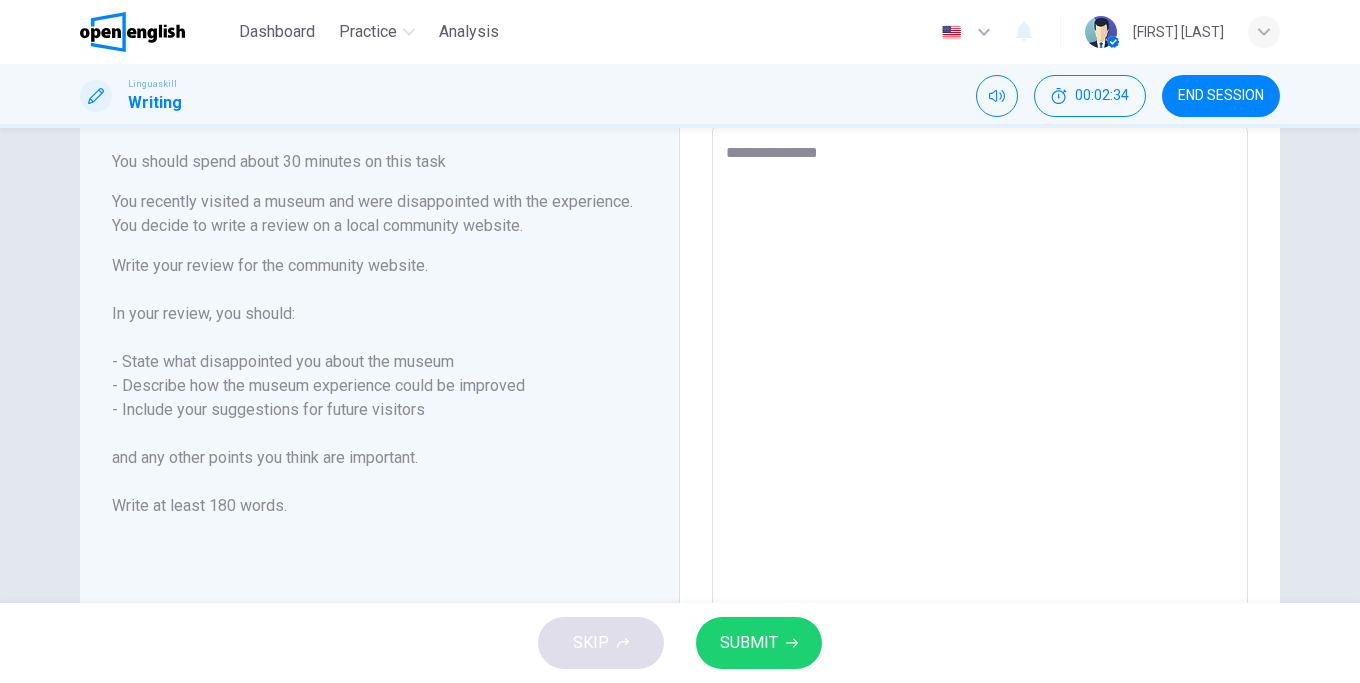 type on "*" 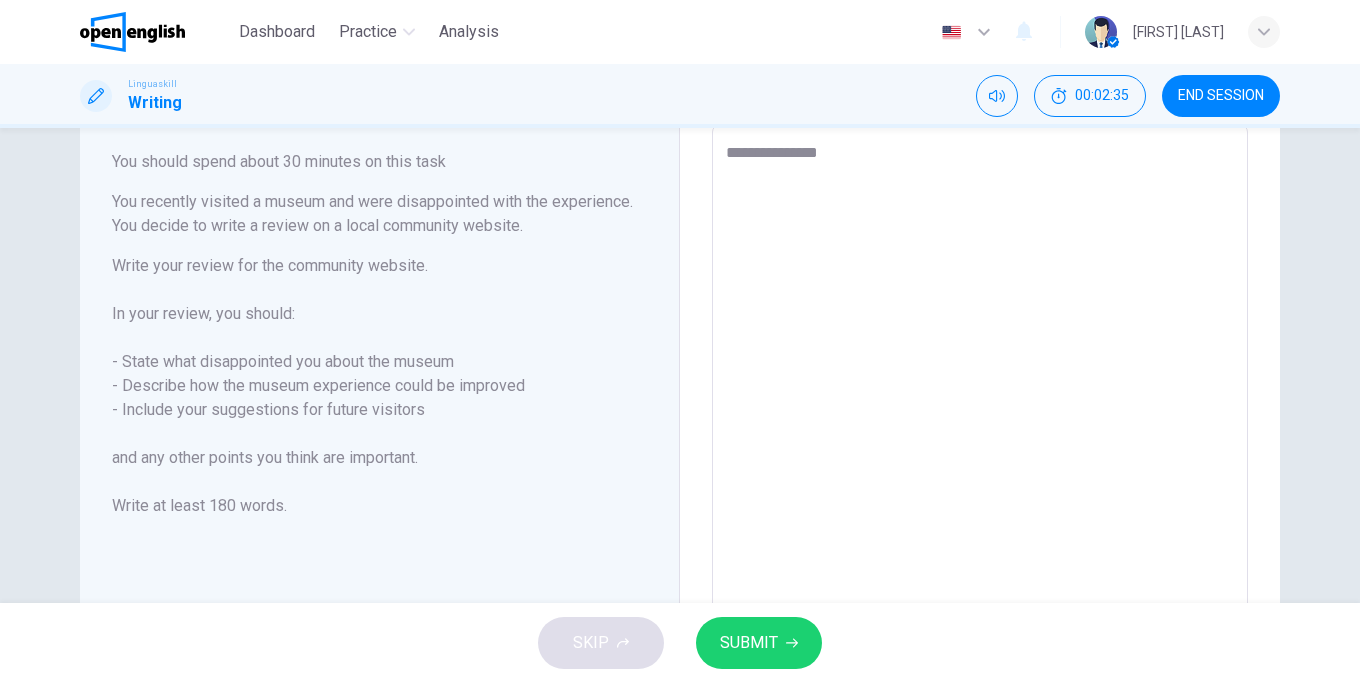 type on "**********" 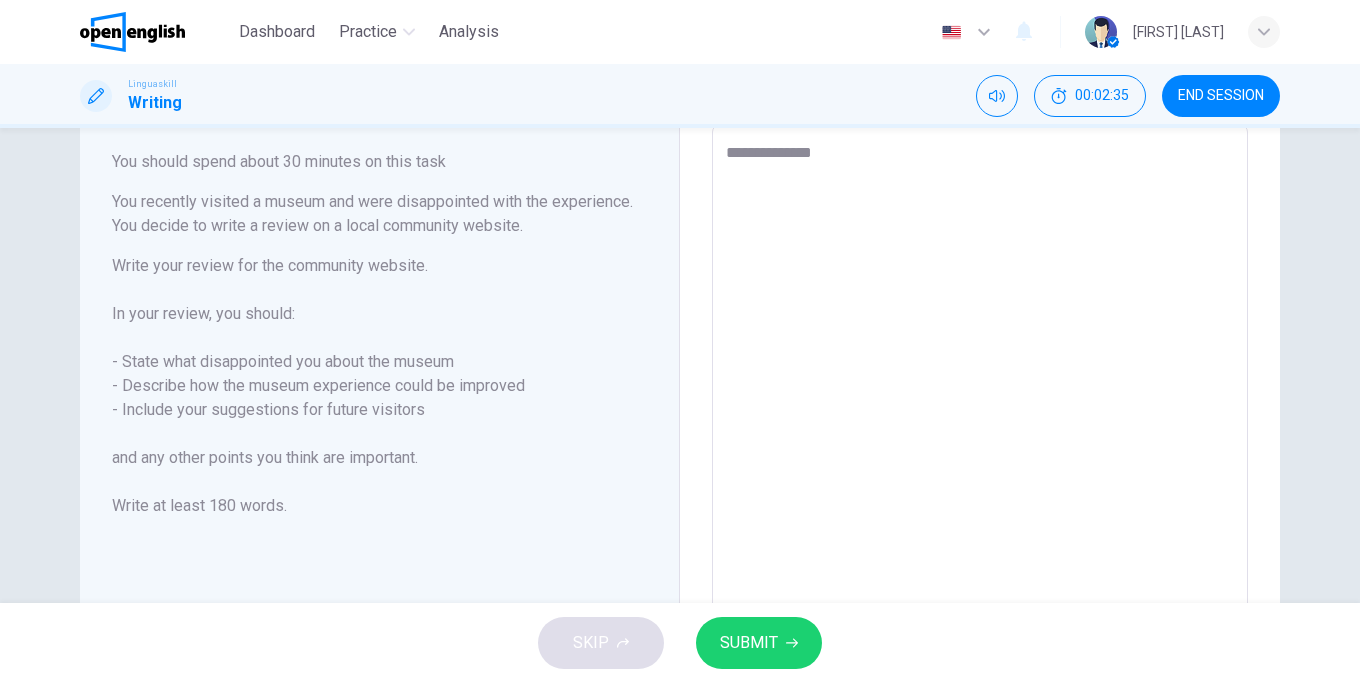 type on "*" 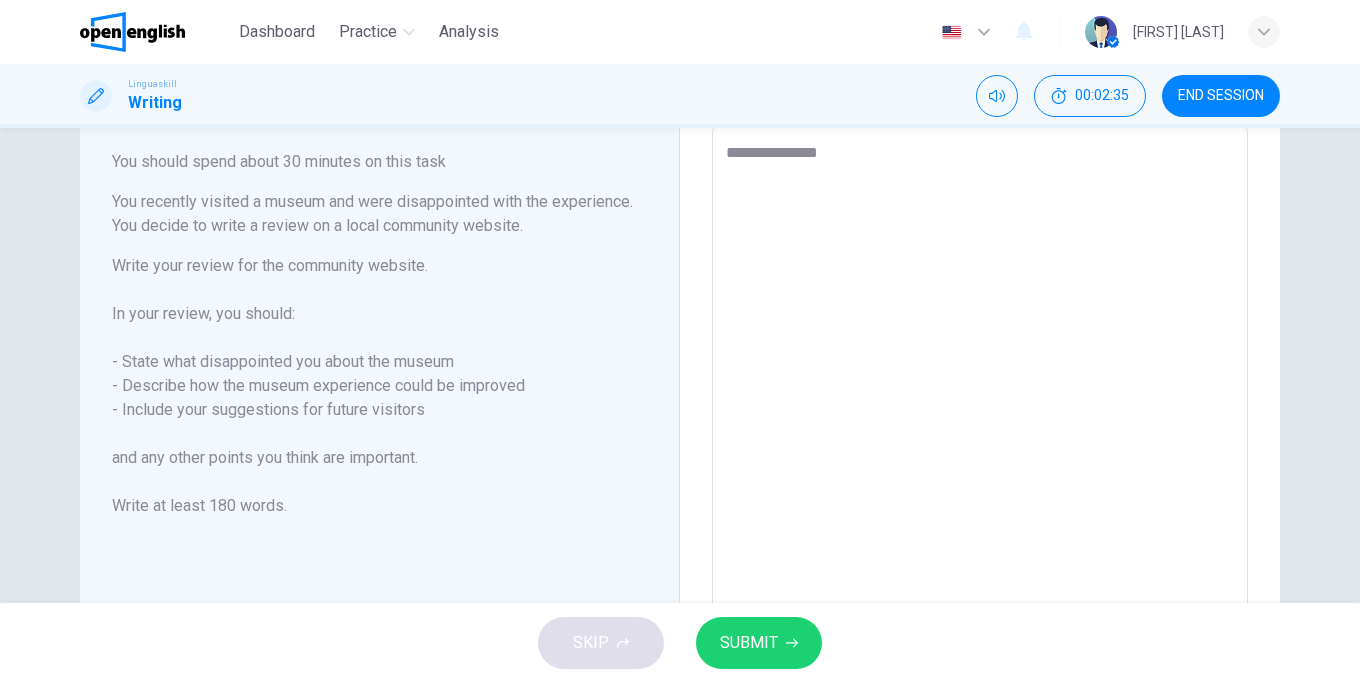 type on "*" 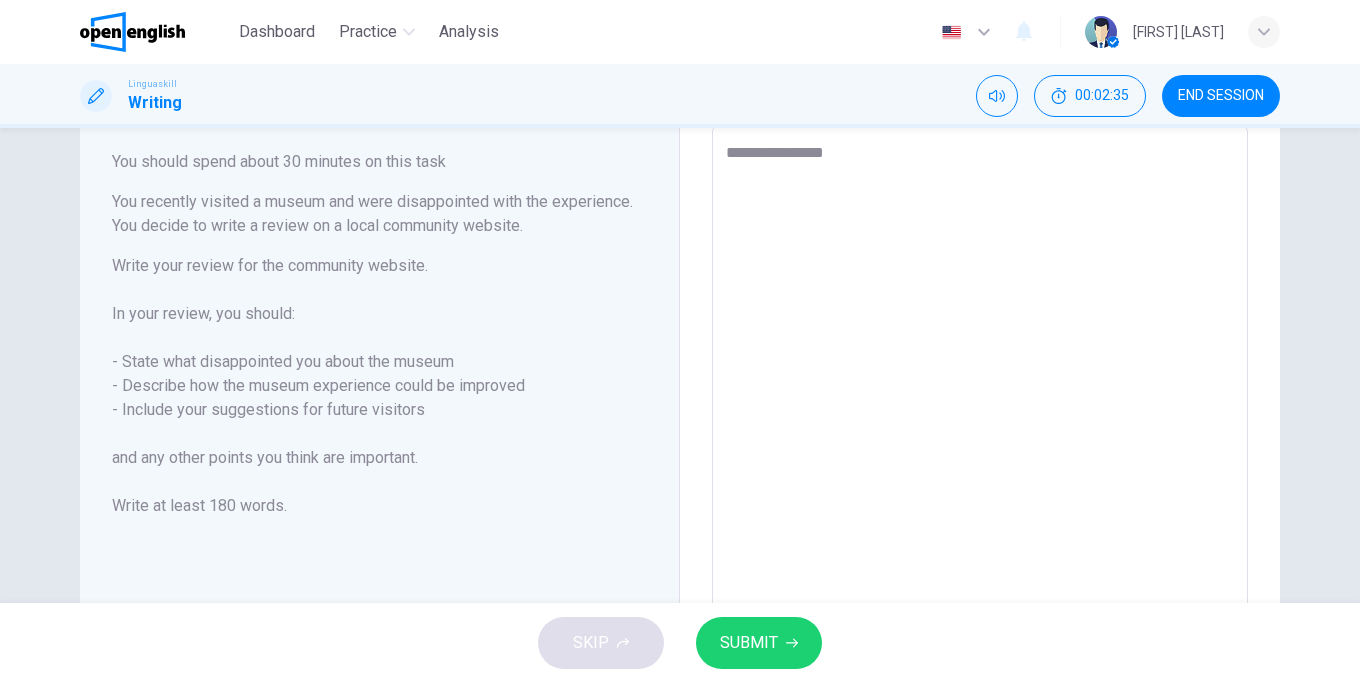 type on "*" 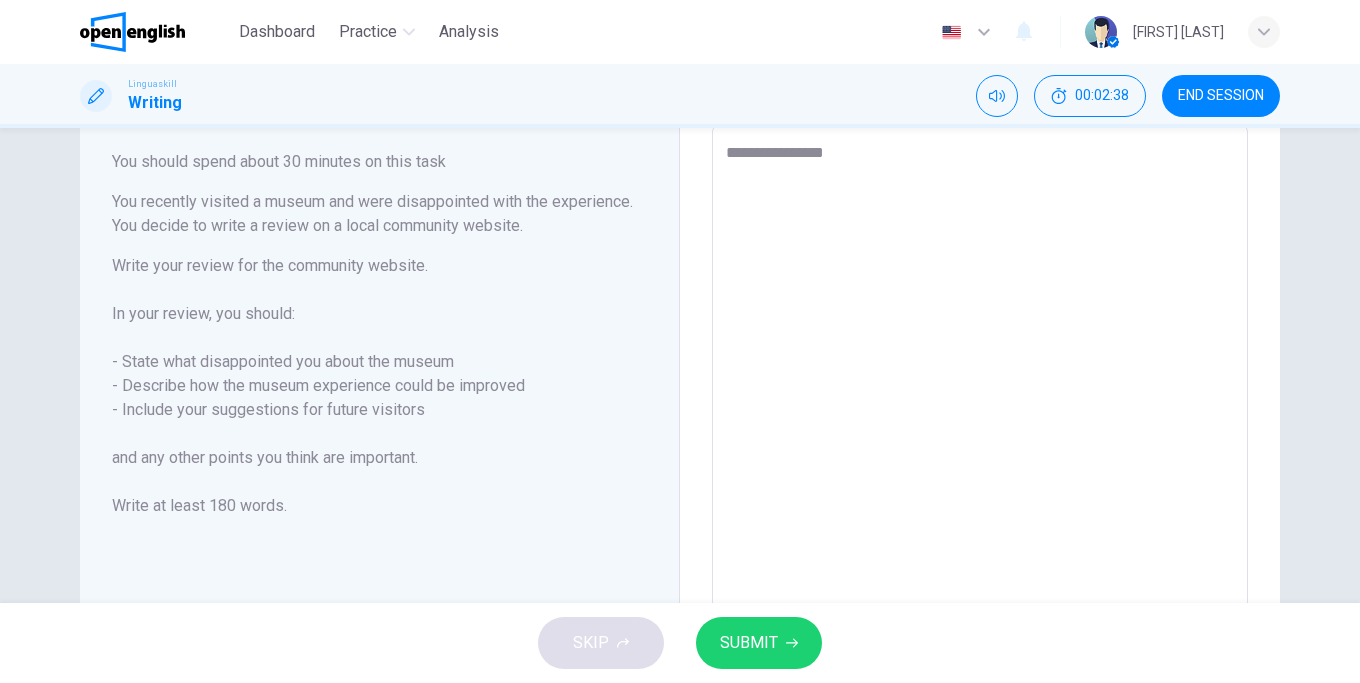 type on "**********" 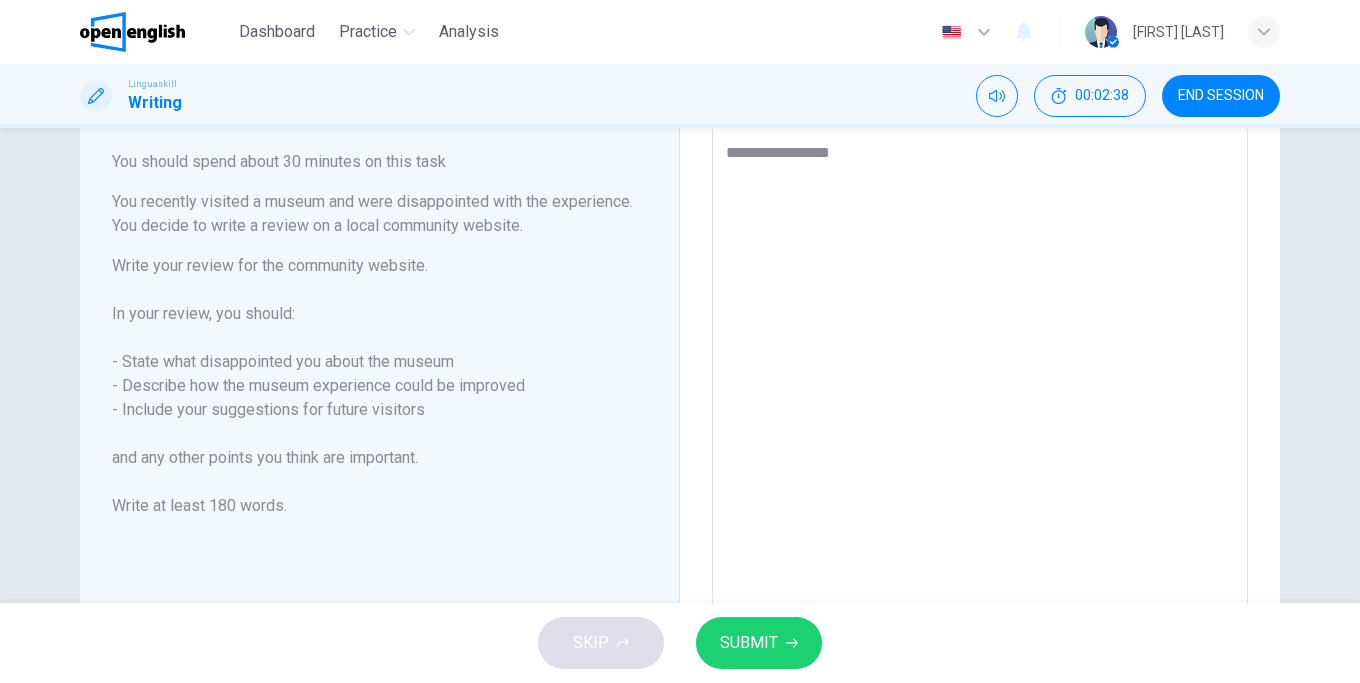 type on "**********" 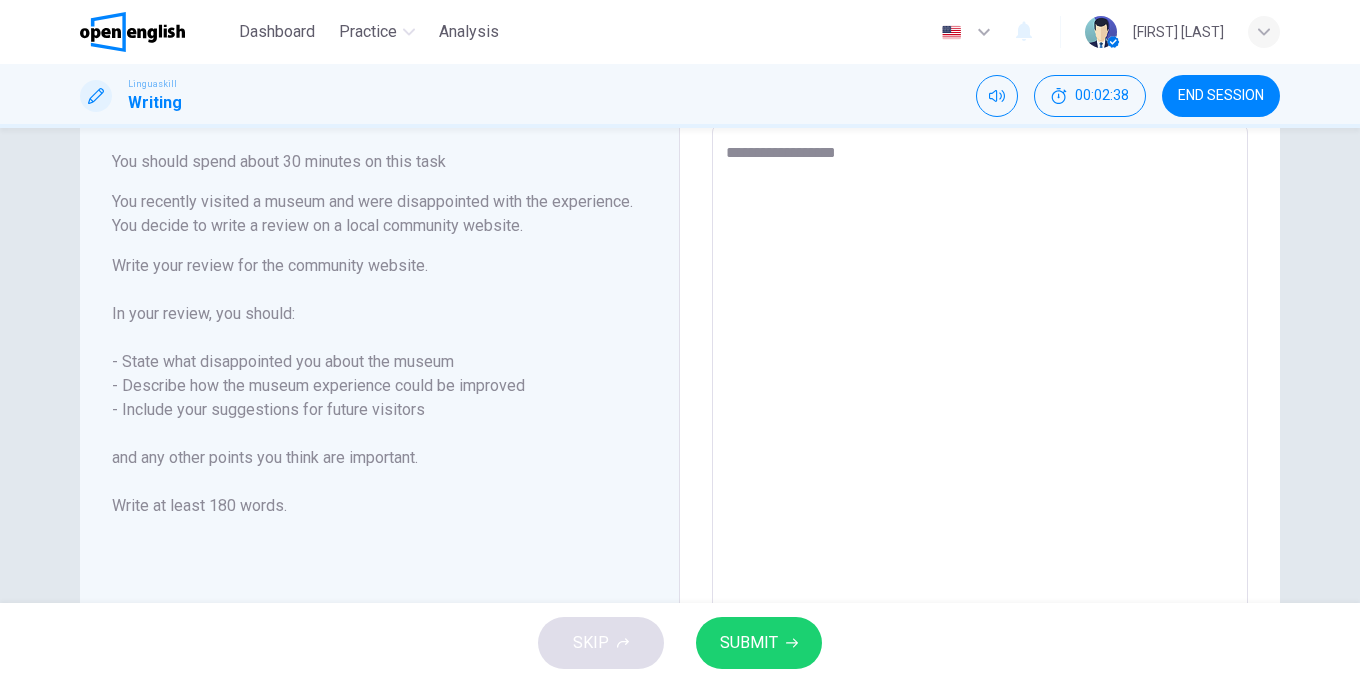 type on "*" 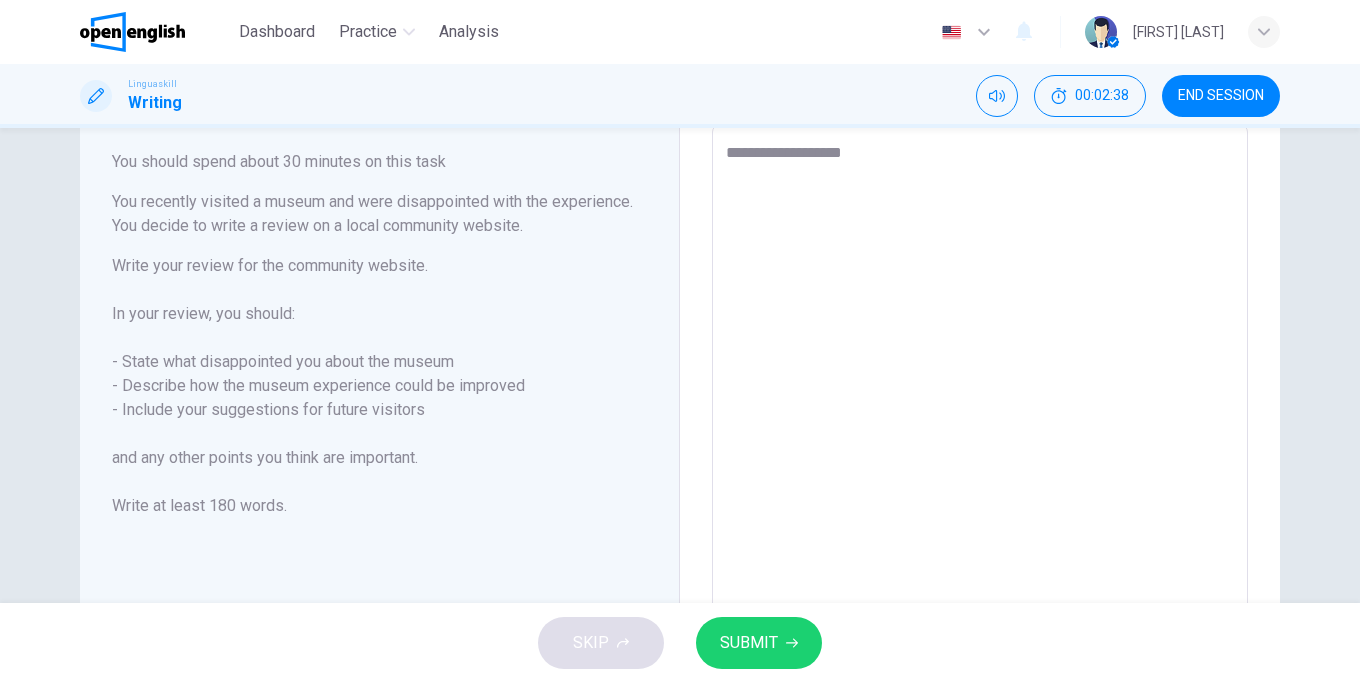 type on "*" 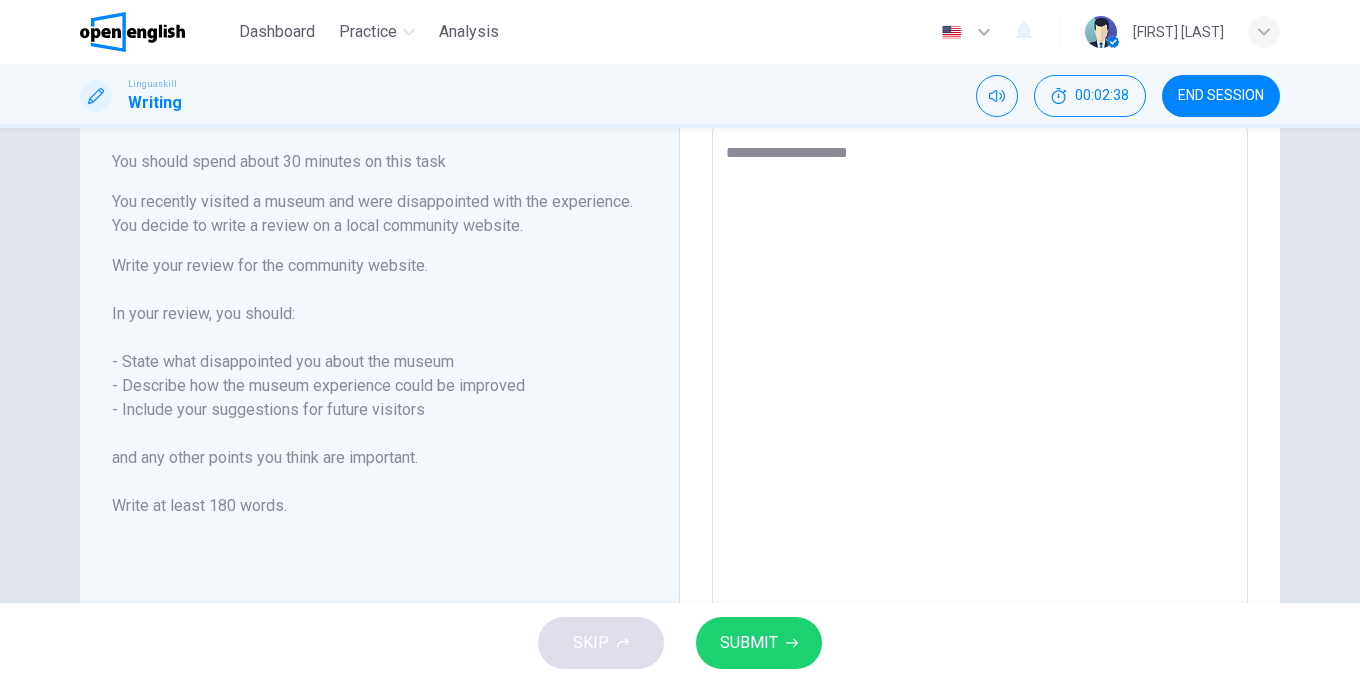 type on "*" 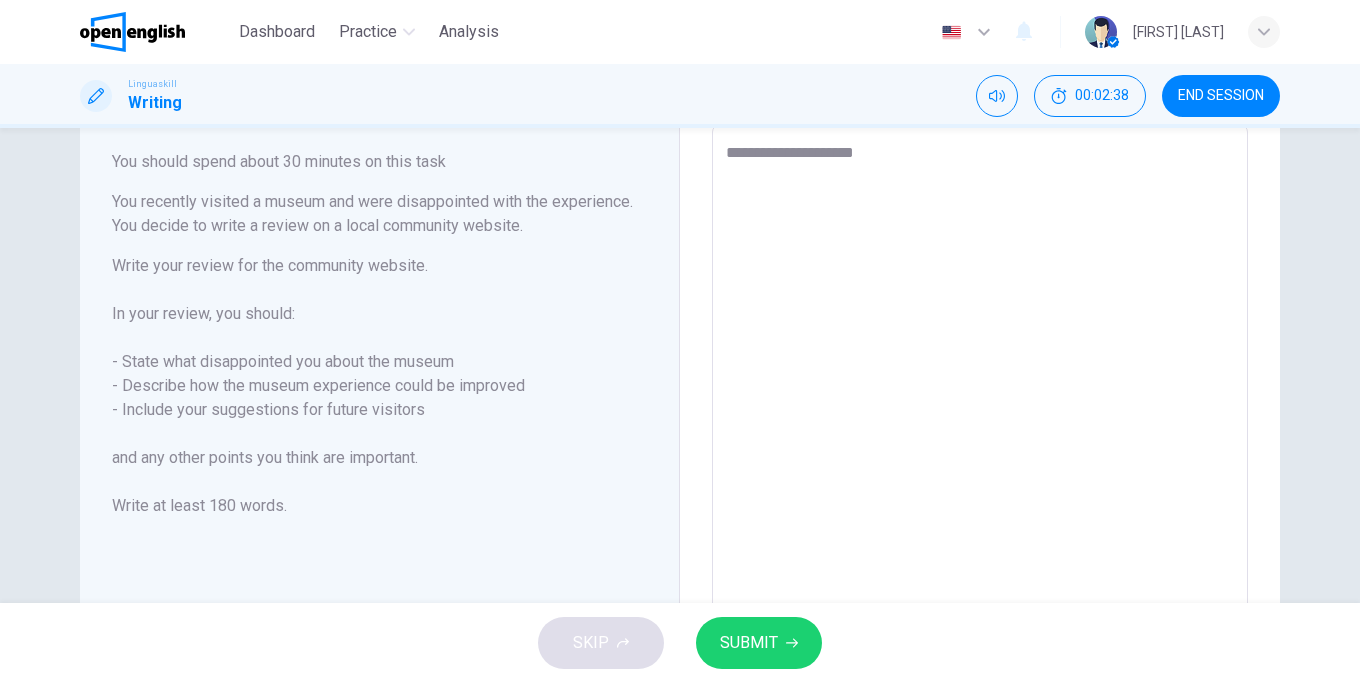 type on "*" 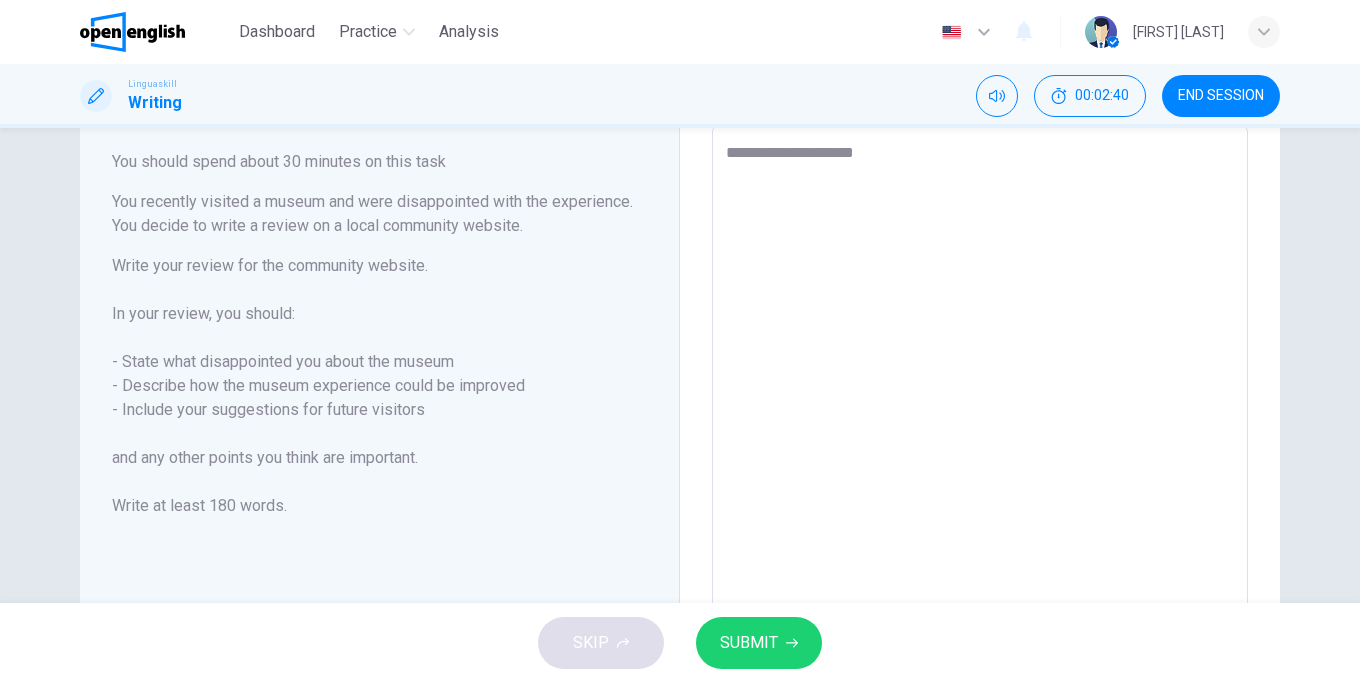 type on "**********" 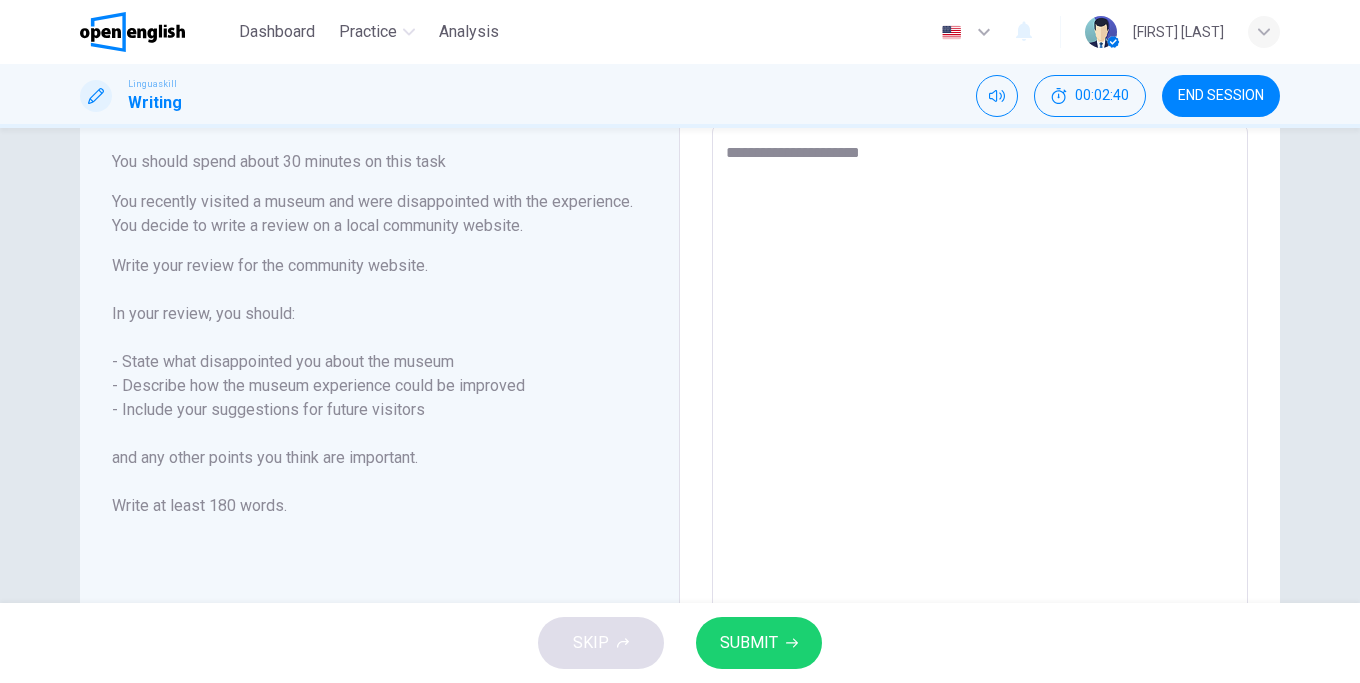type on "*" 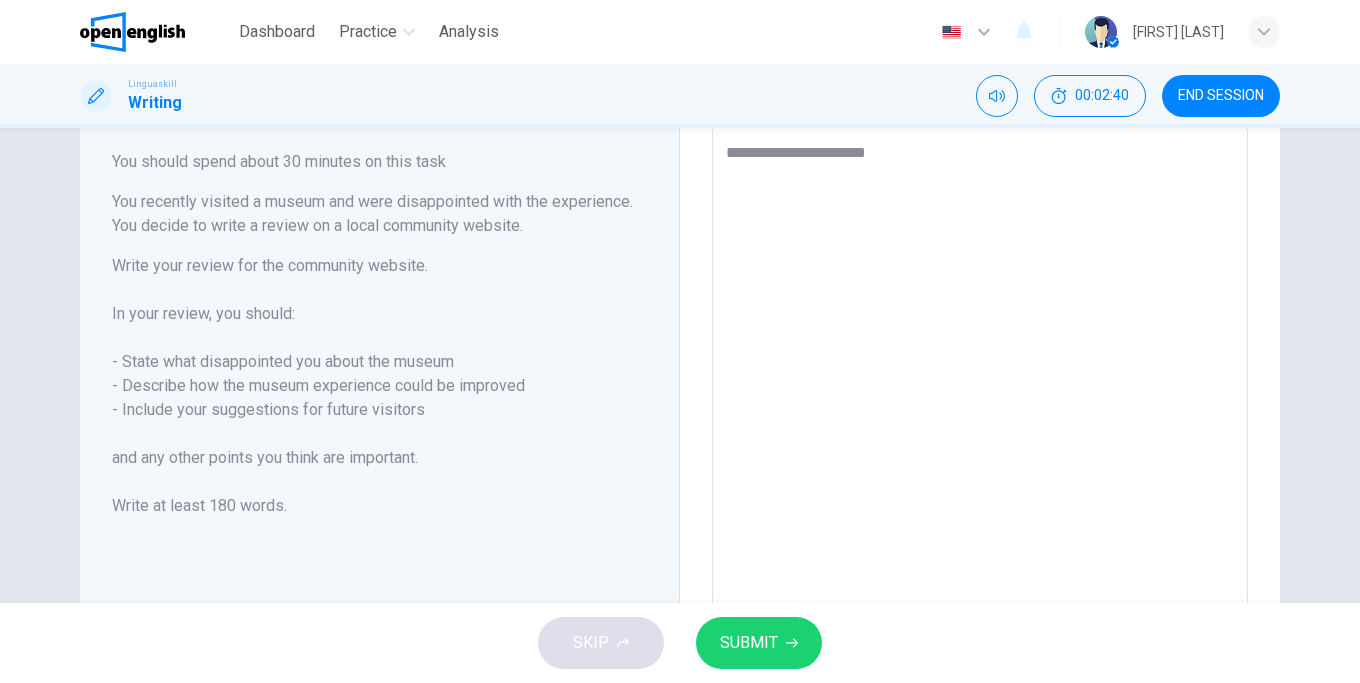 type on "*" 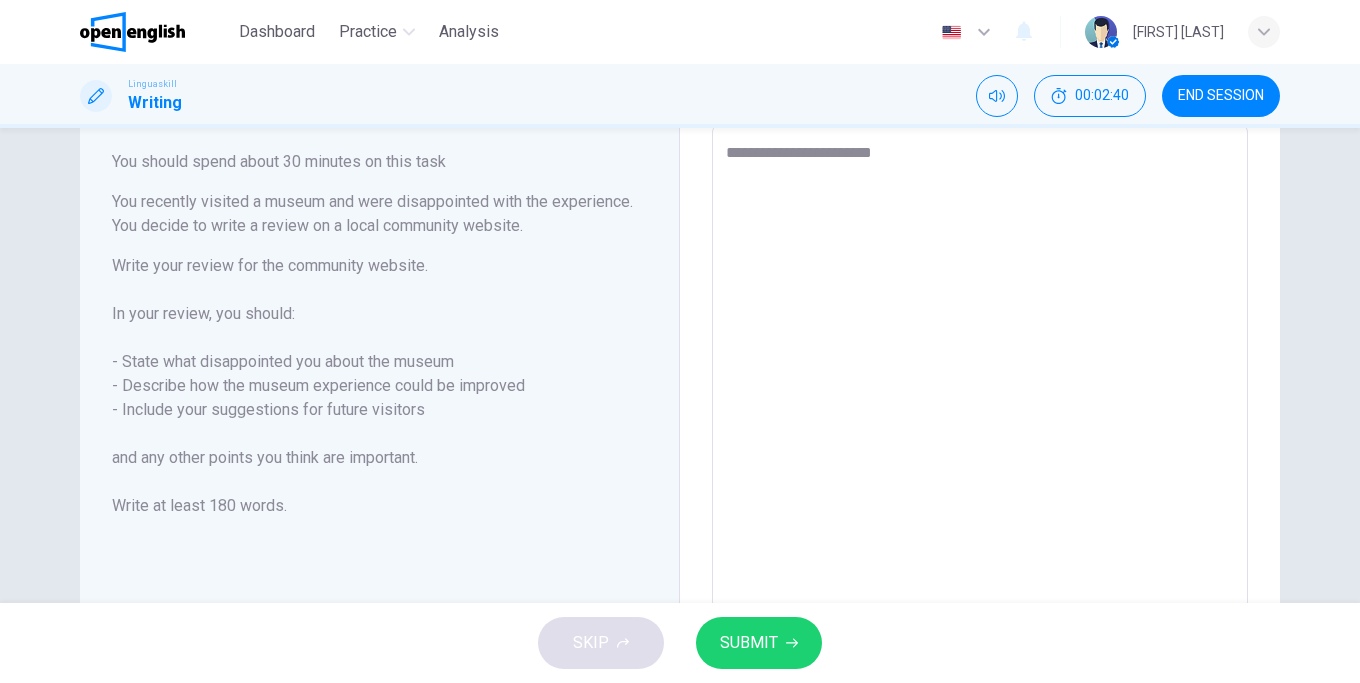 type on "*" 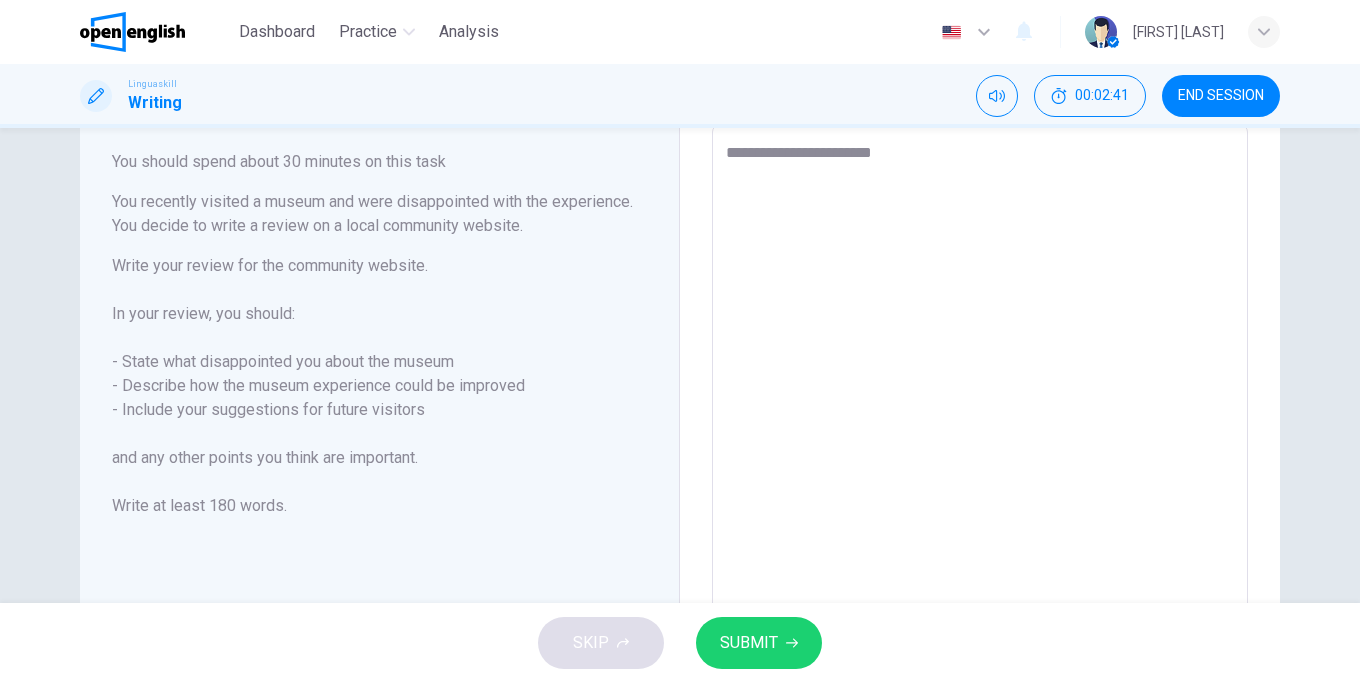 type on "**********" 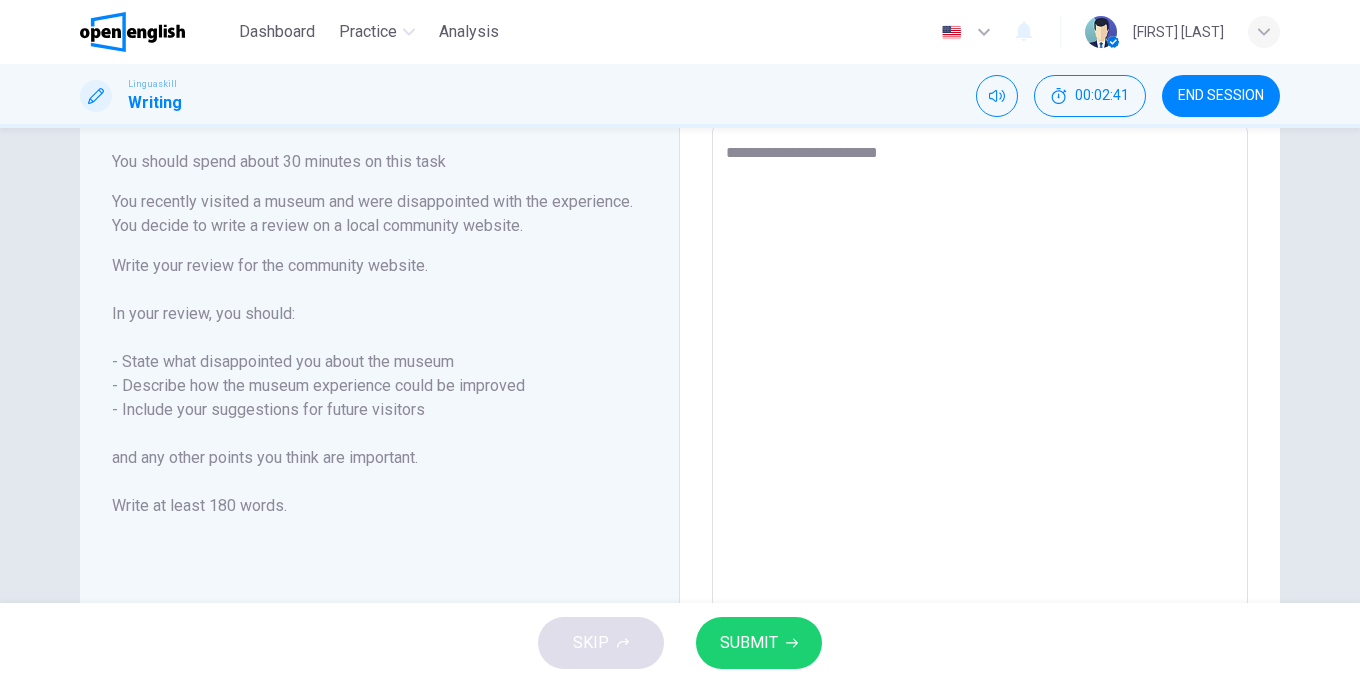 type on "*" 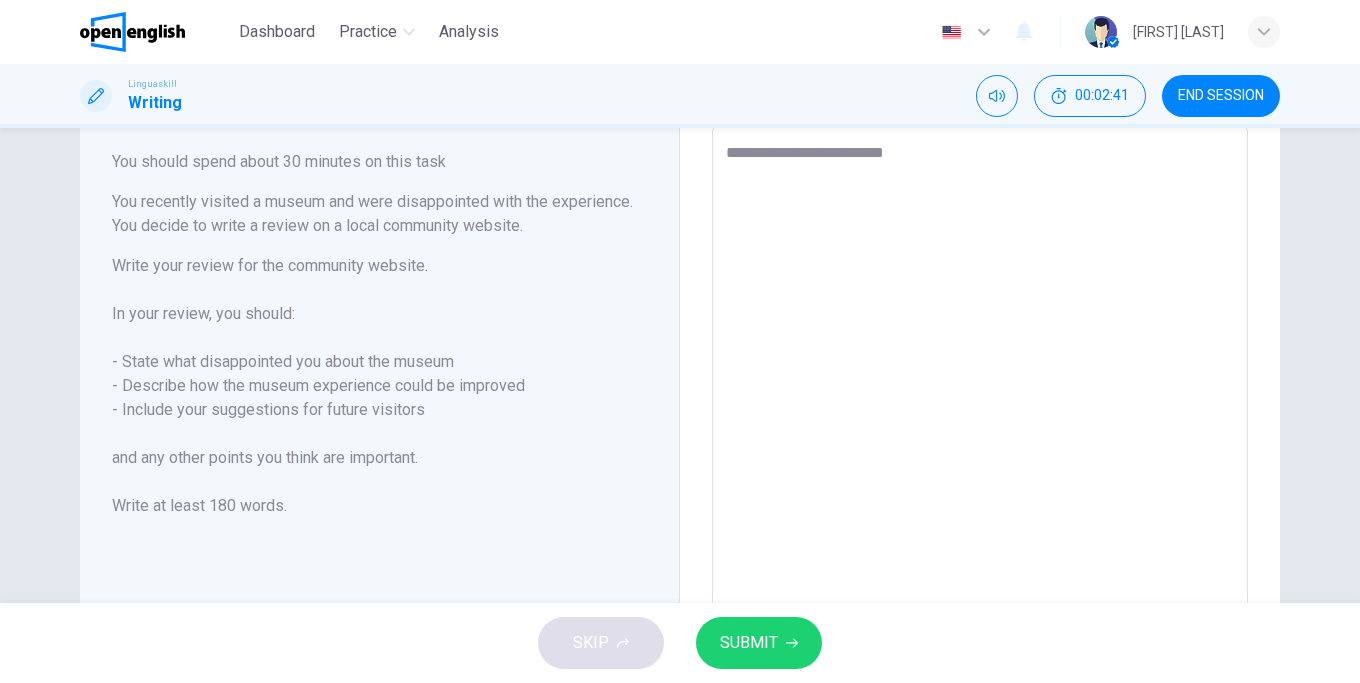 type on "**********" 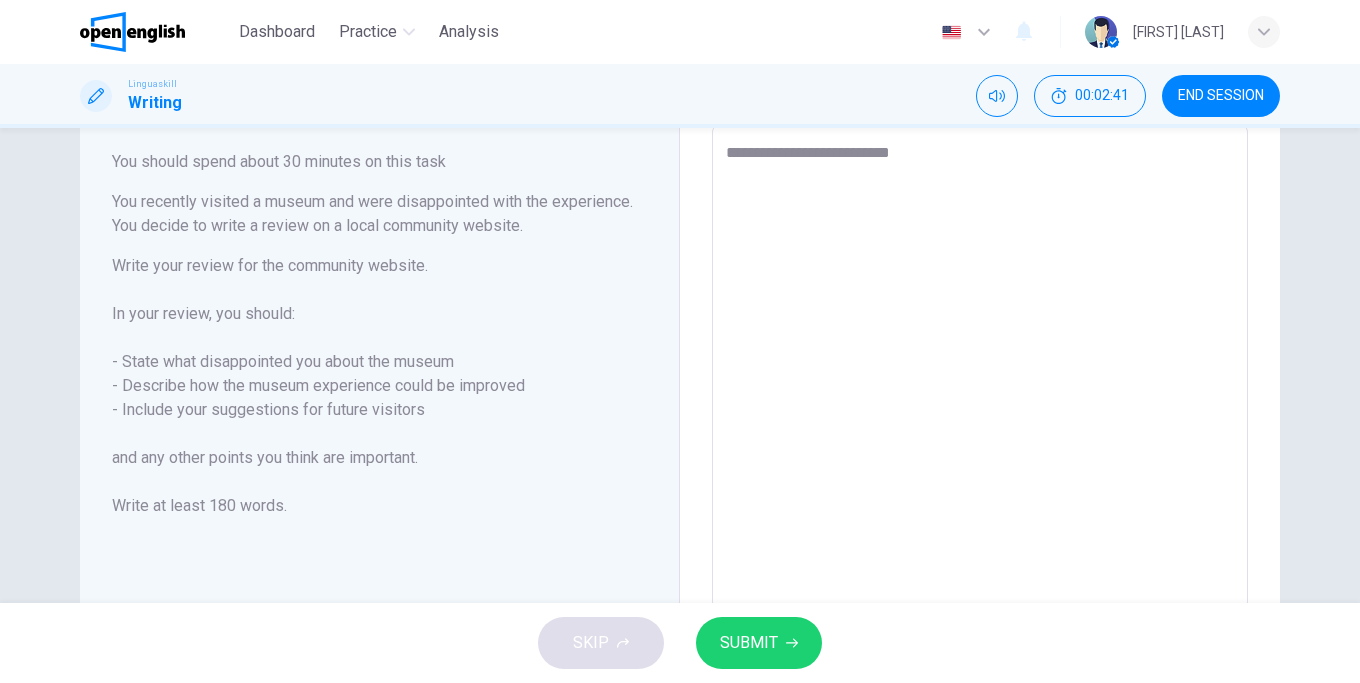type on "*" 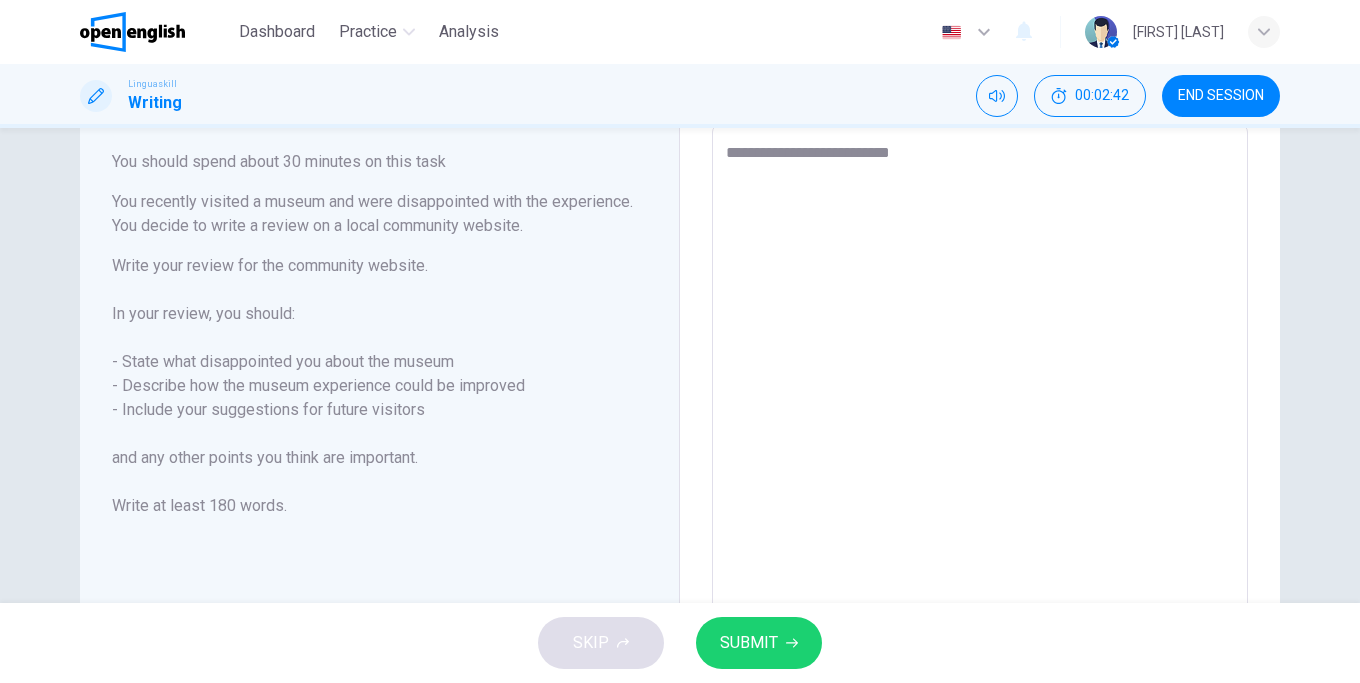 type on "**********" 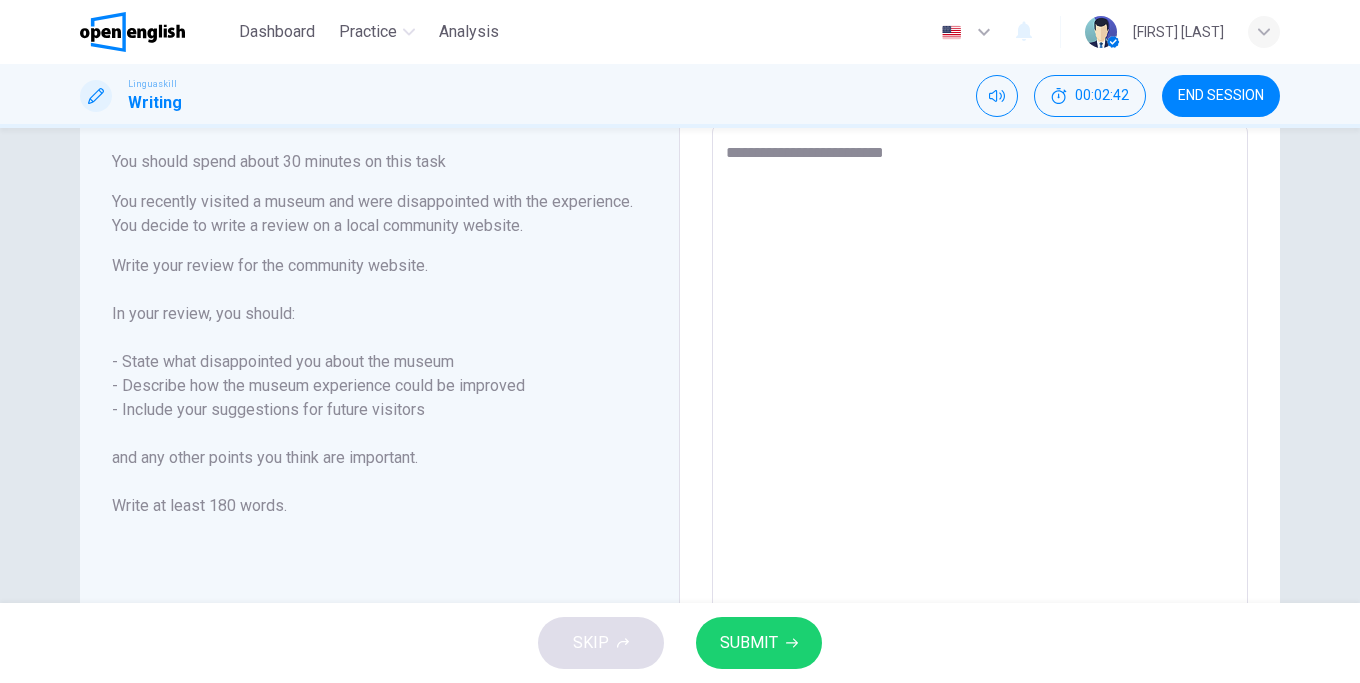 type on "*" 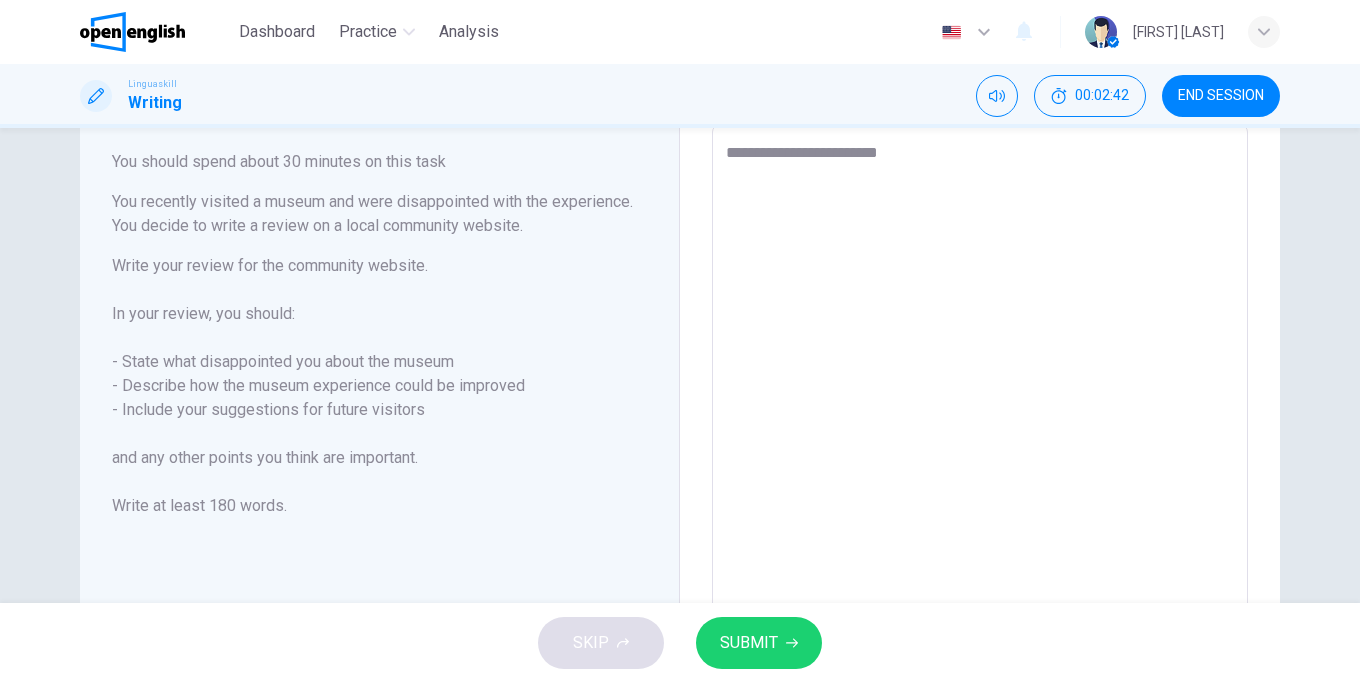 type on "*" 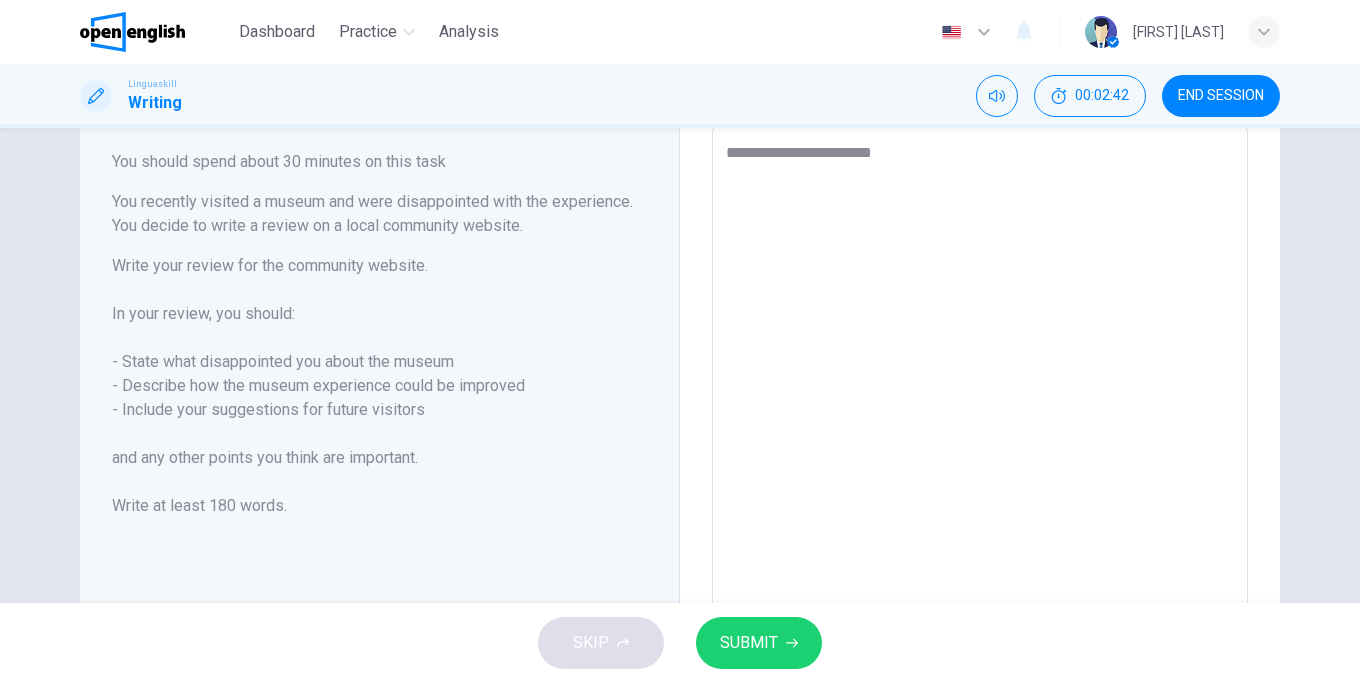 type on "*" 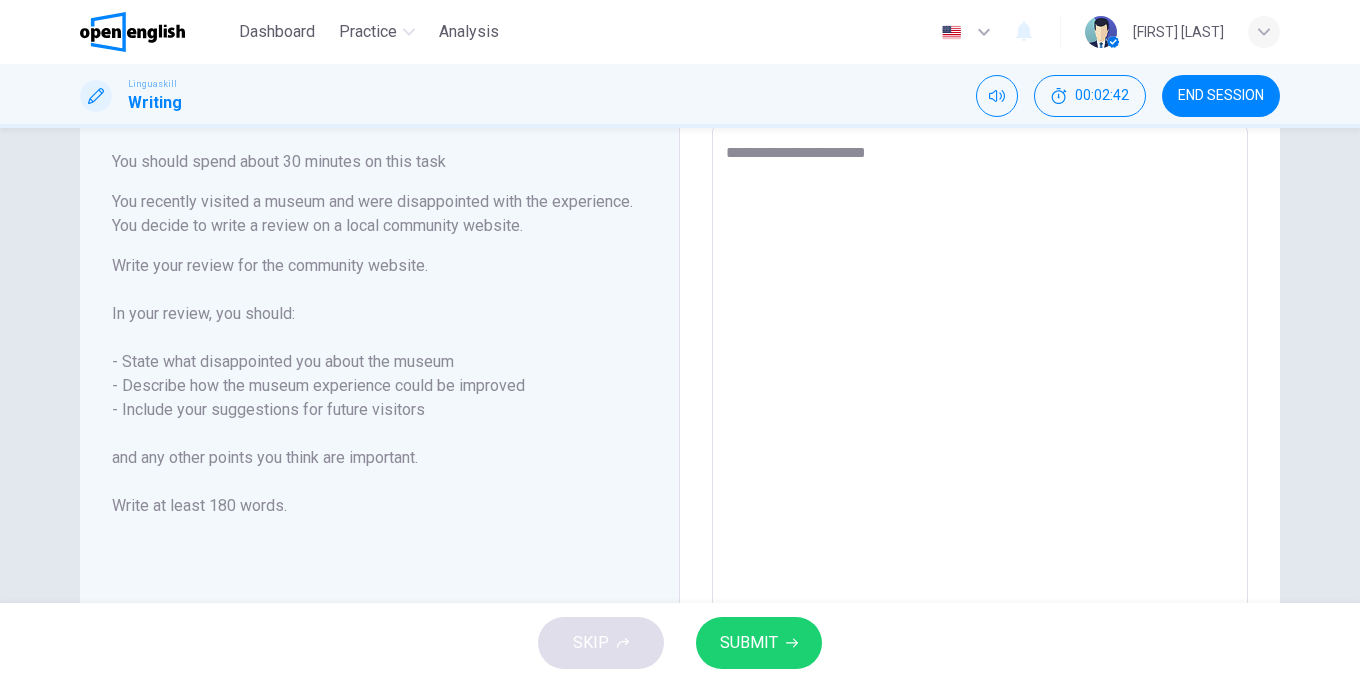 type on "*" 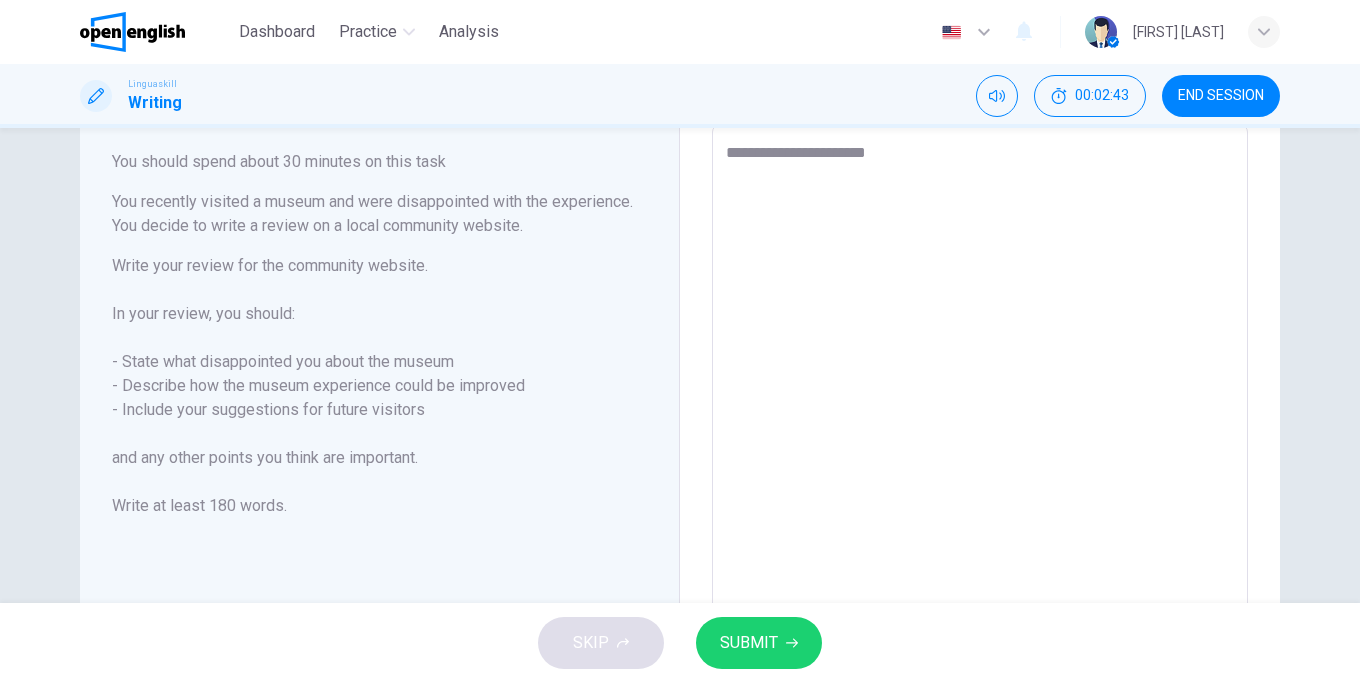 type on "**********" 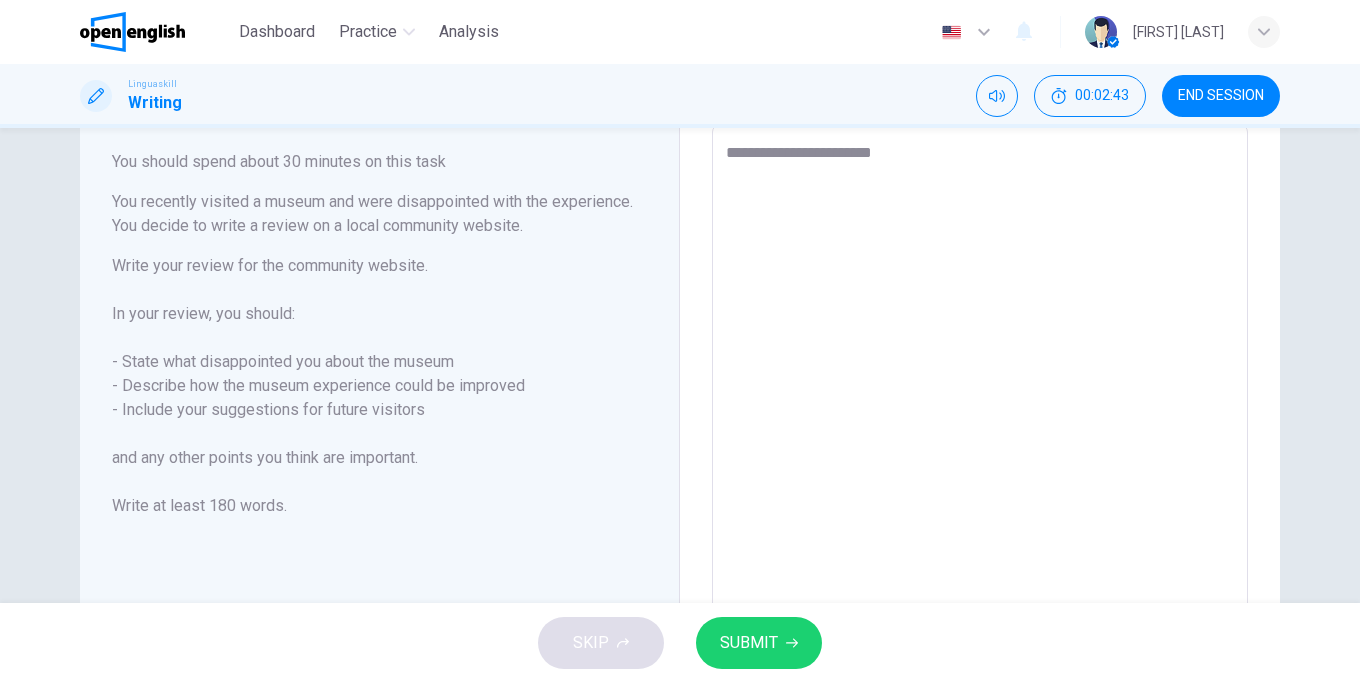 type on "*" 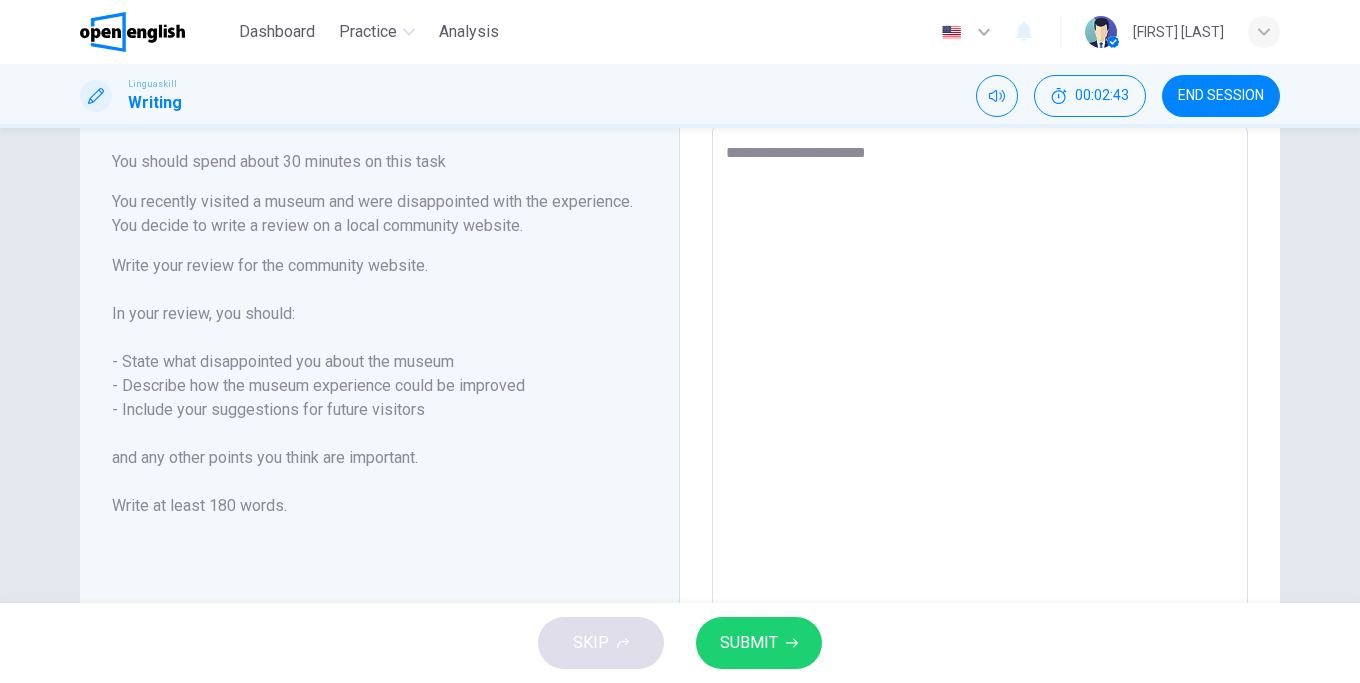 type on "**********" 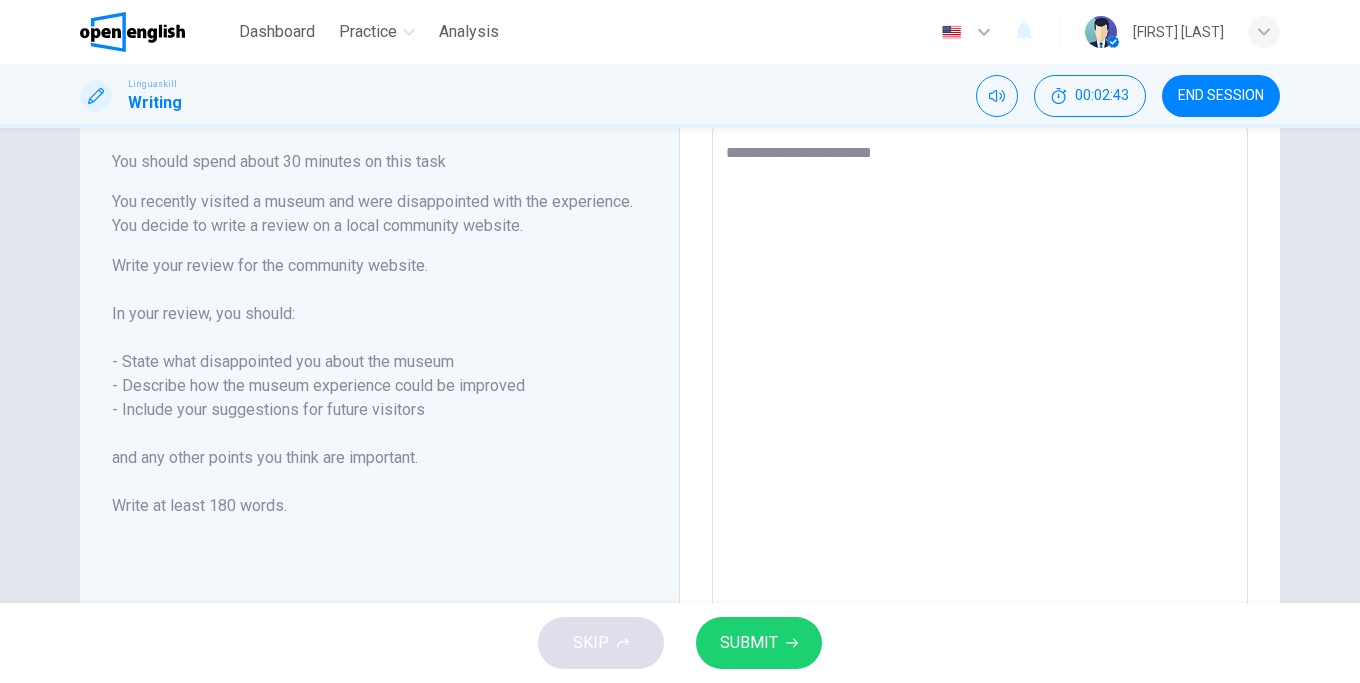 type on "*" 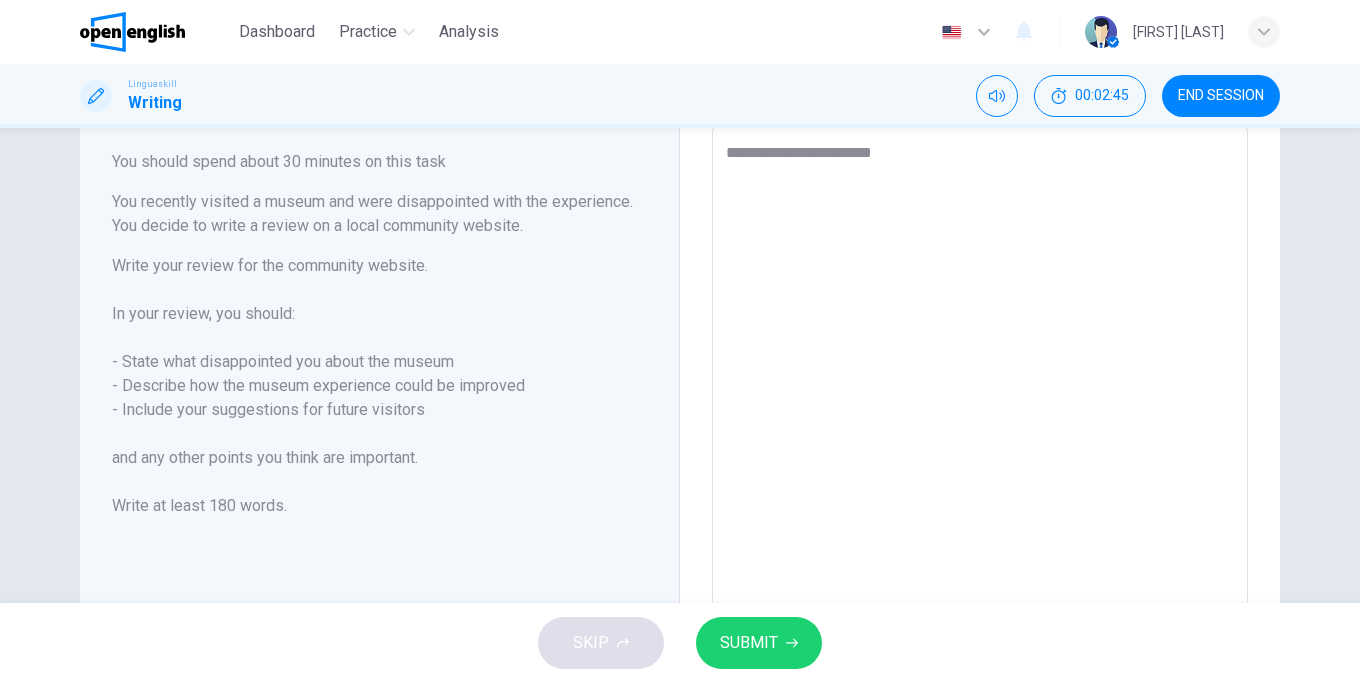 type on "**********" 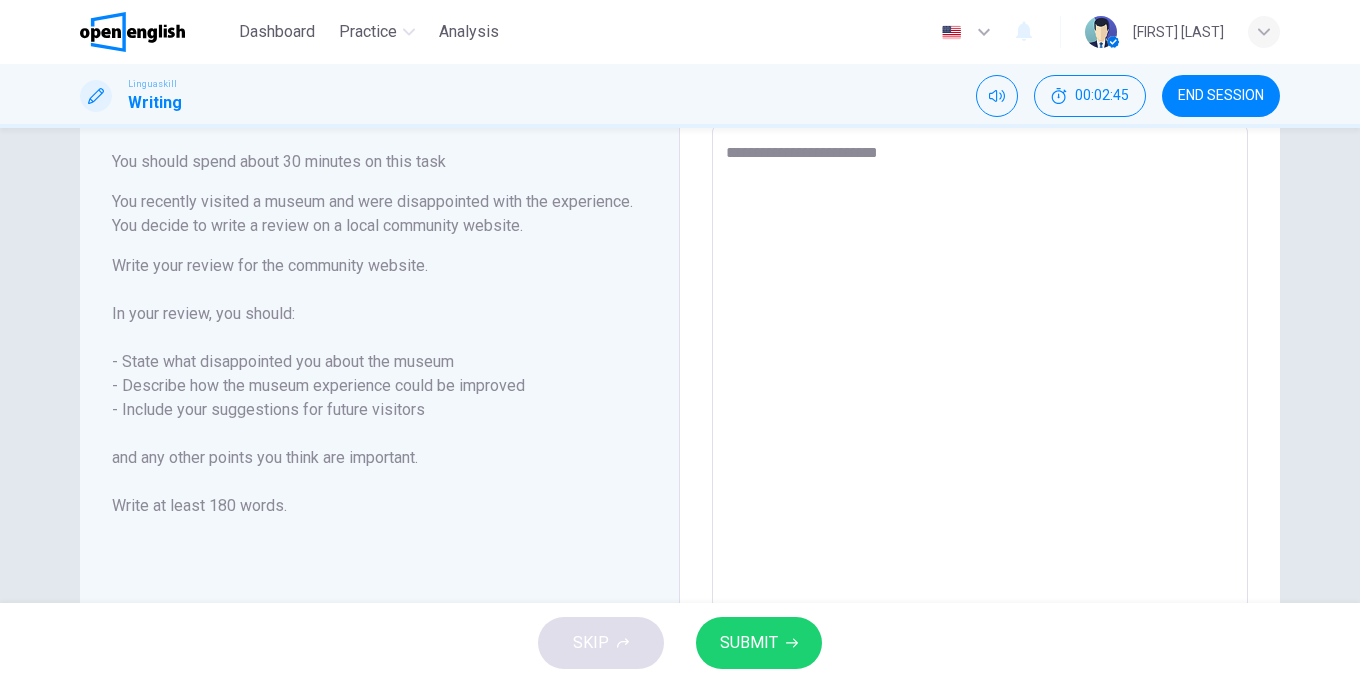 type on "**********" 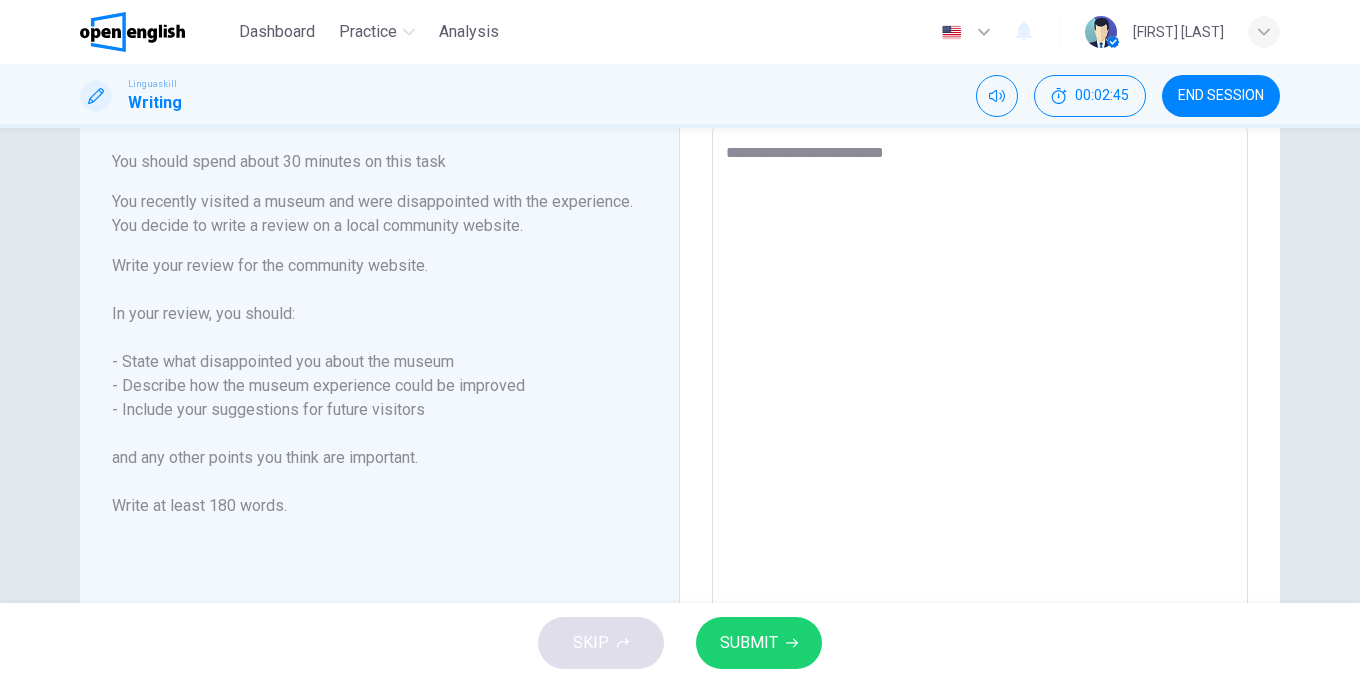 type on "*" 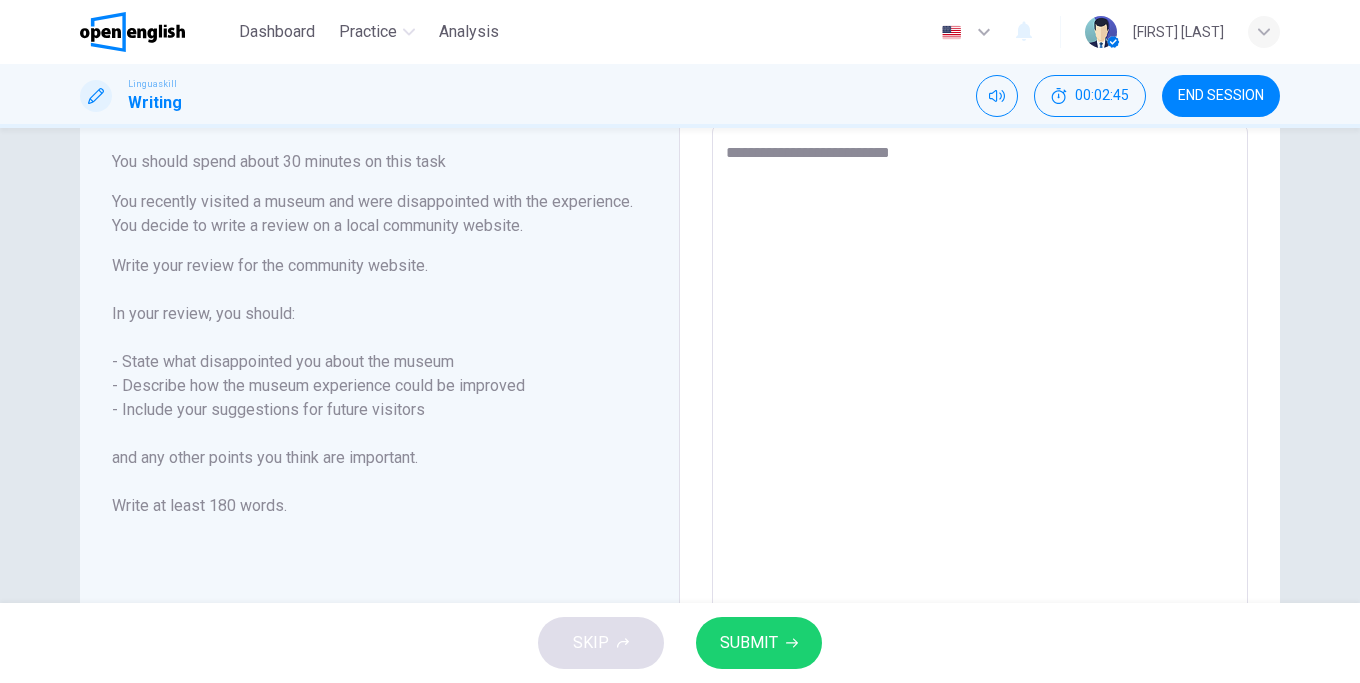 type on "*" 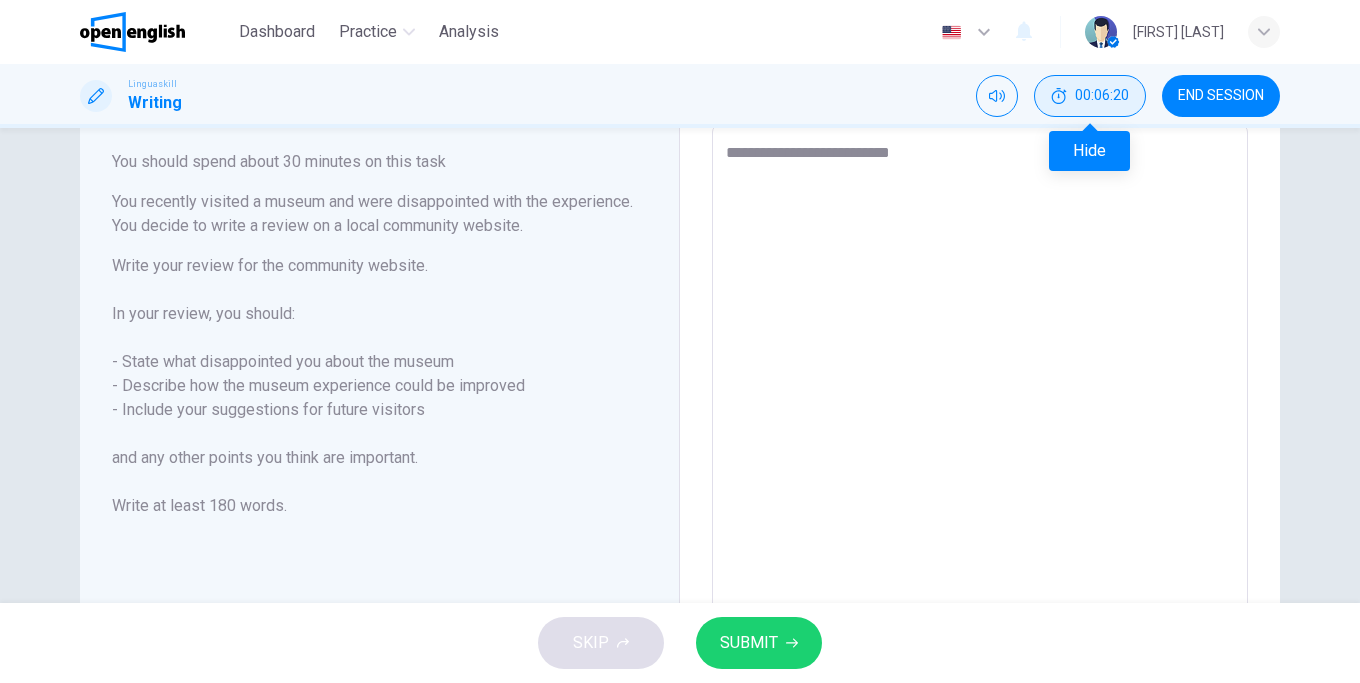 type on "**********" 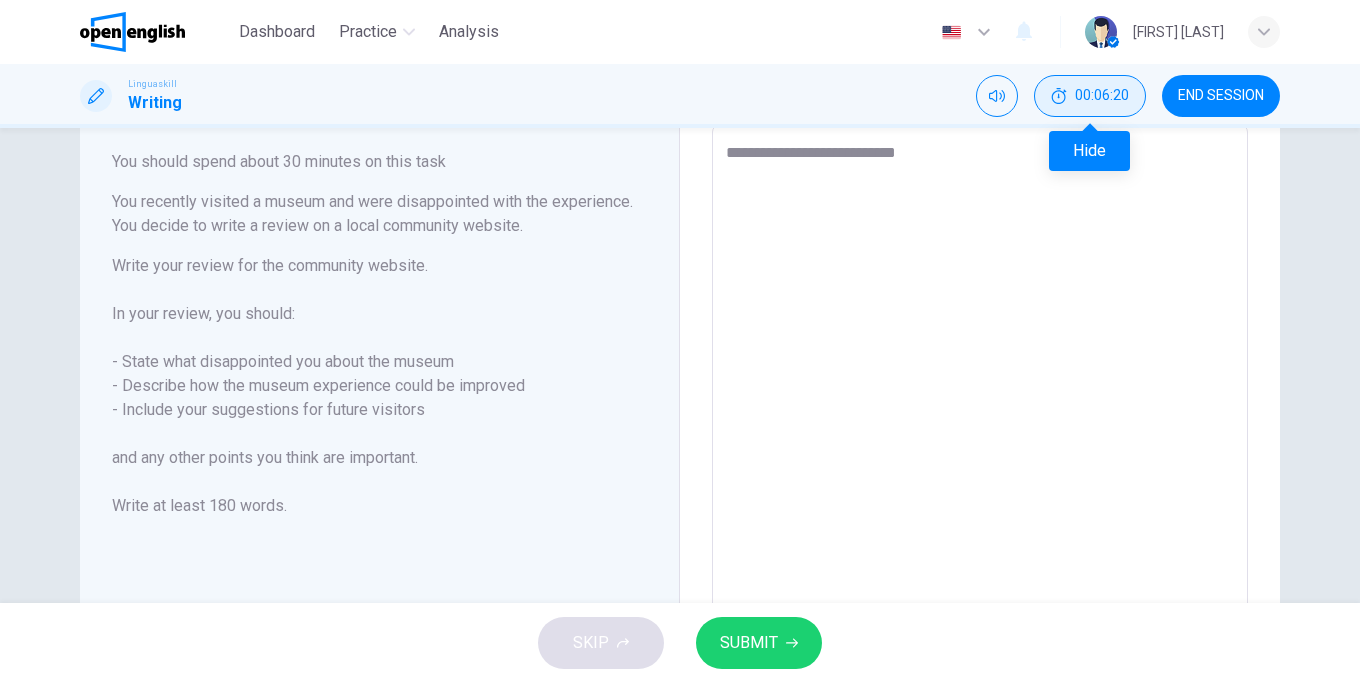 type on "**********" 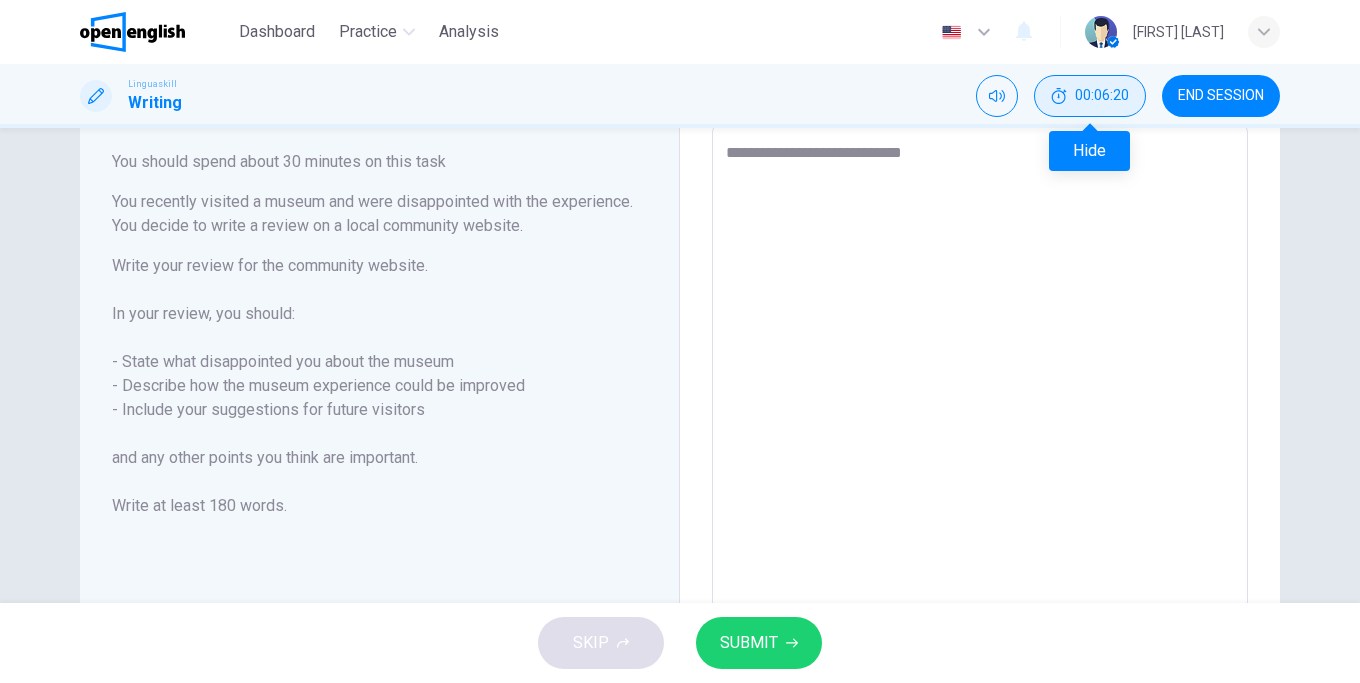 type on "*" 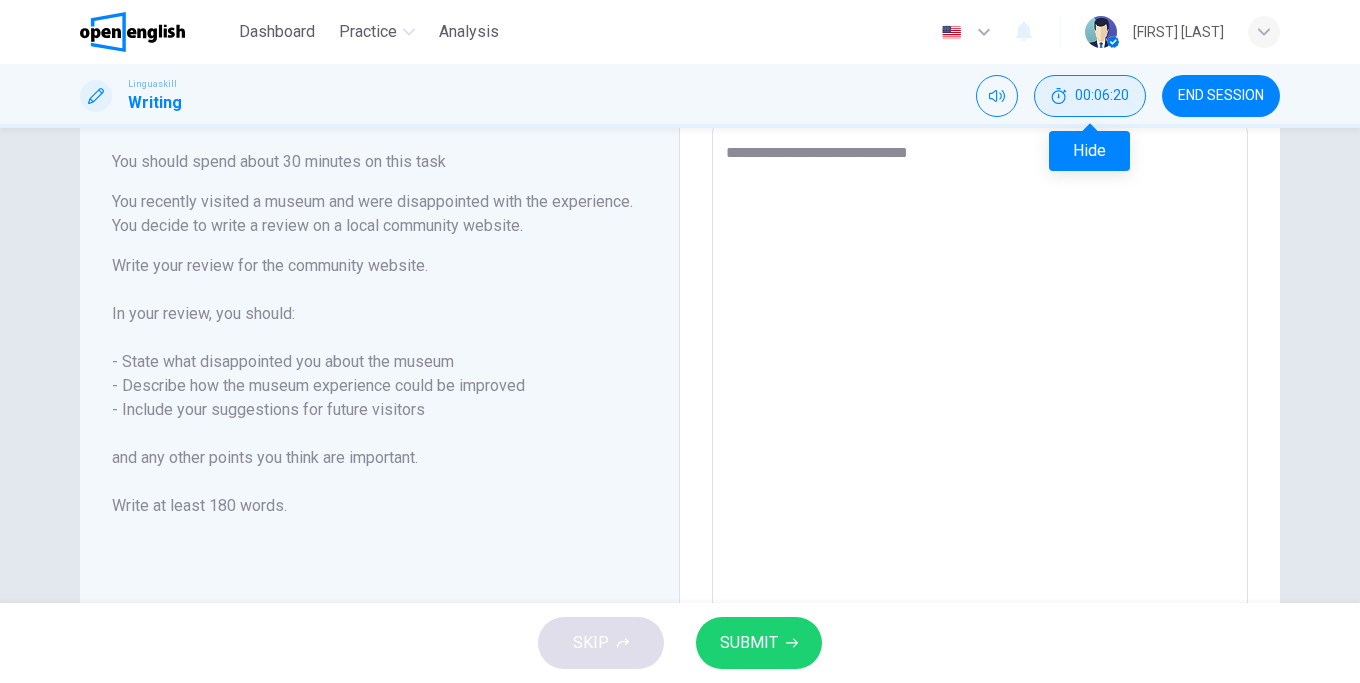 type on "*" 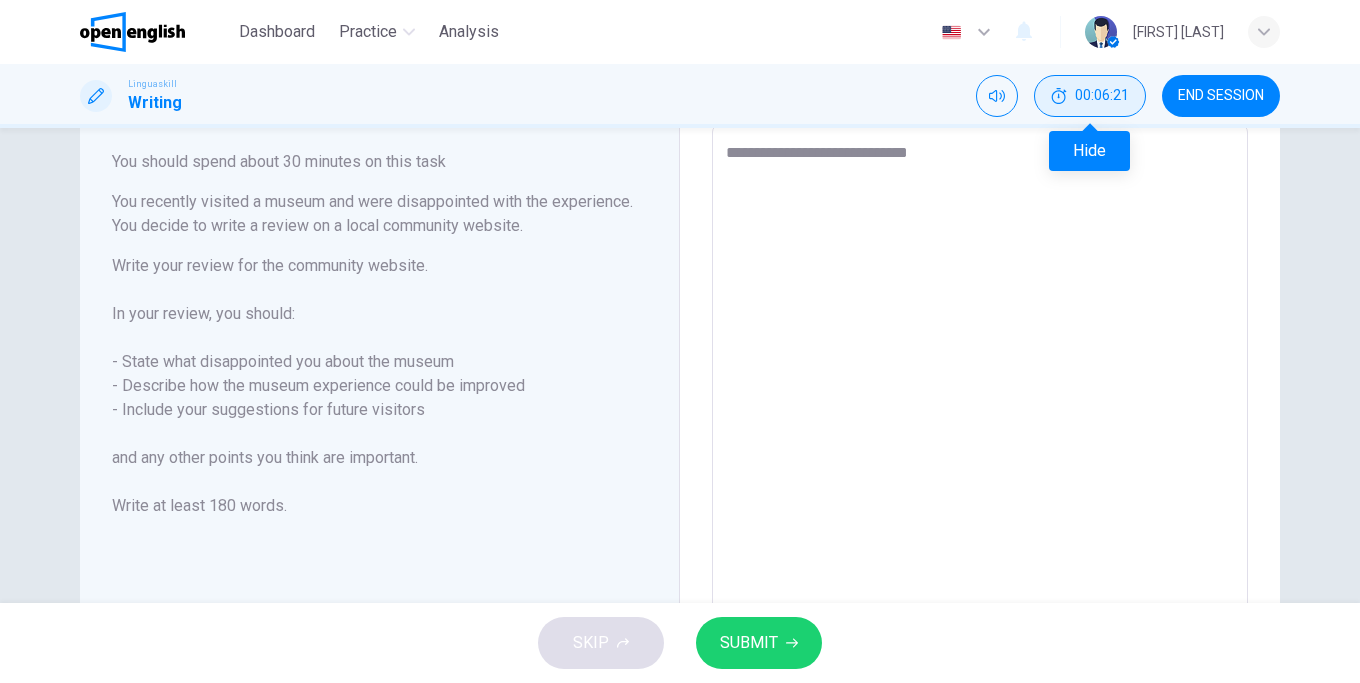 type on "**********" 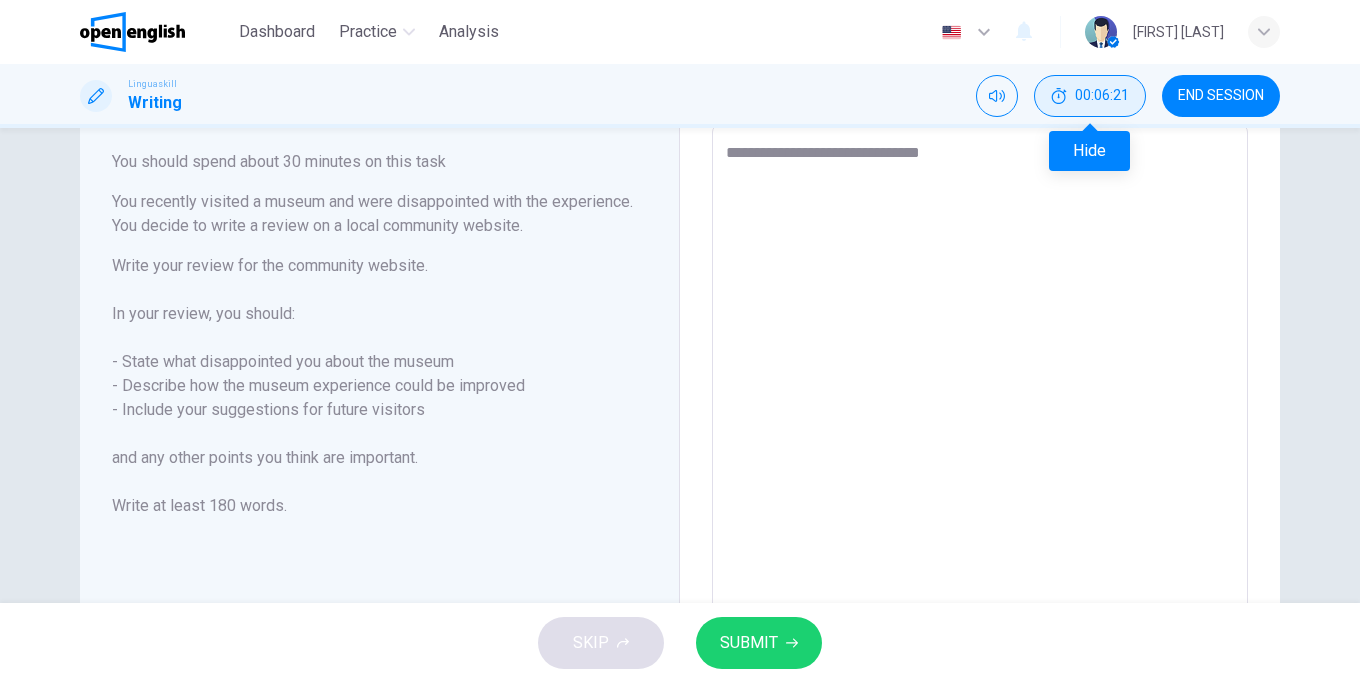 type on "**********" 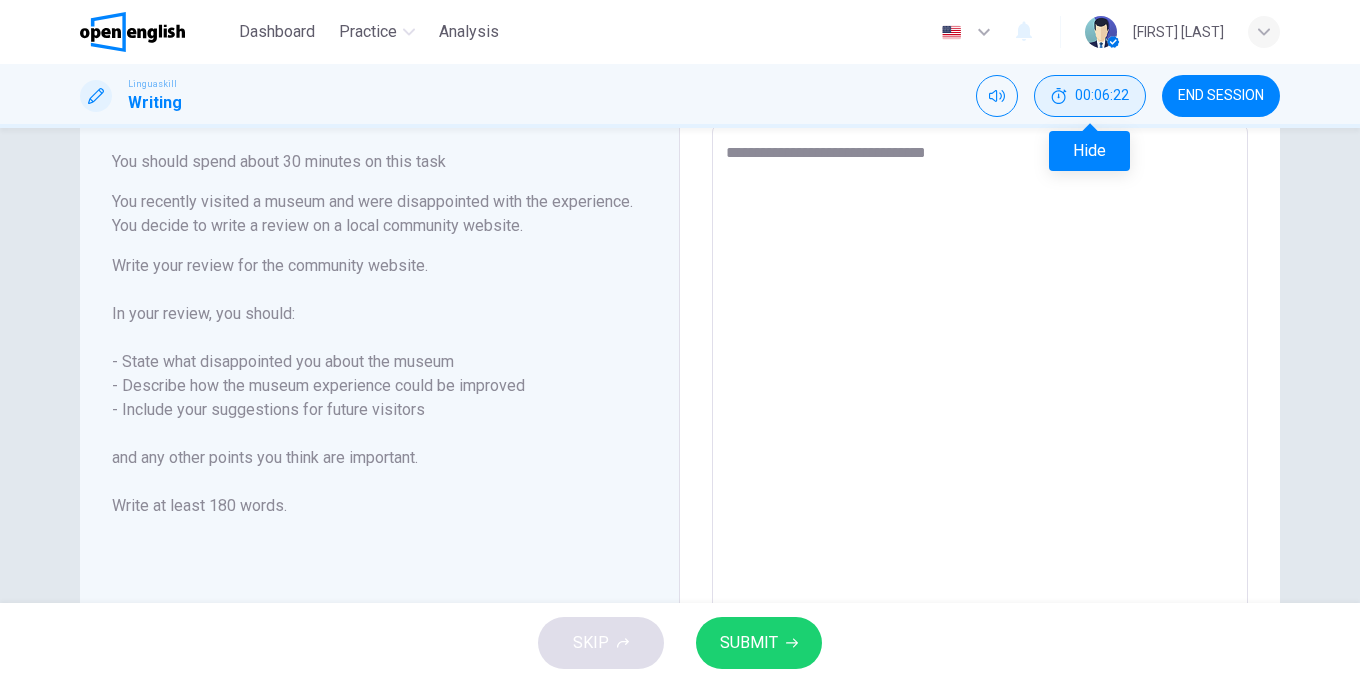 type on "**********" 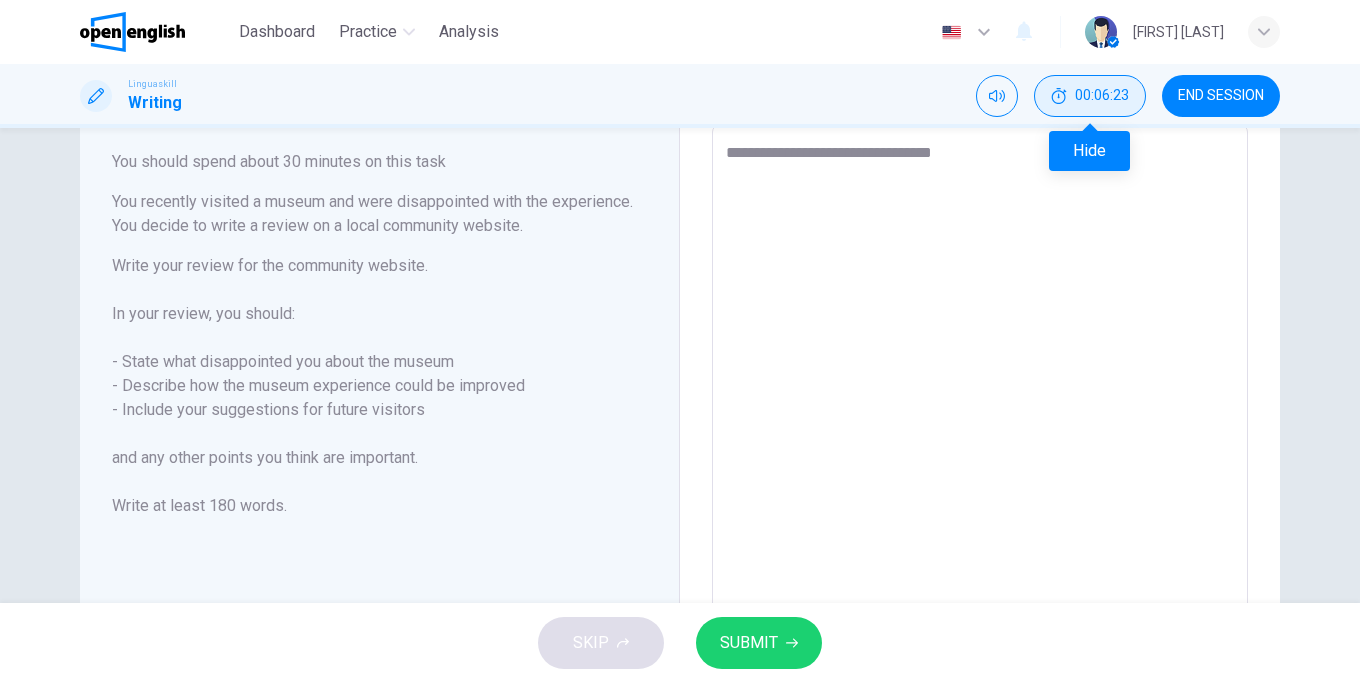 type on "**********" 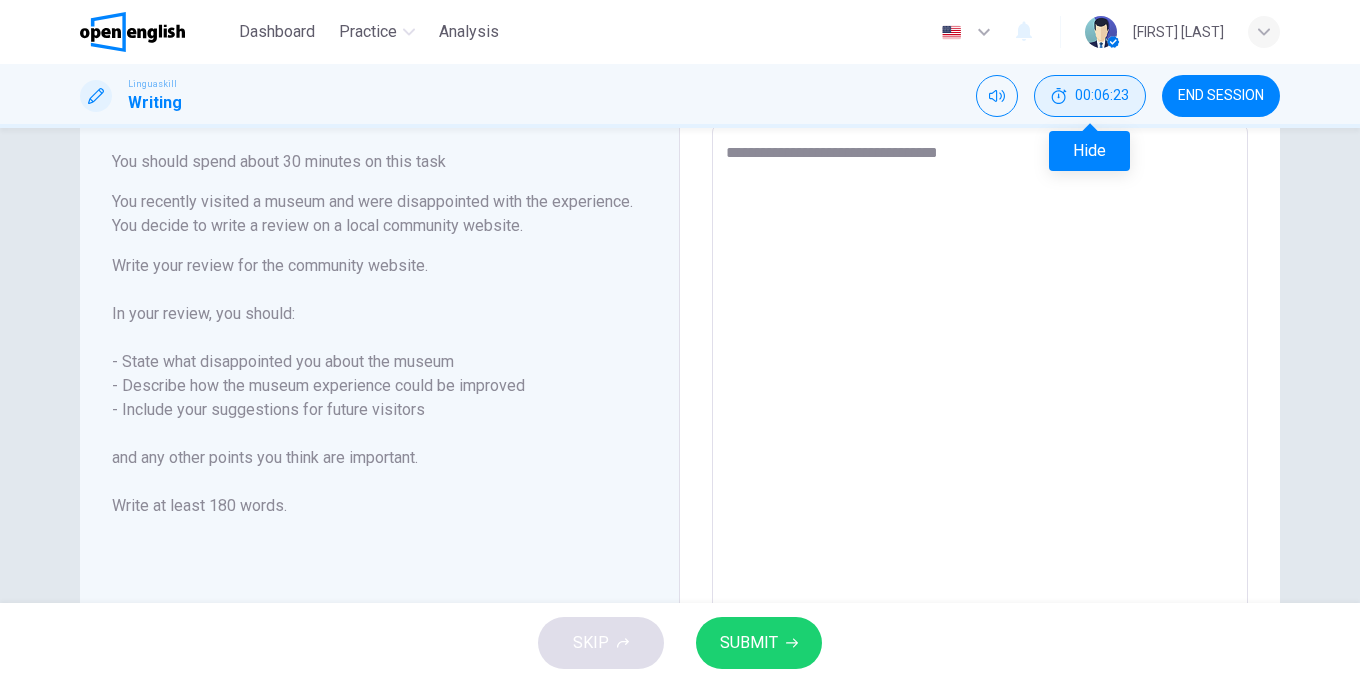 type on "*" 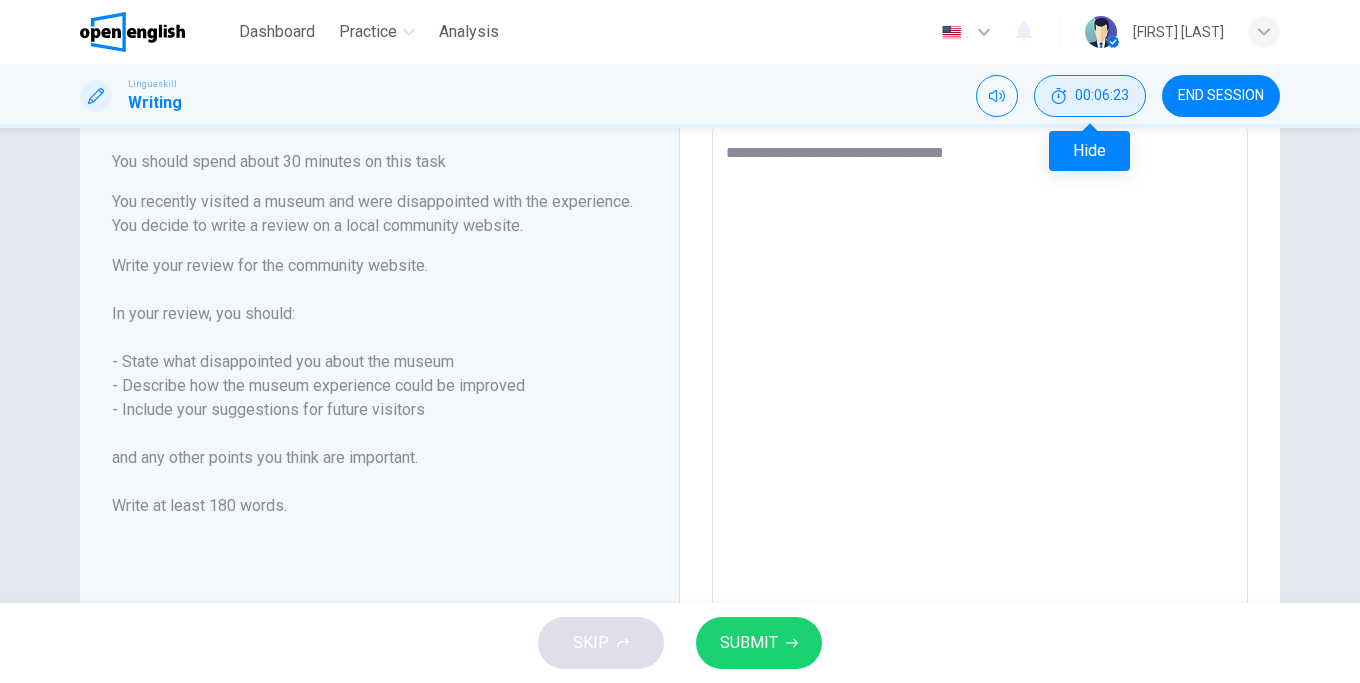 type on "*" 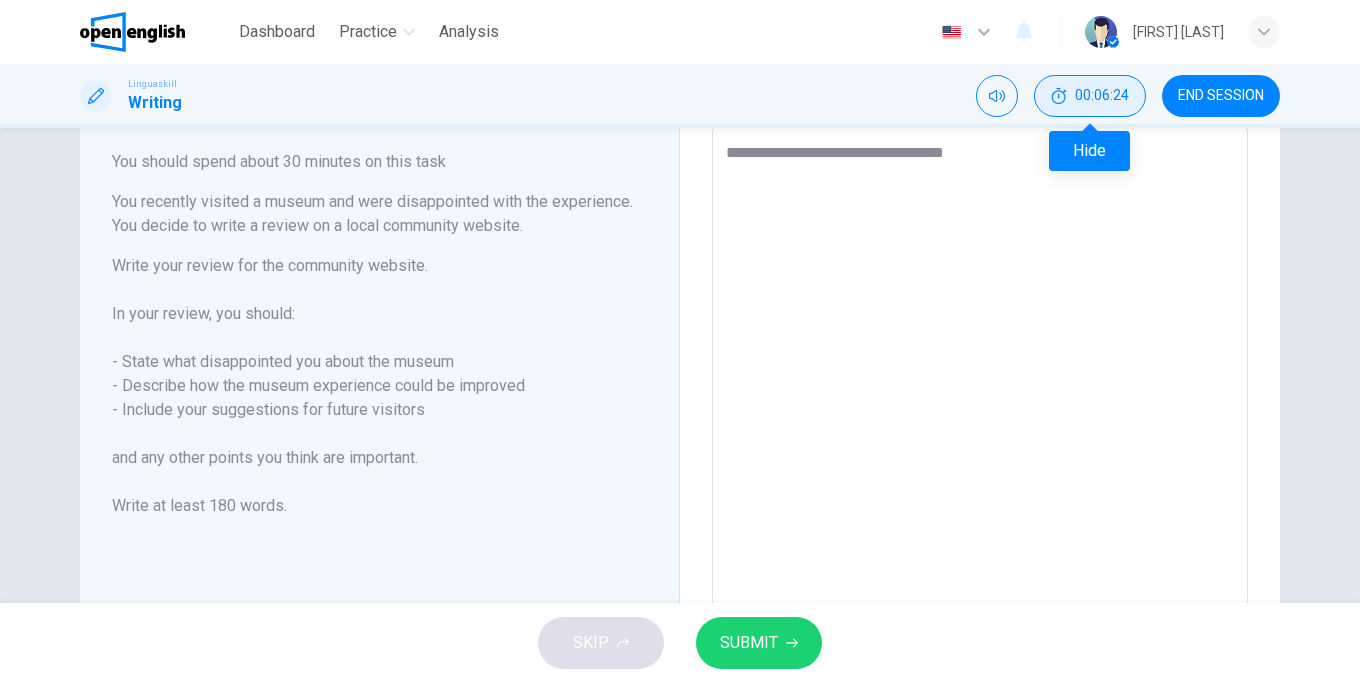 type on "**********" 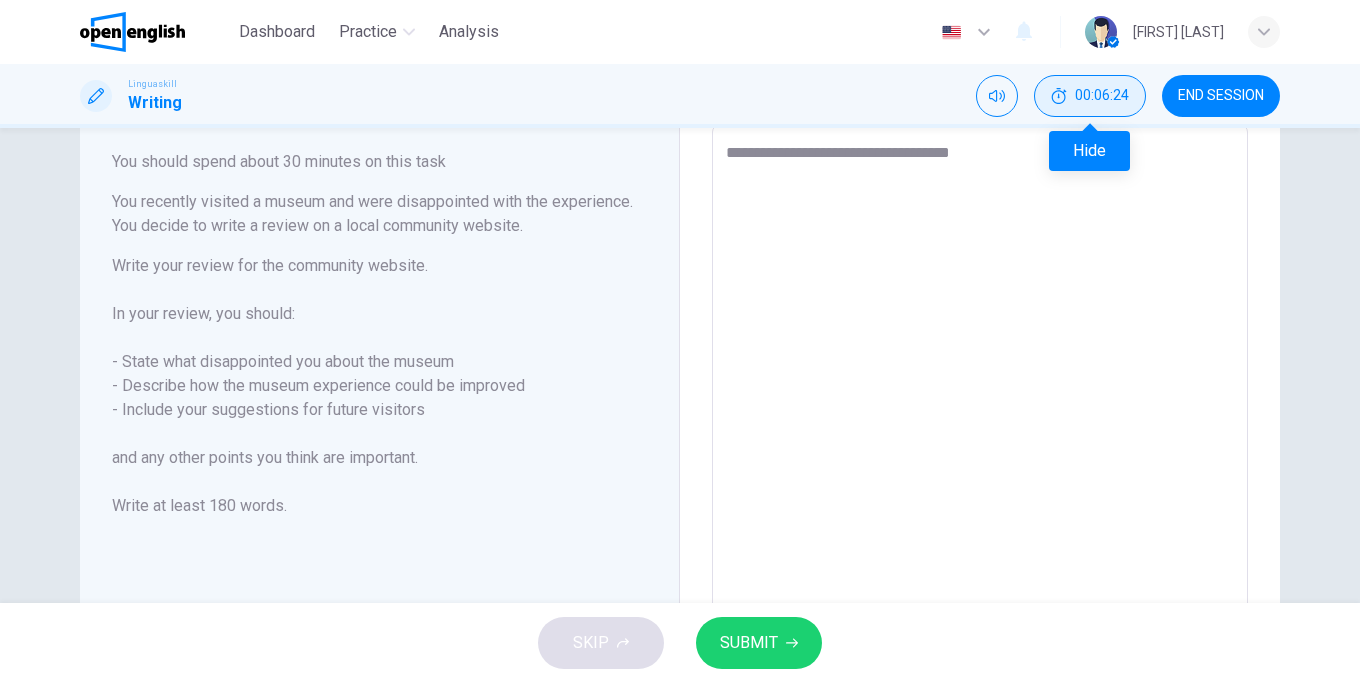 type on "**********" 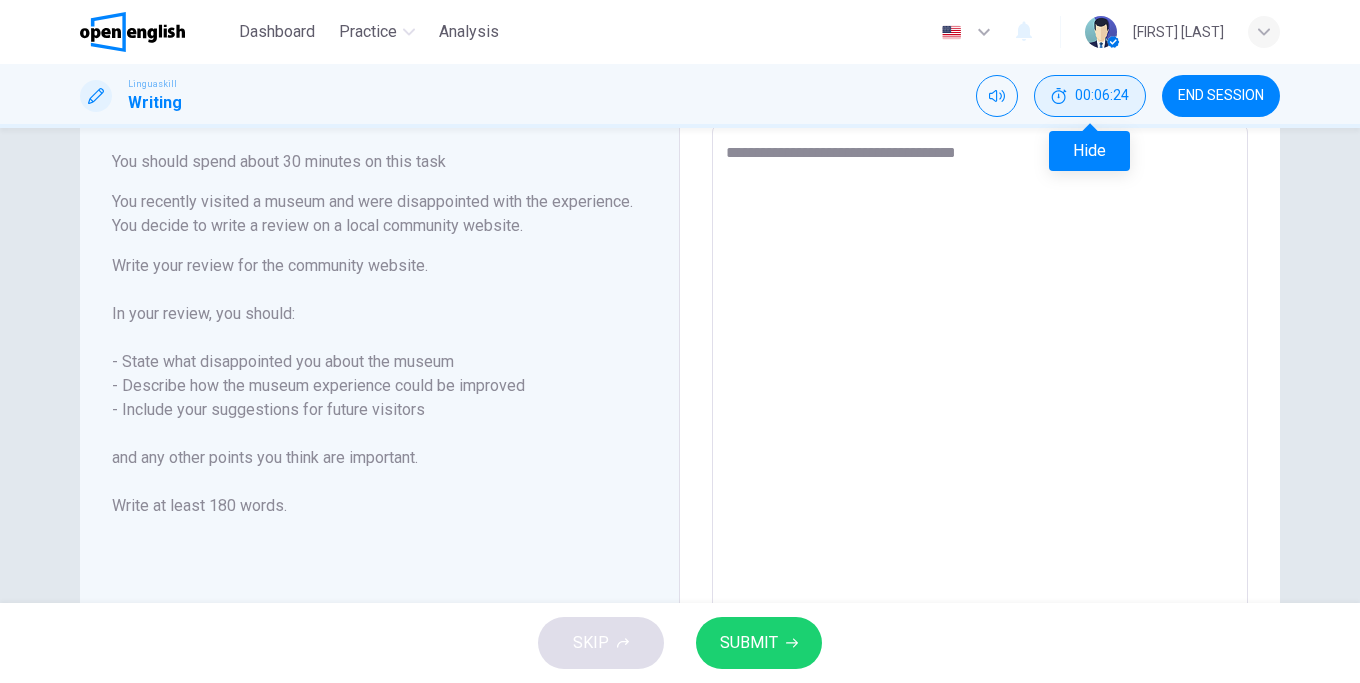 type on "*" 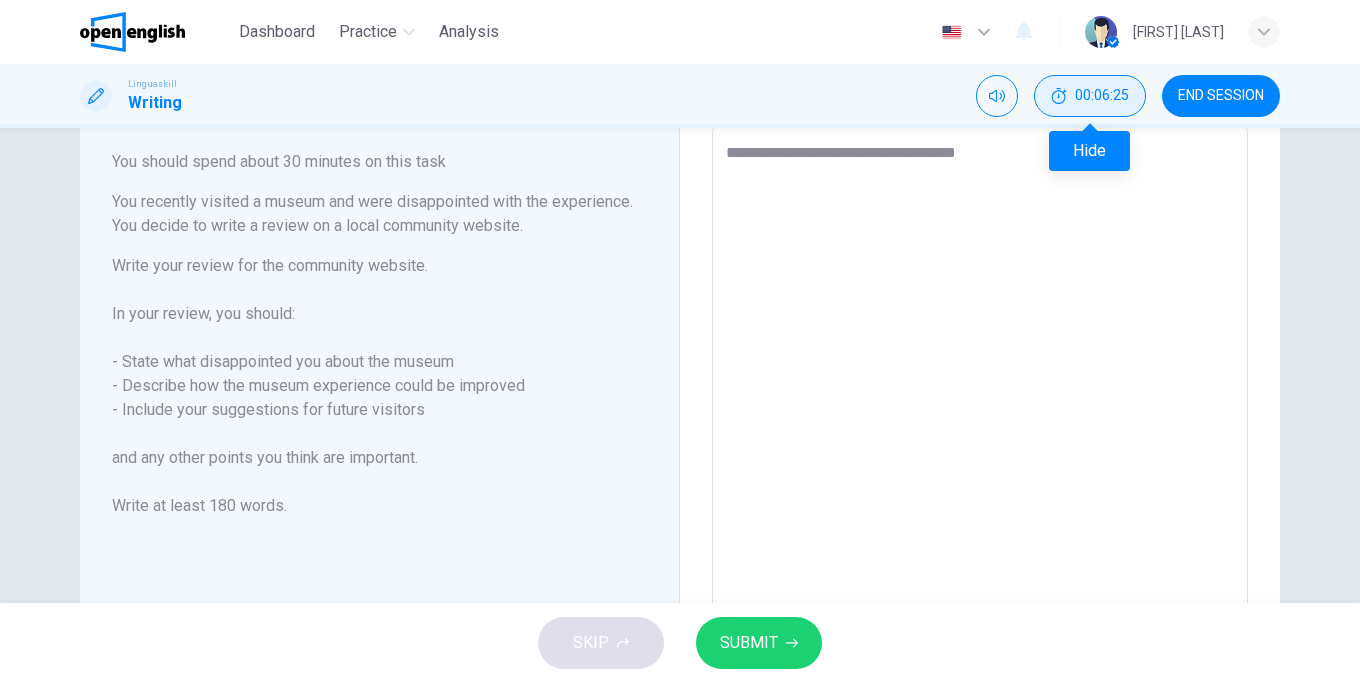 type on "**********" 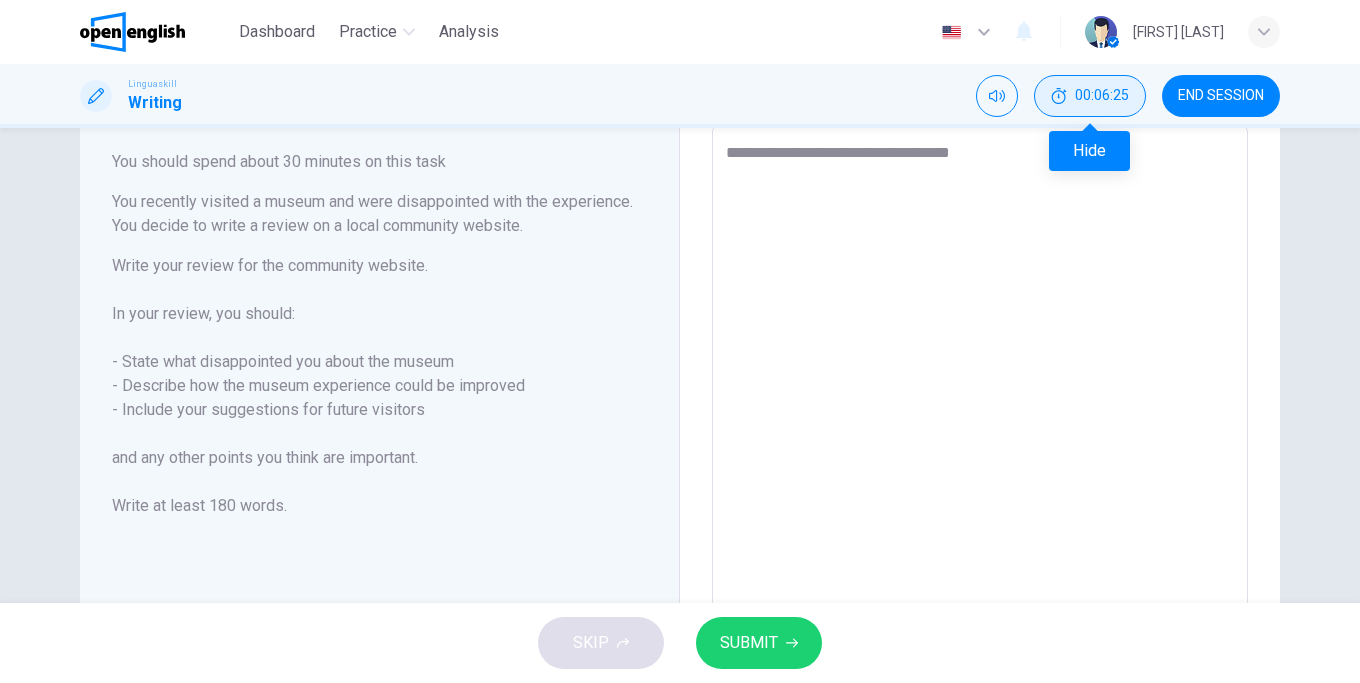 type on "*" 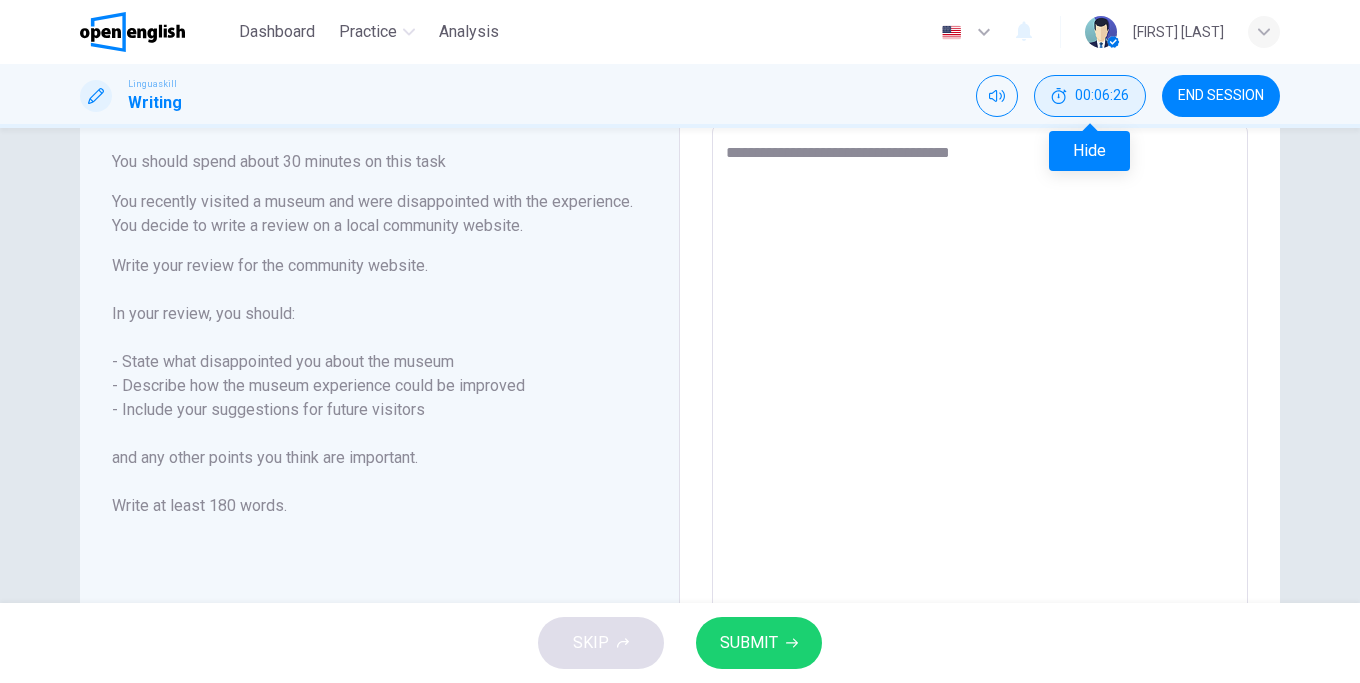 type on "**********" 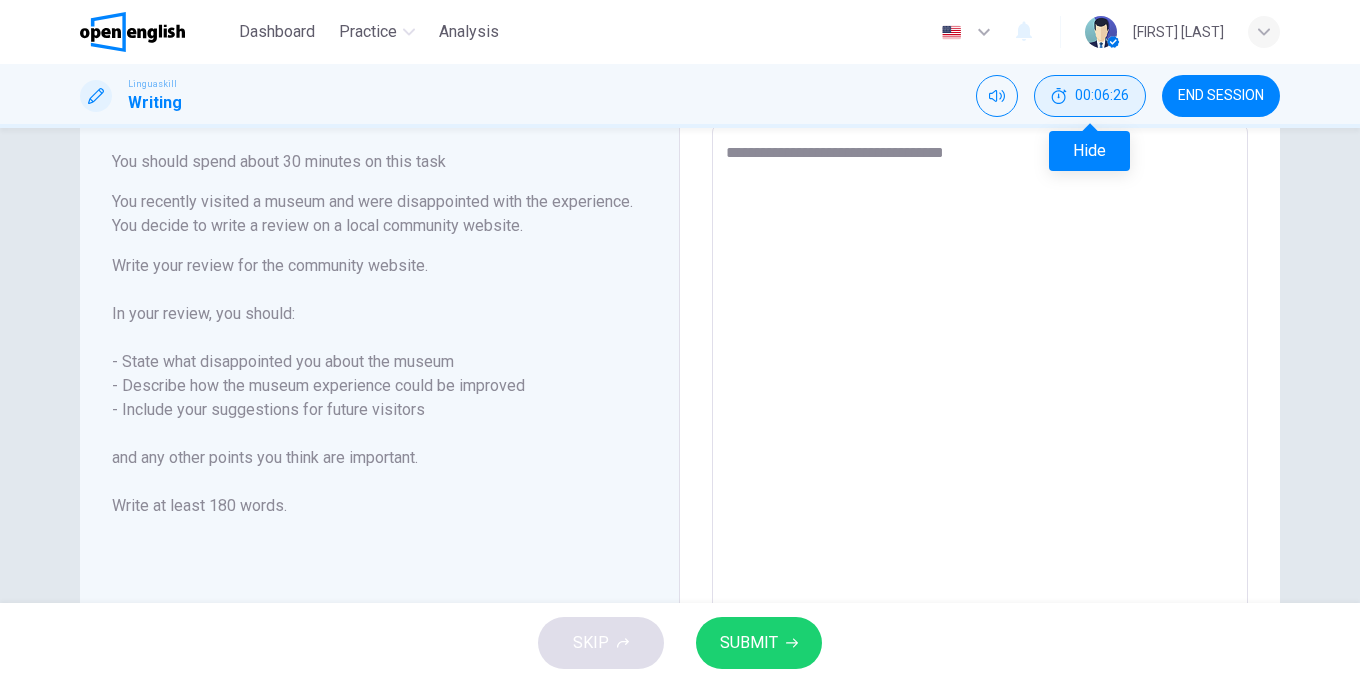 type on "*" 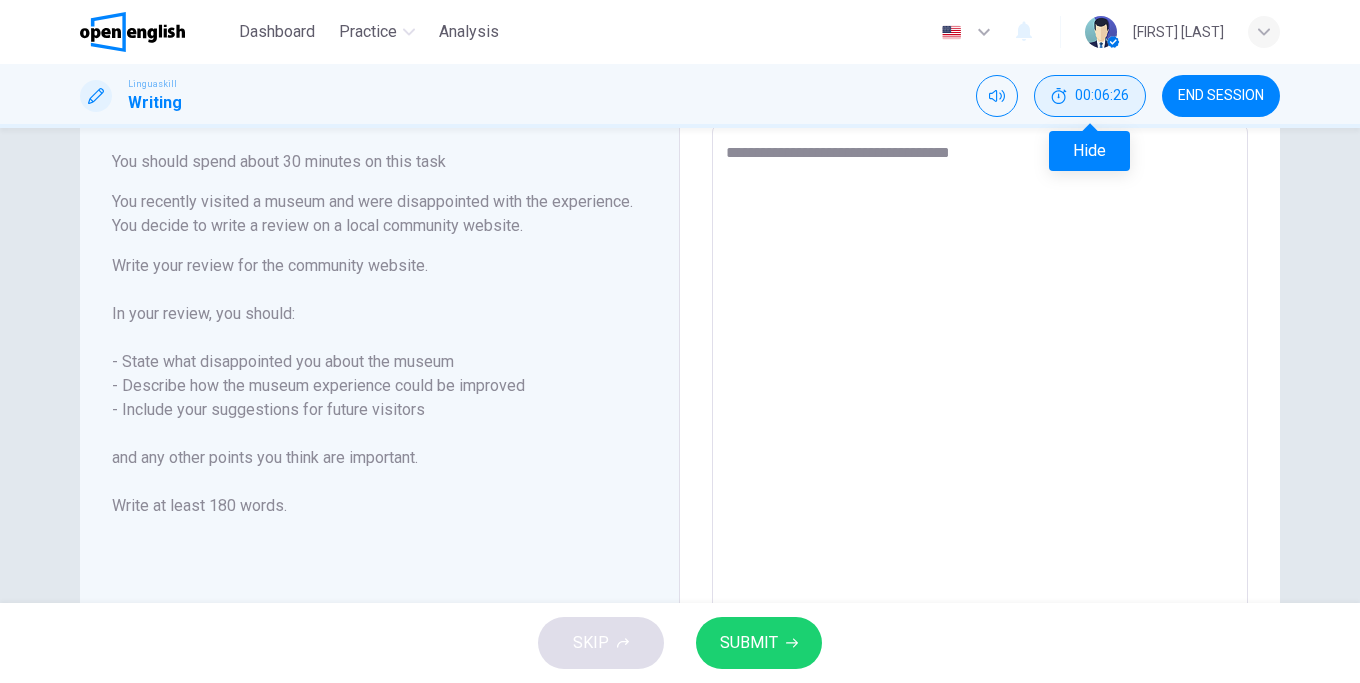 type on "**********" 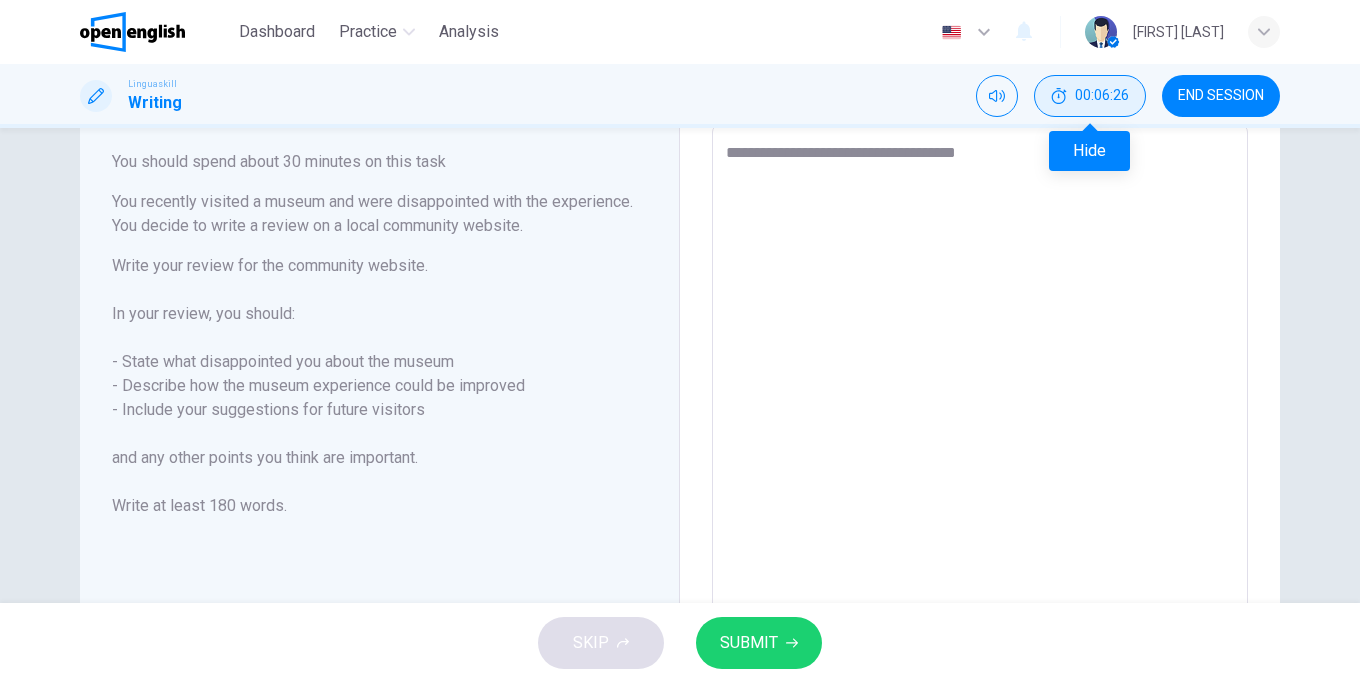 type on "*" 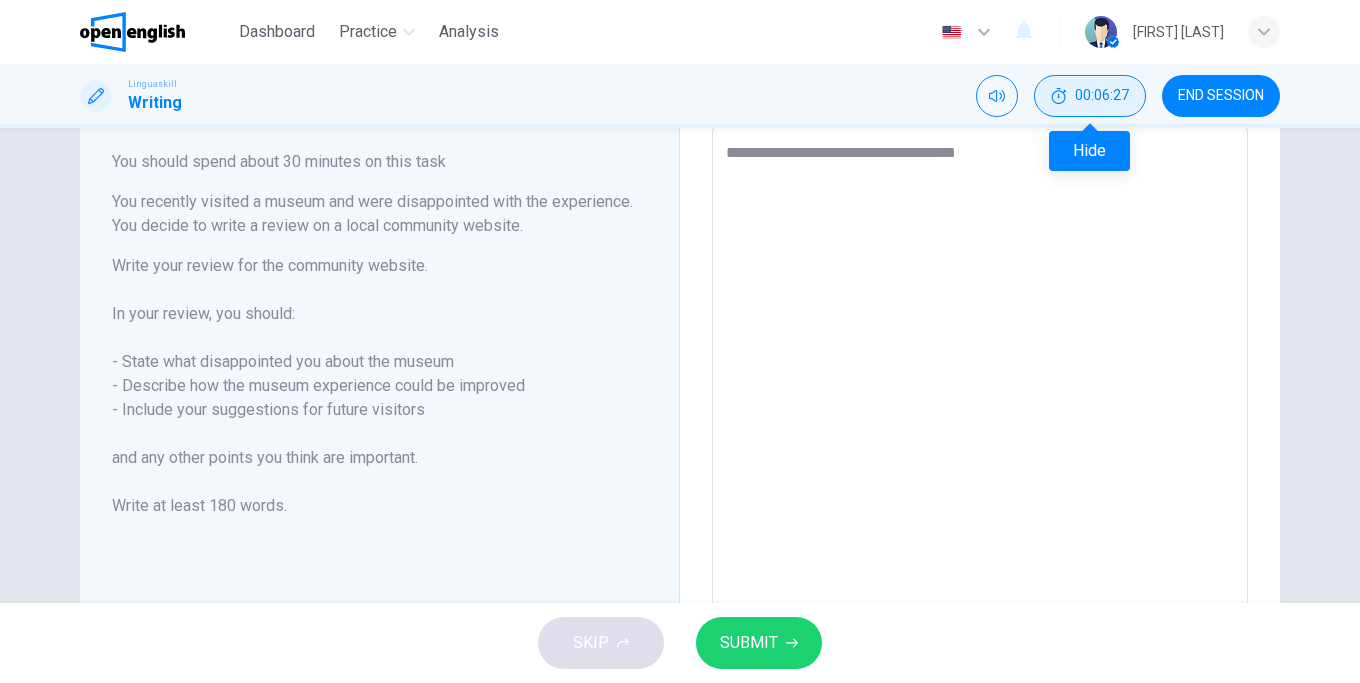 type on "**********" 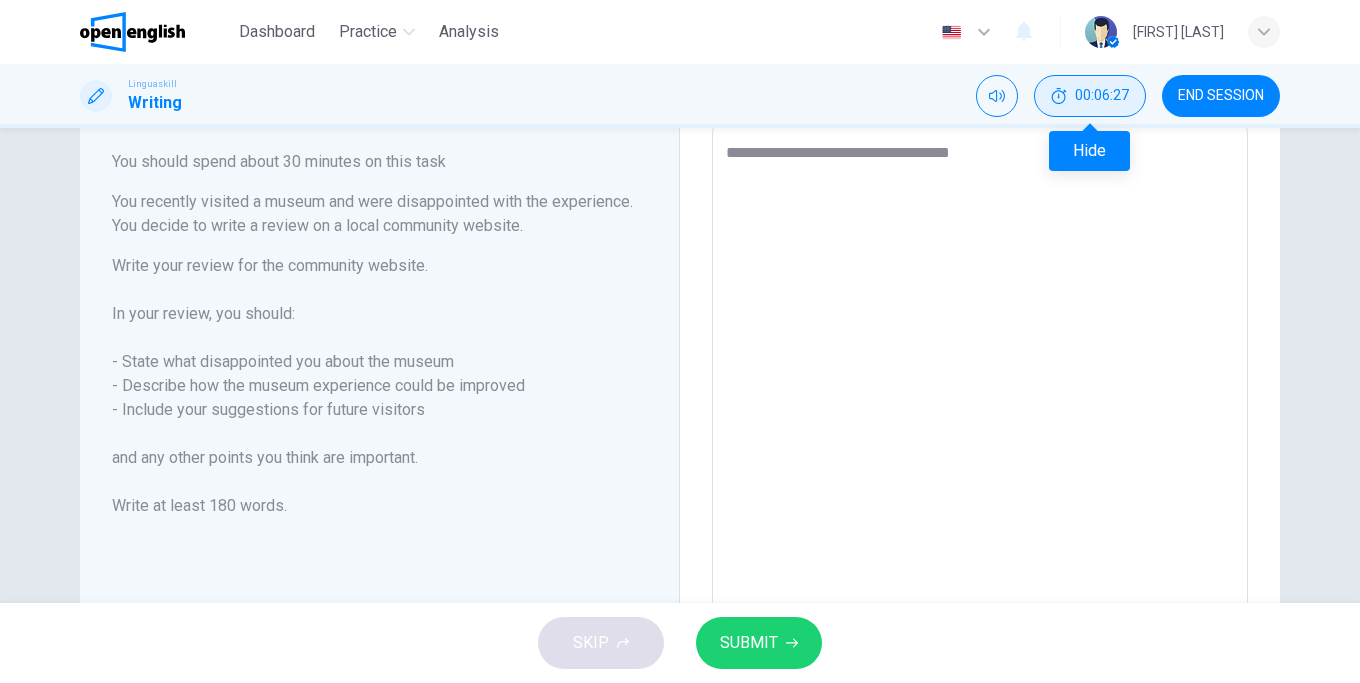 type on "*" 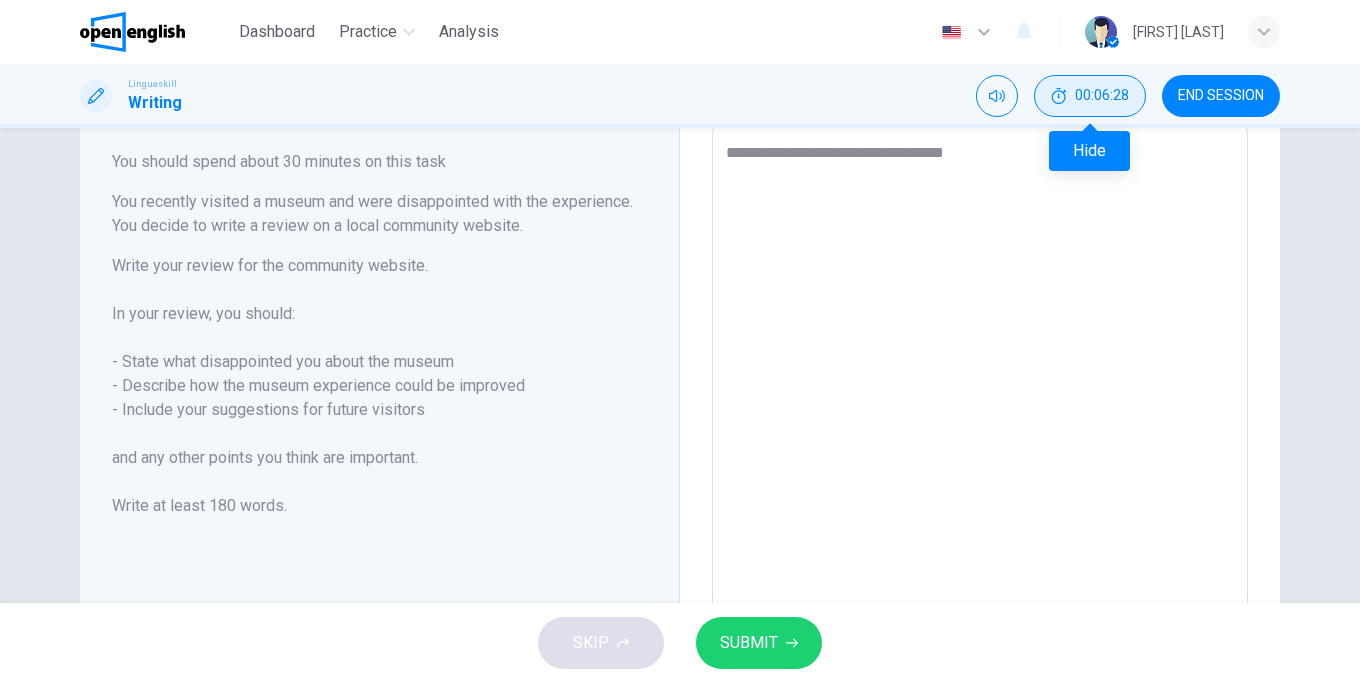 type on "**********" 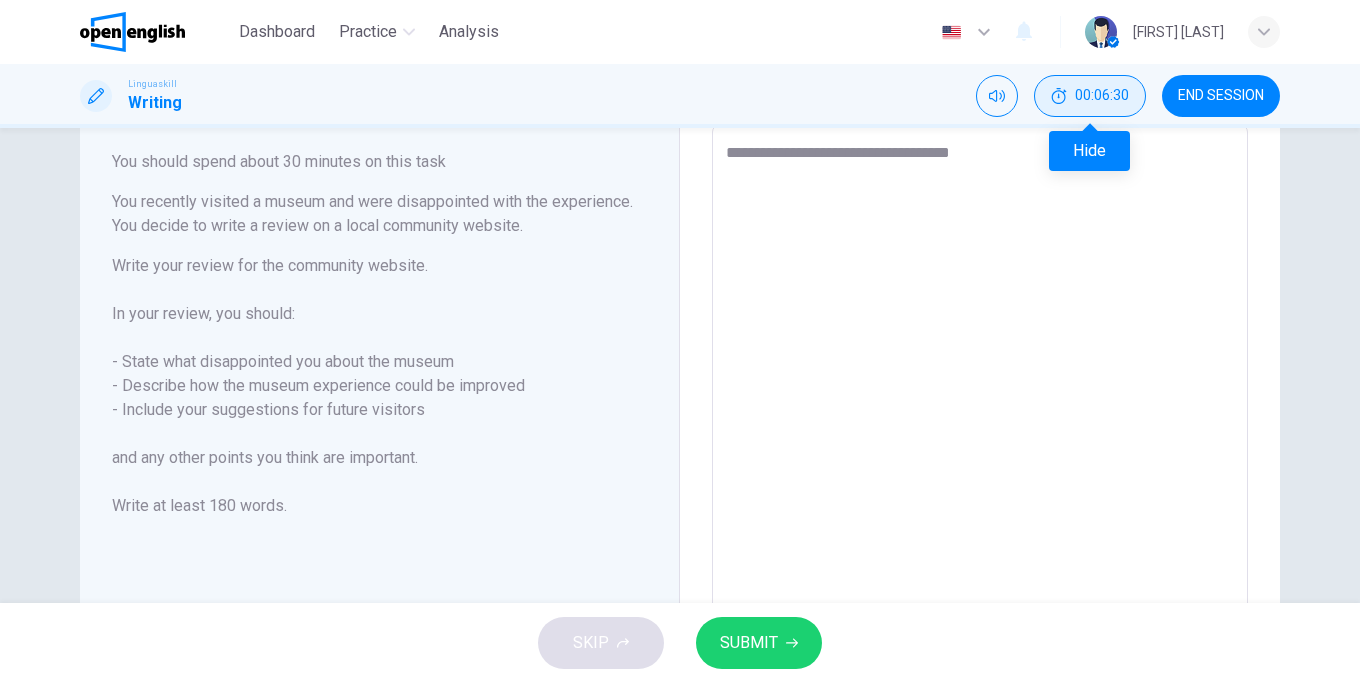 type on "**********" 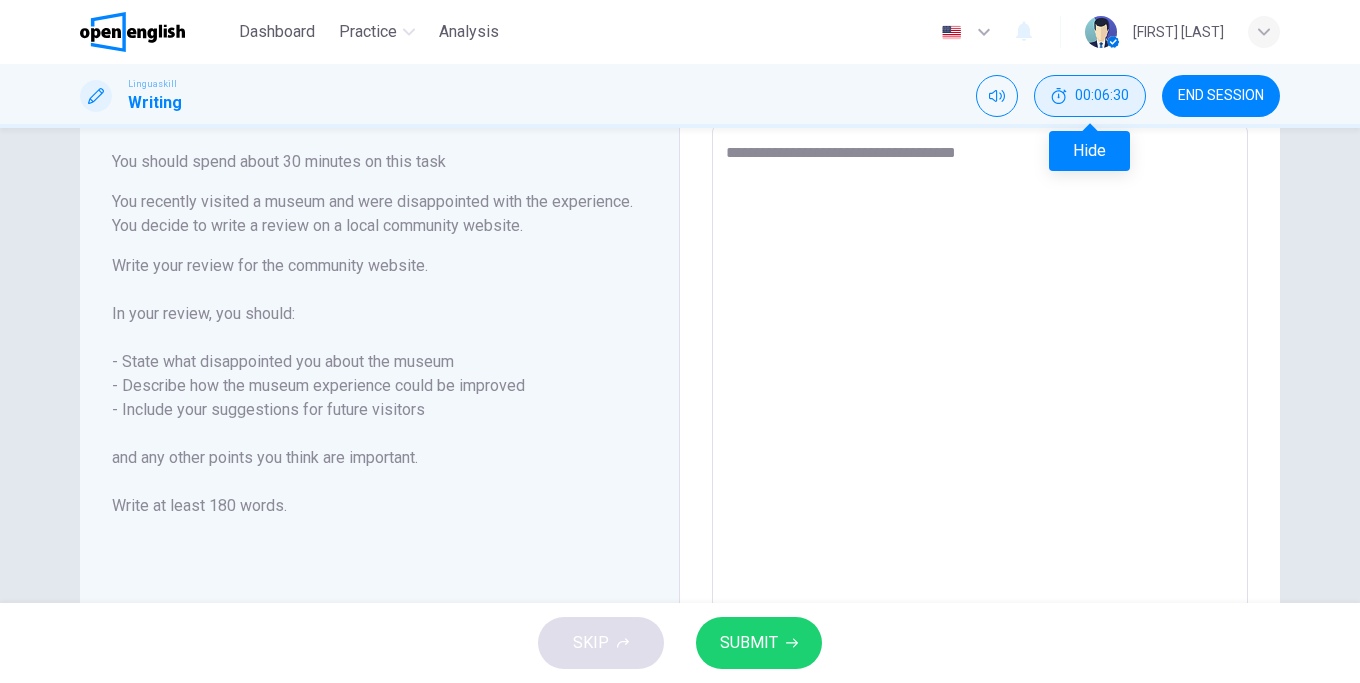 type on "**********" 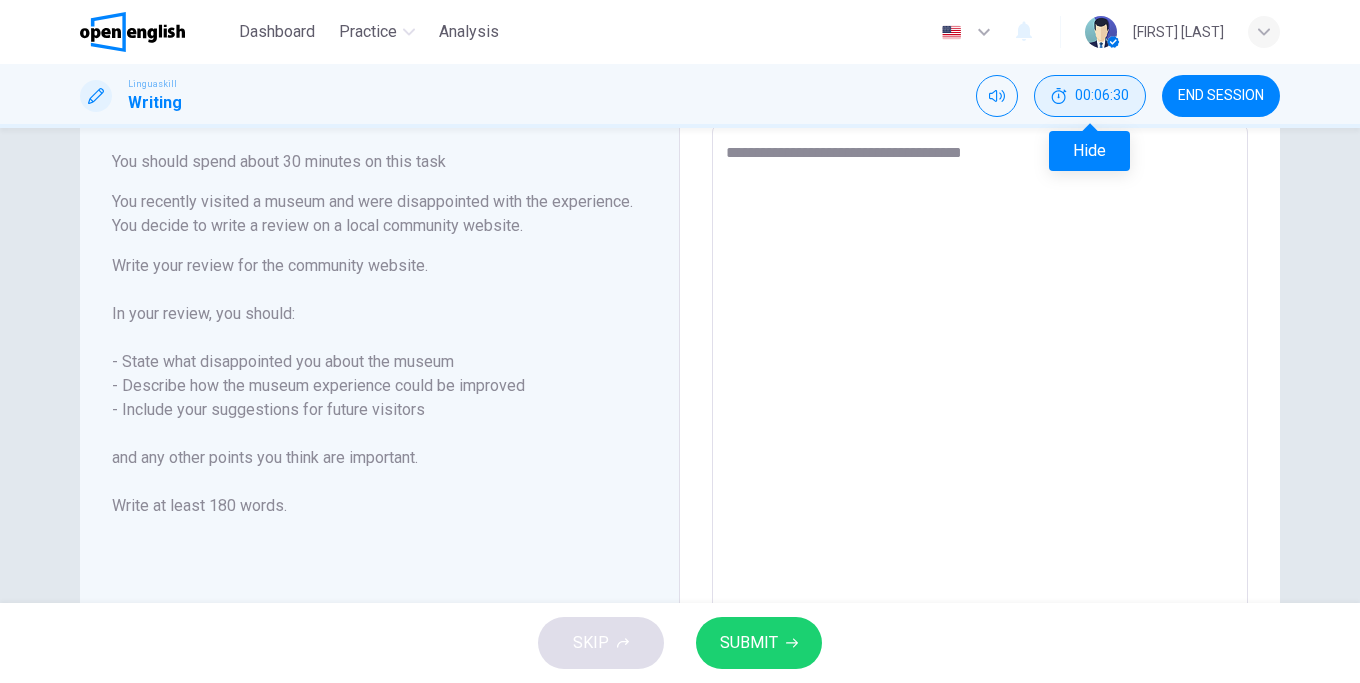 type on "*" 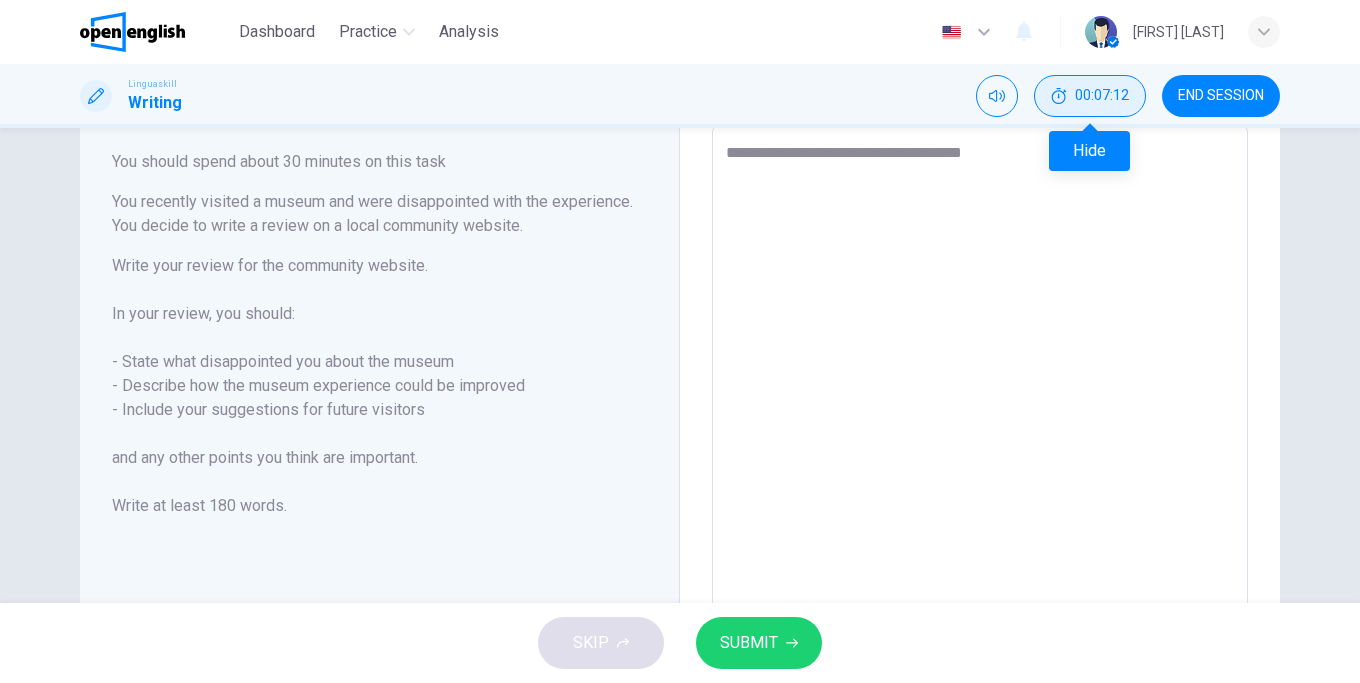 type on "**********" 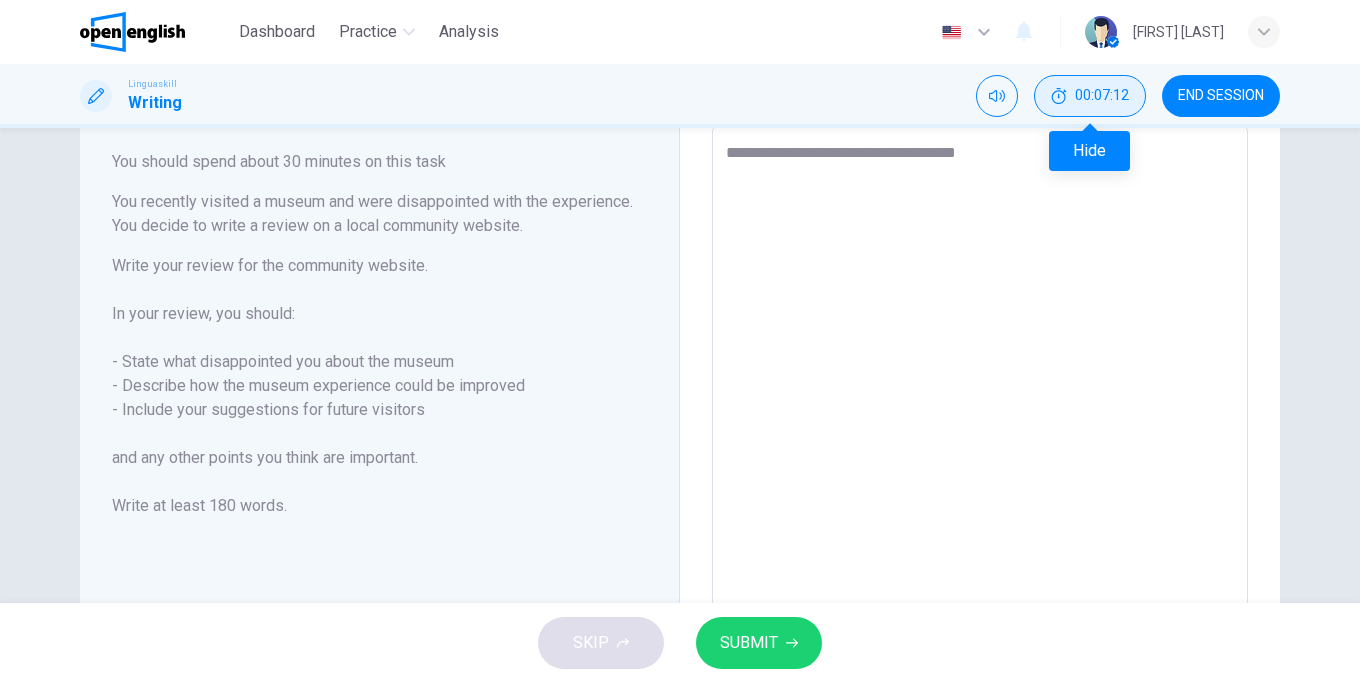 type on "*" 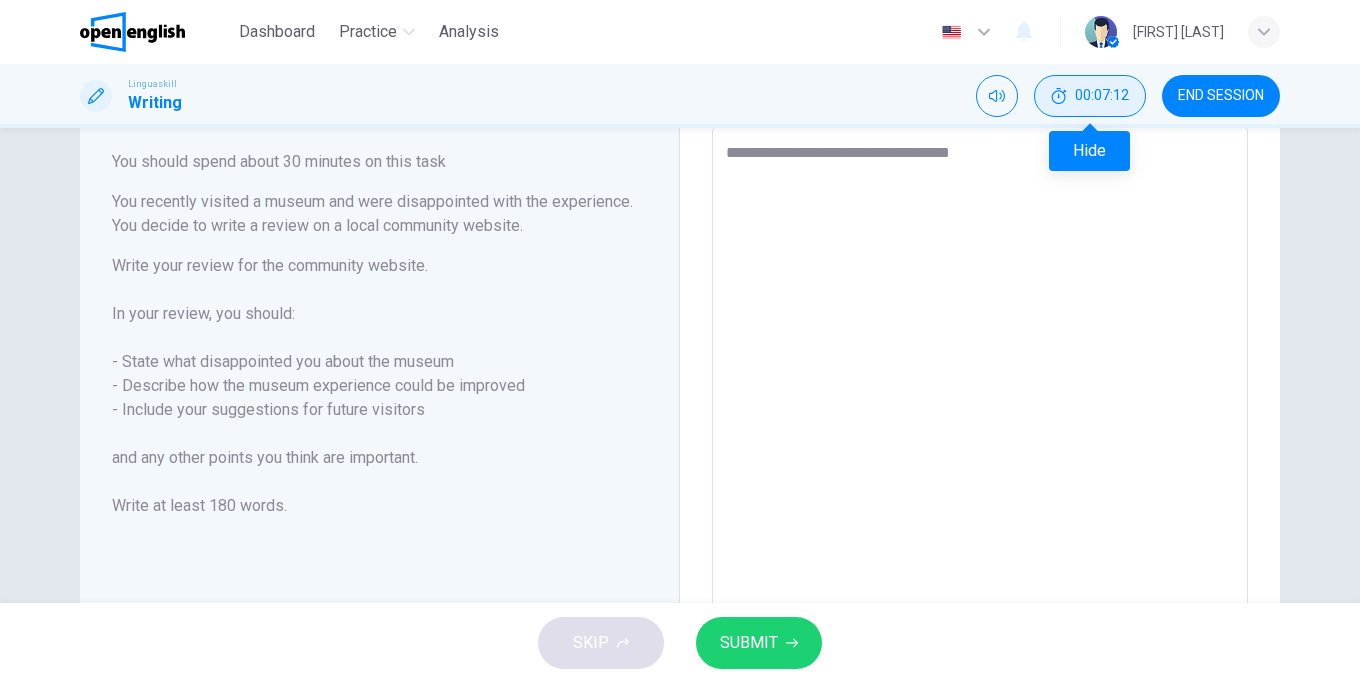 type on "*" 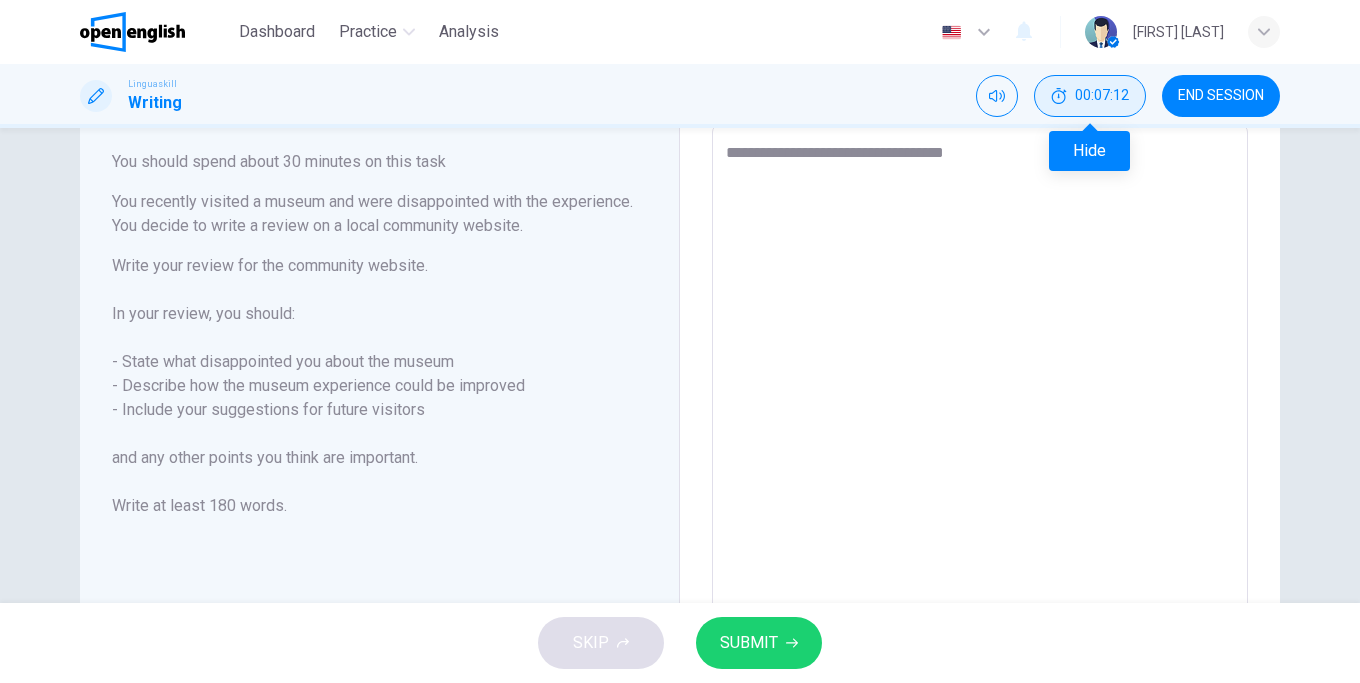 type on "*" 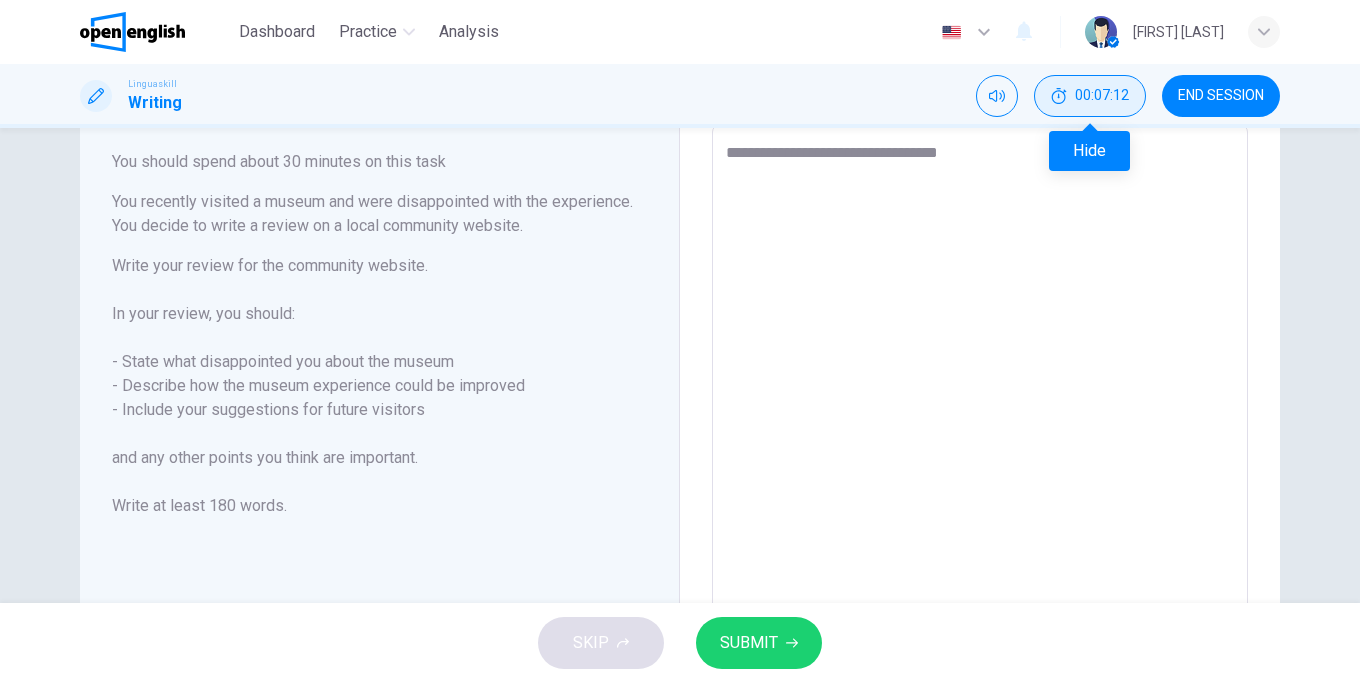 type on "**********" 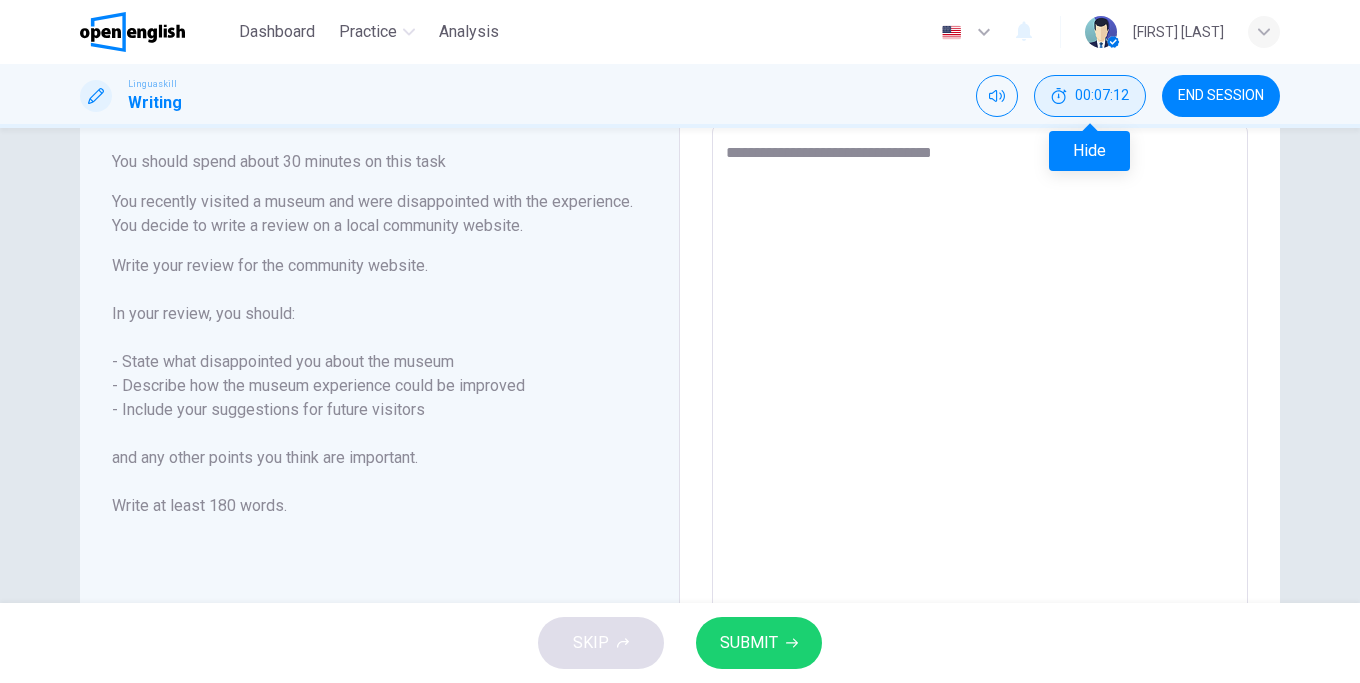 type on "*" 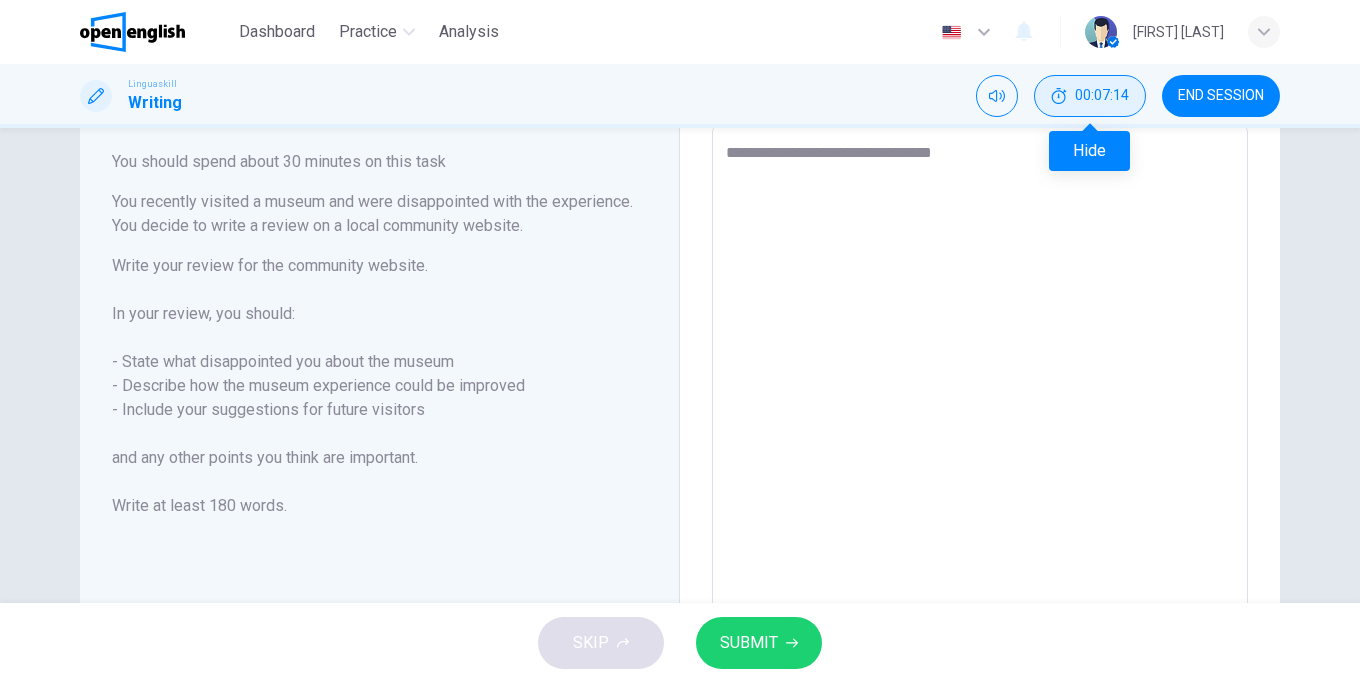 type on "**********" 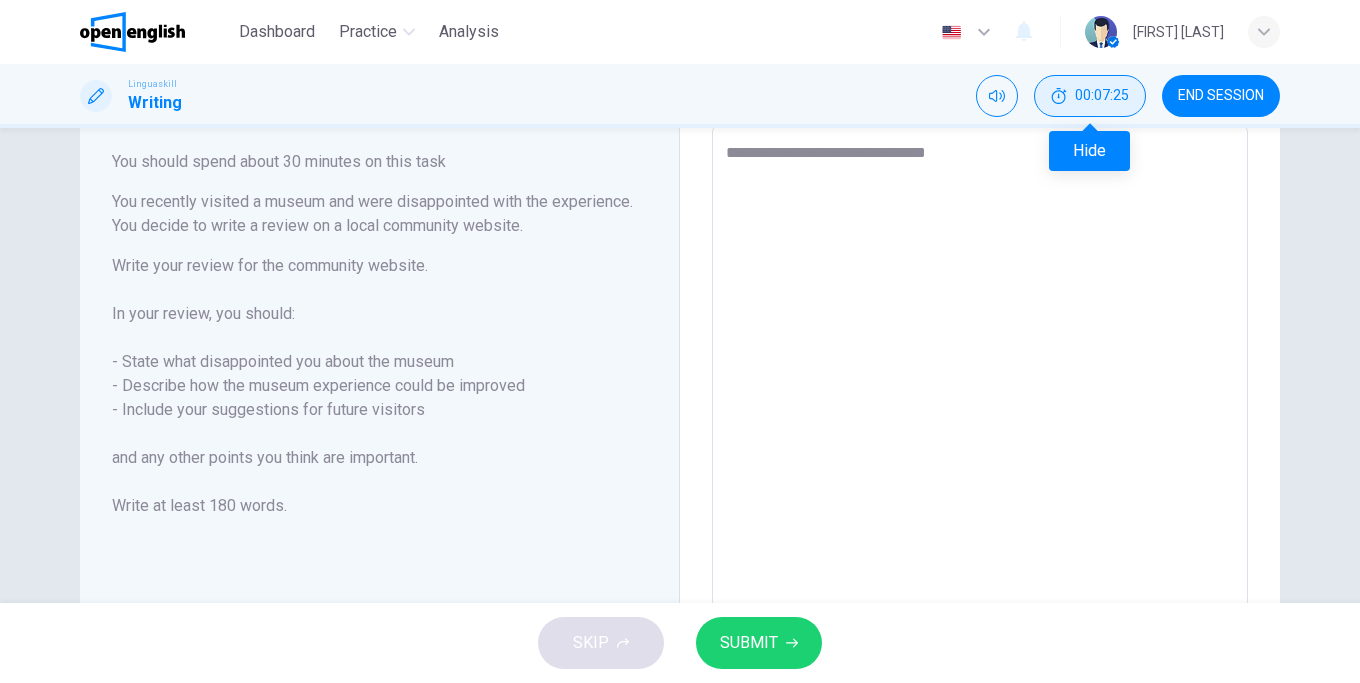 type on "**********" 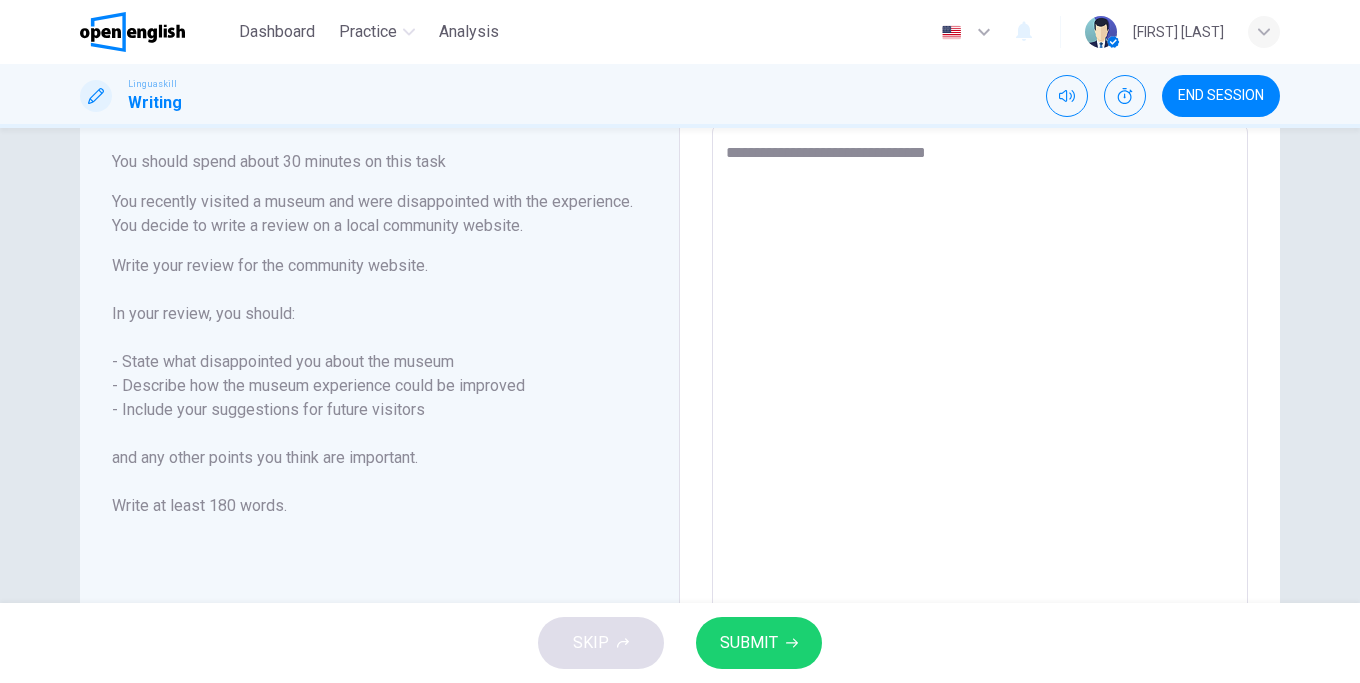 type on "*" 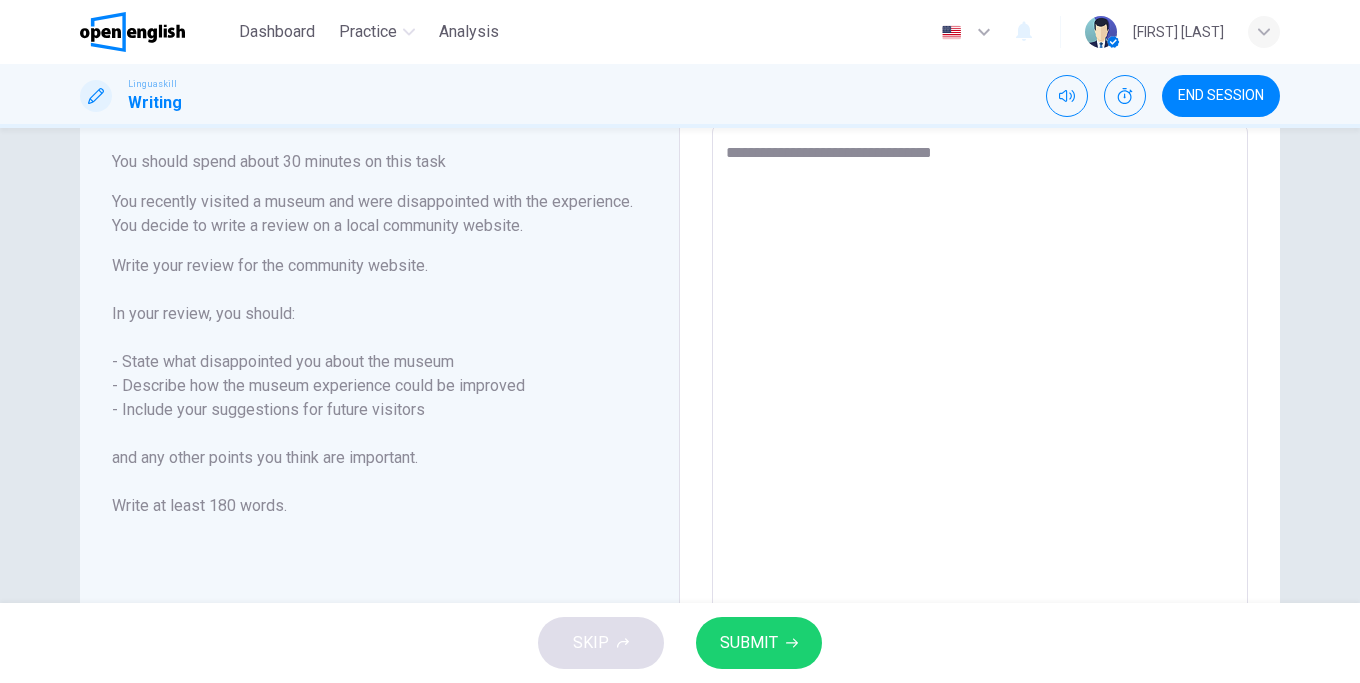 type on "**********" 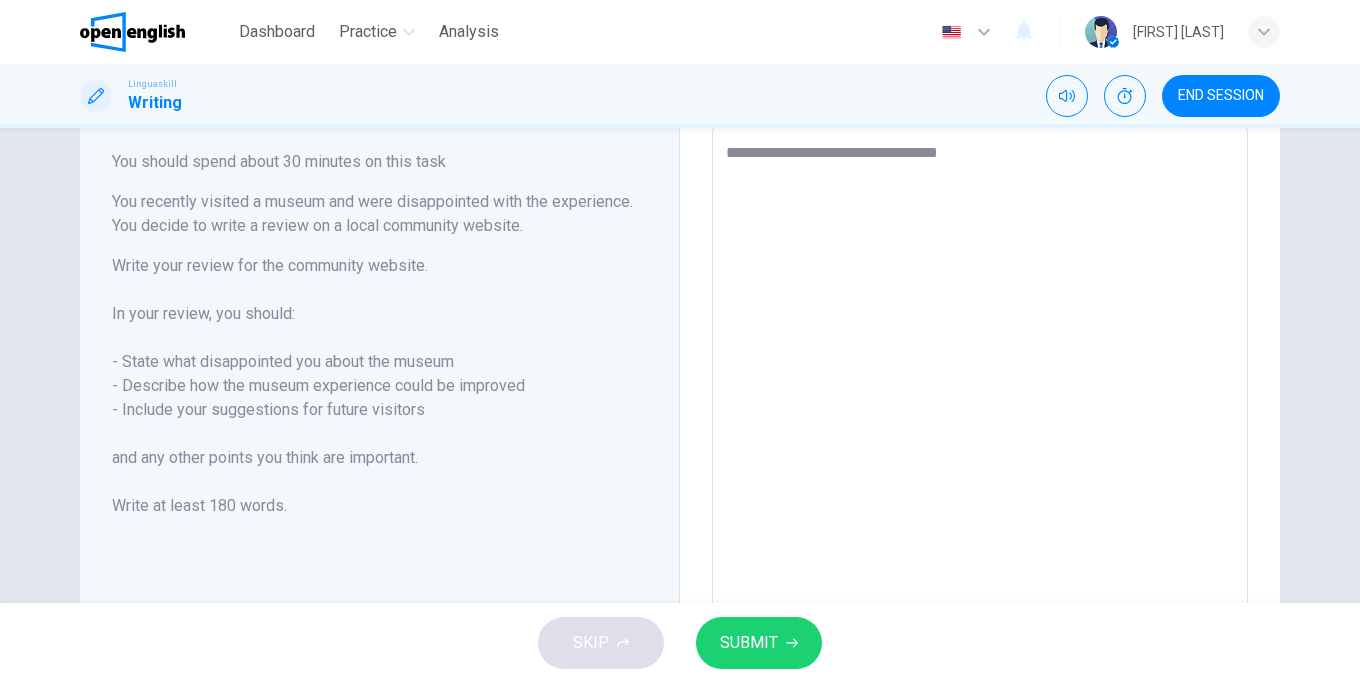 type on "*" 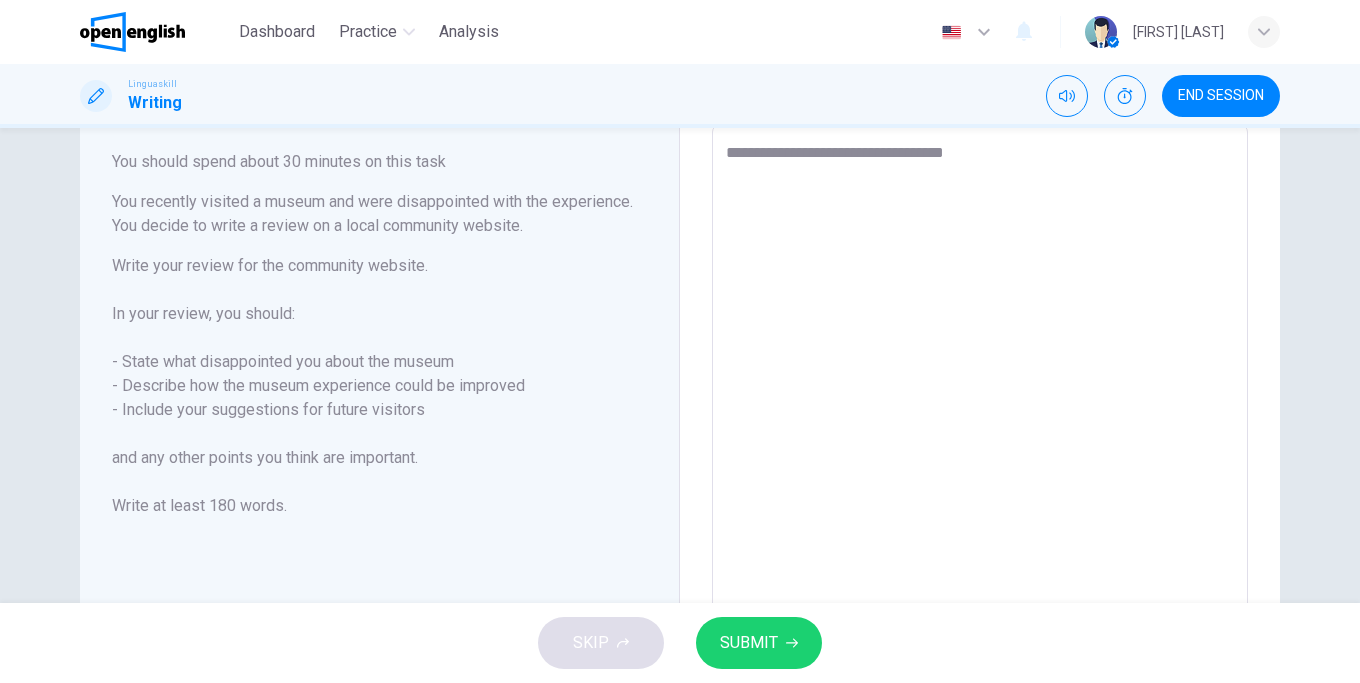type on "*" 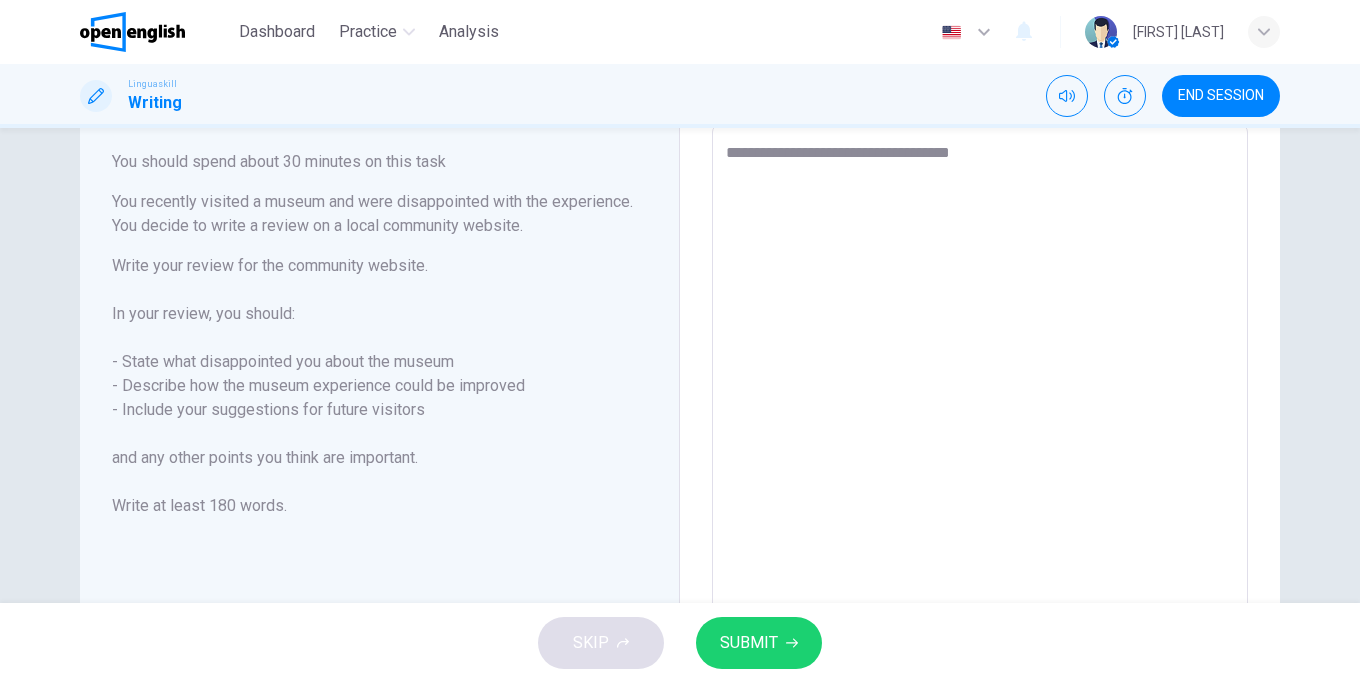 type on "*" 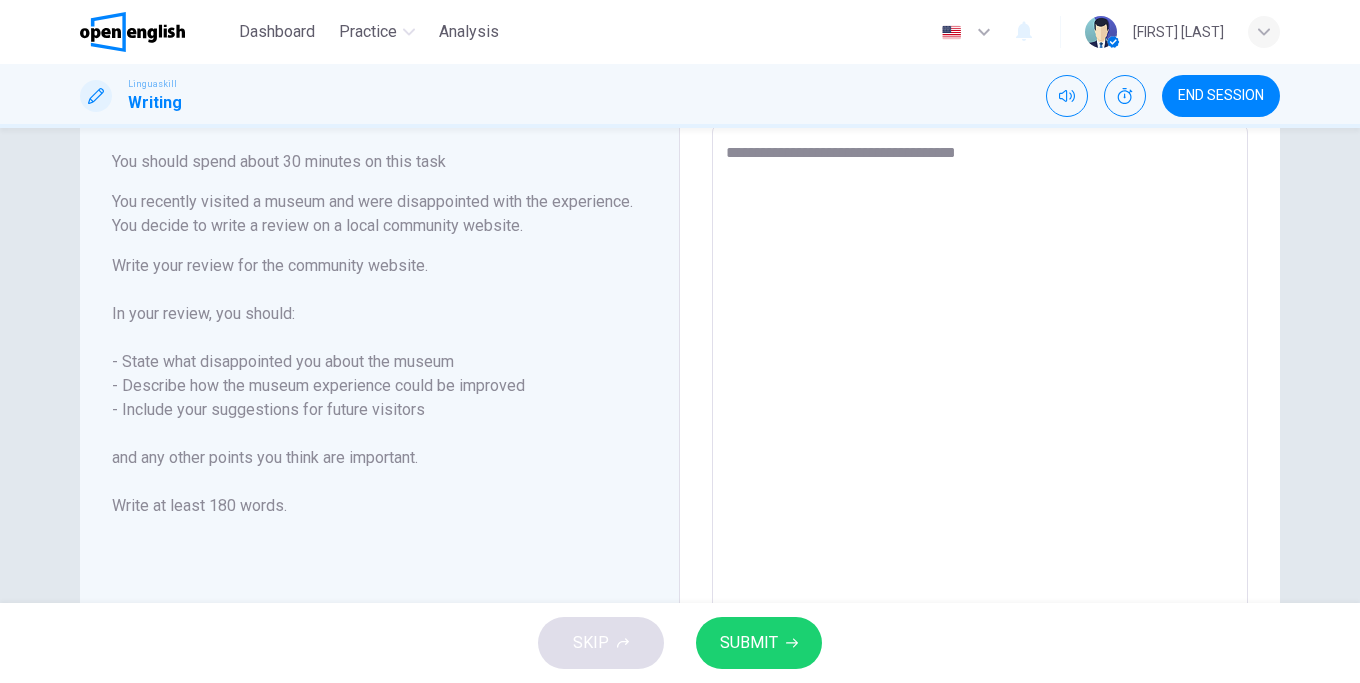 type on "*" 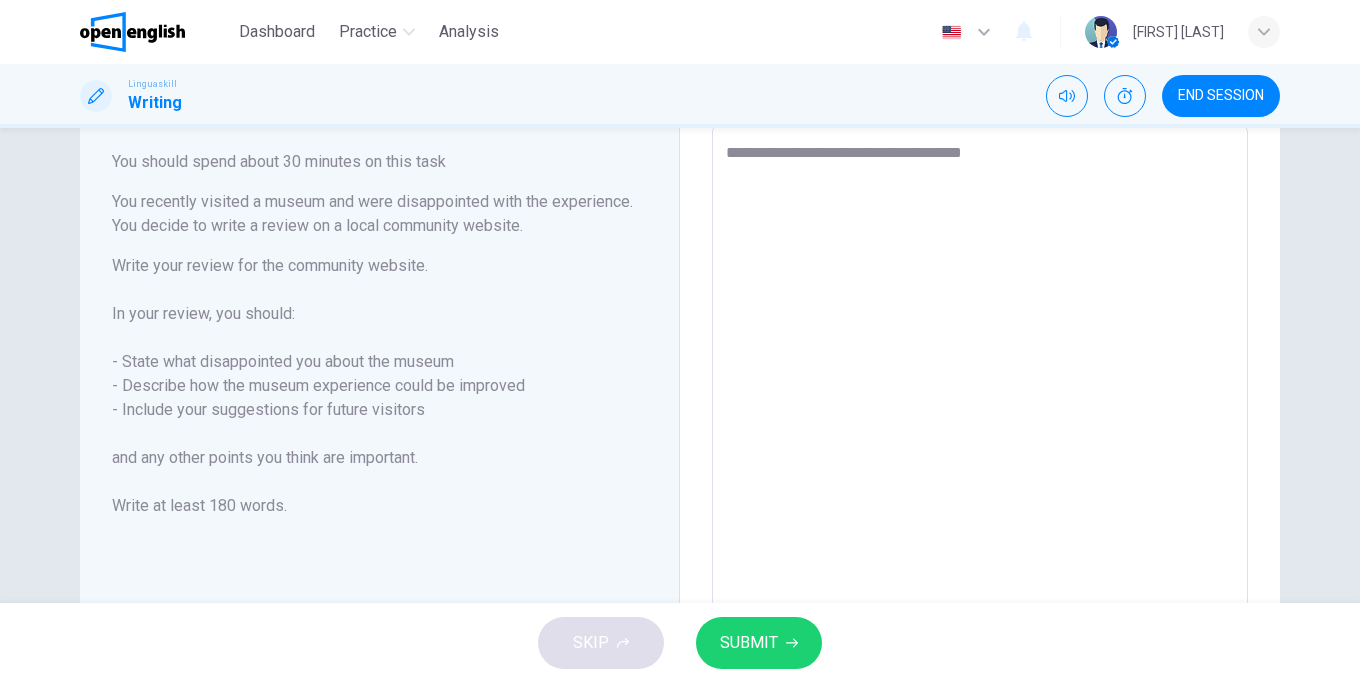type on "**********" 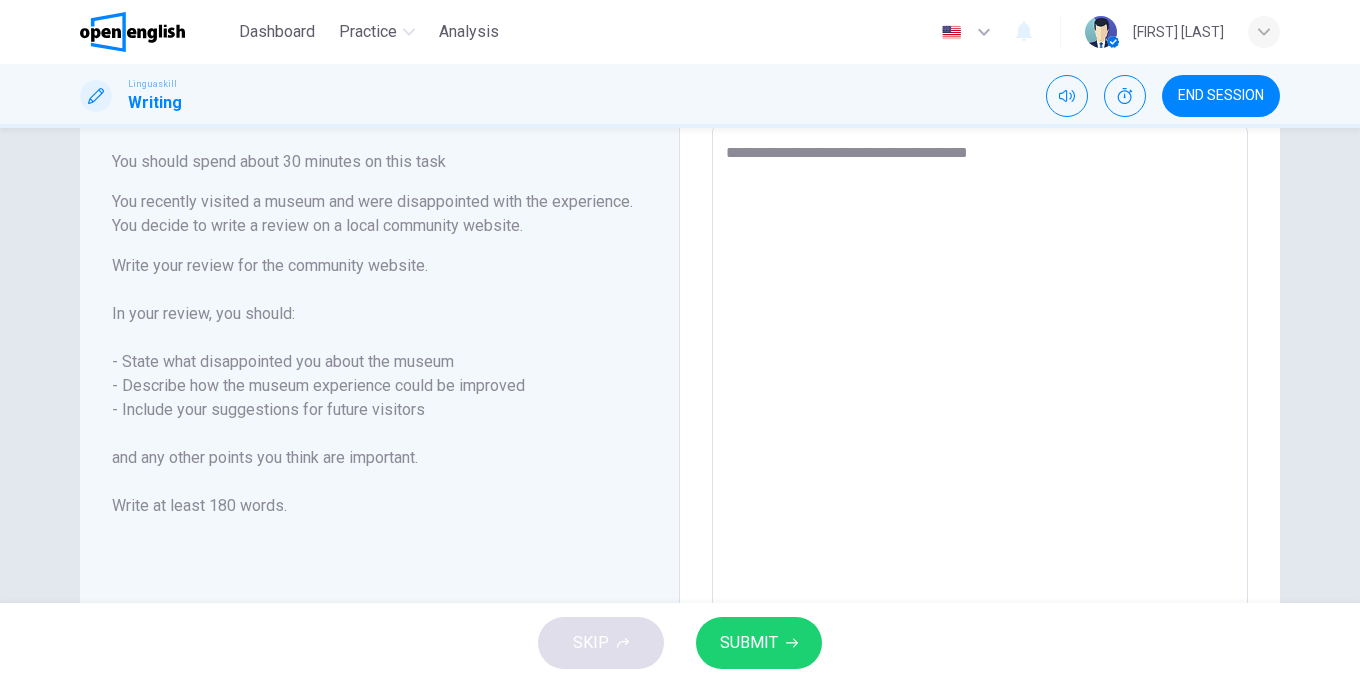 type on "*" 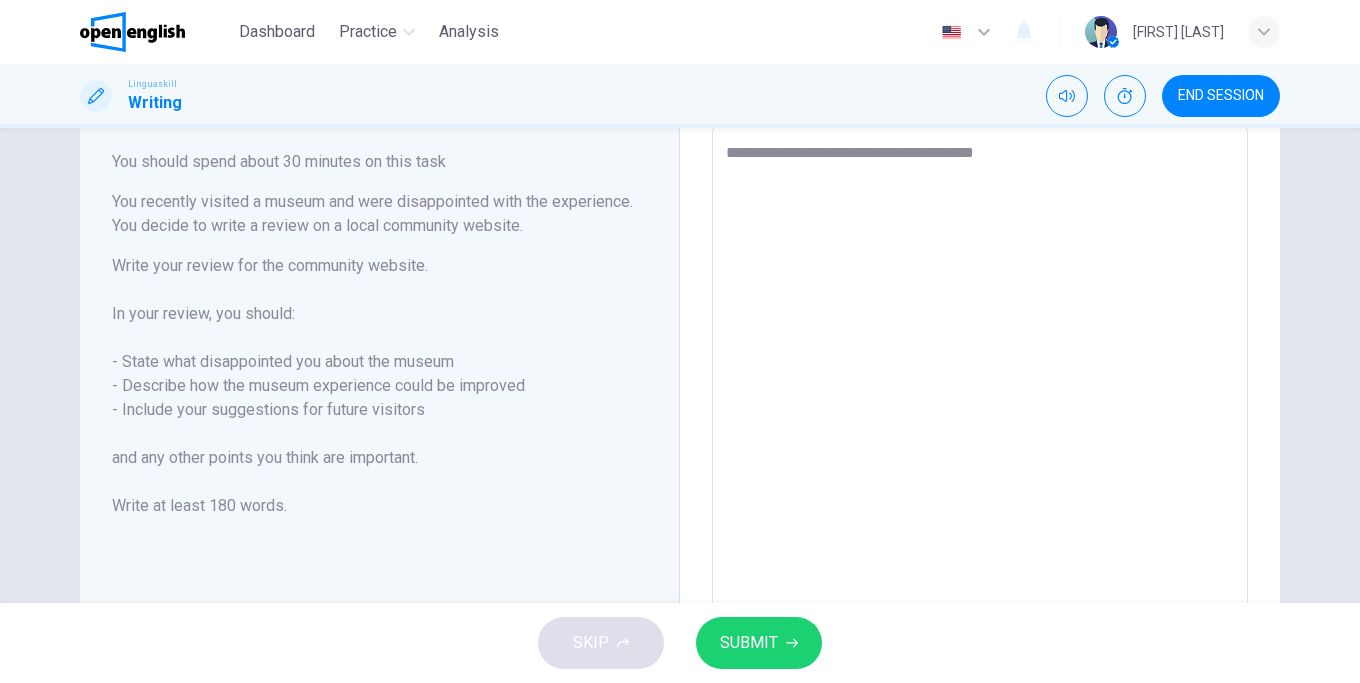 type on "*" 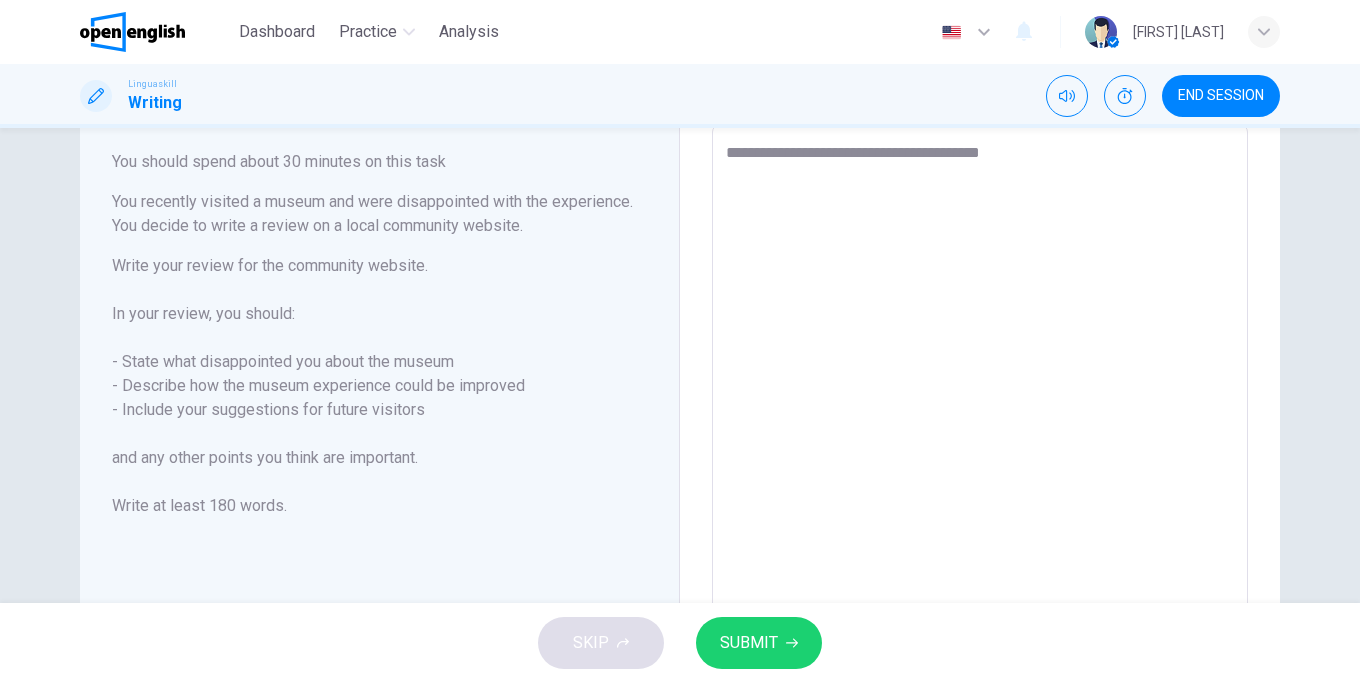 type on "**********" 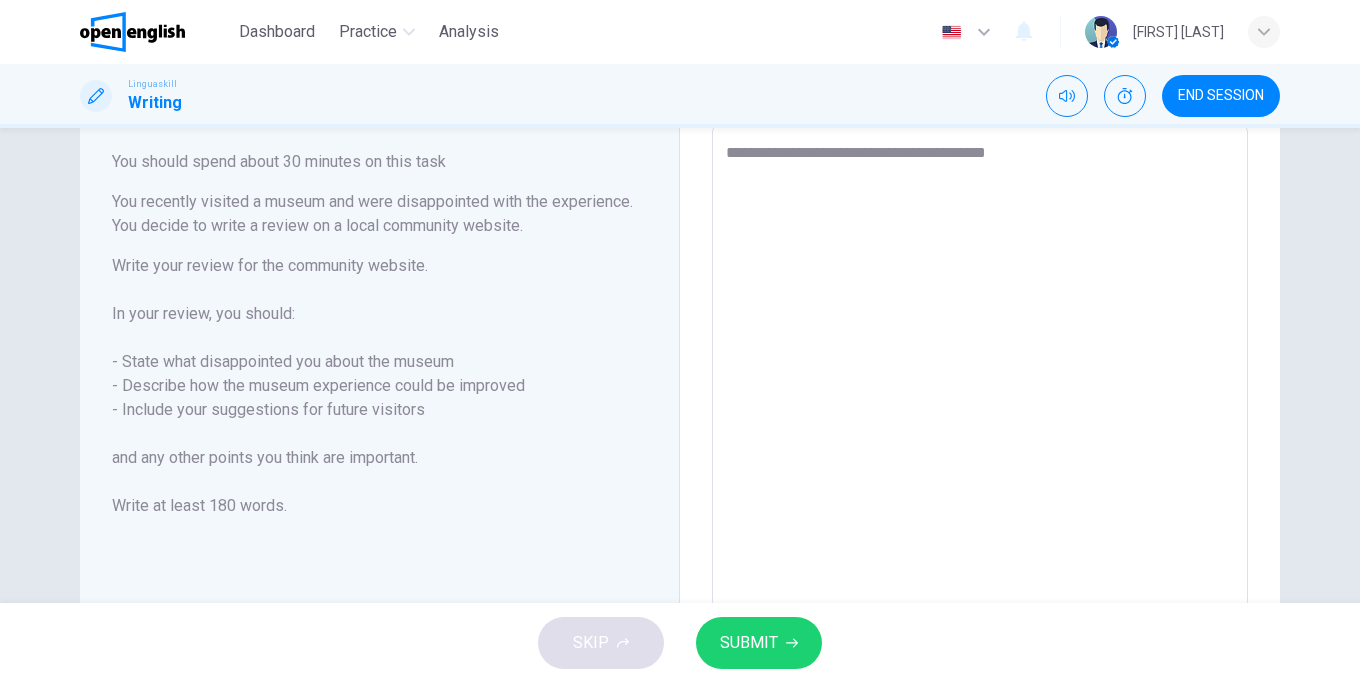 type on "*" 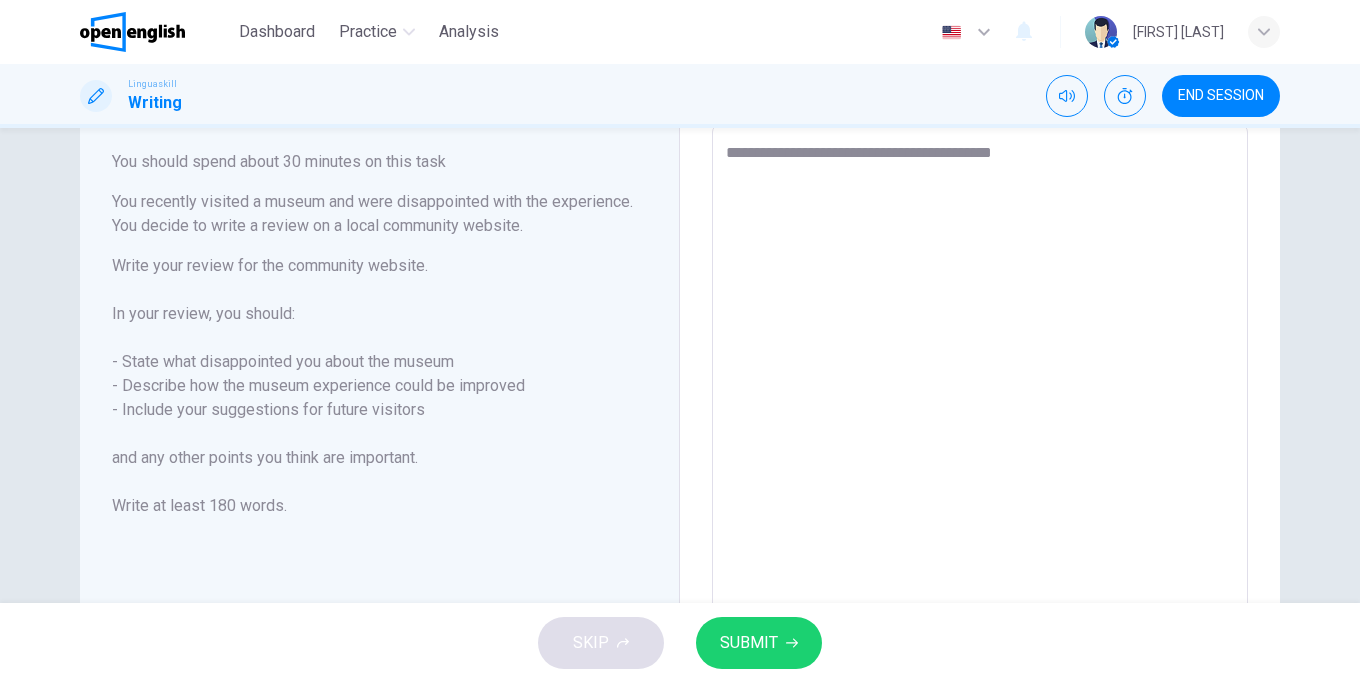 type on "*" 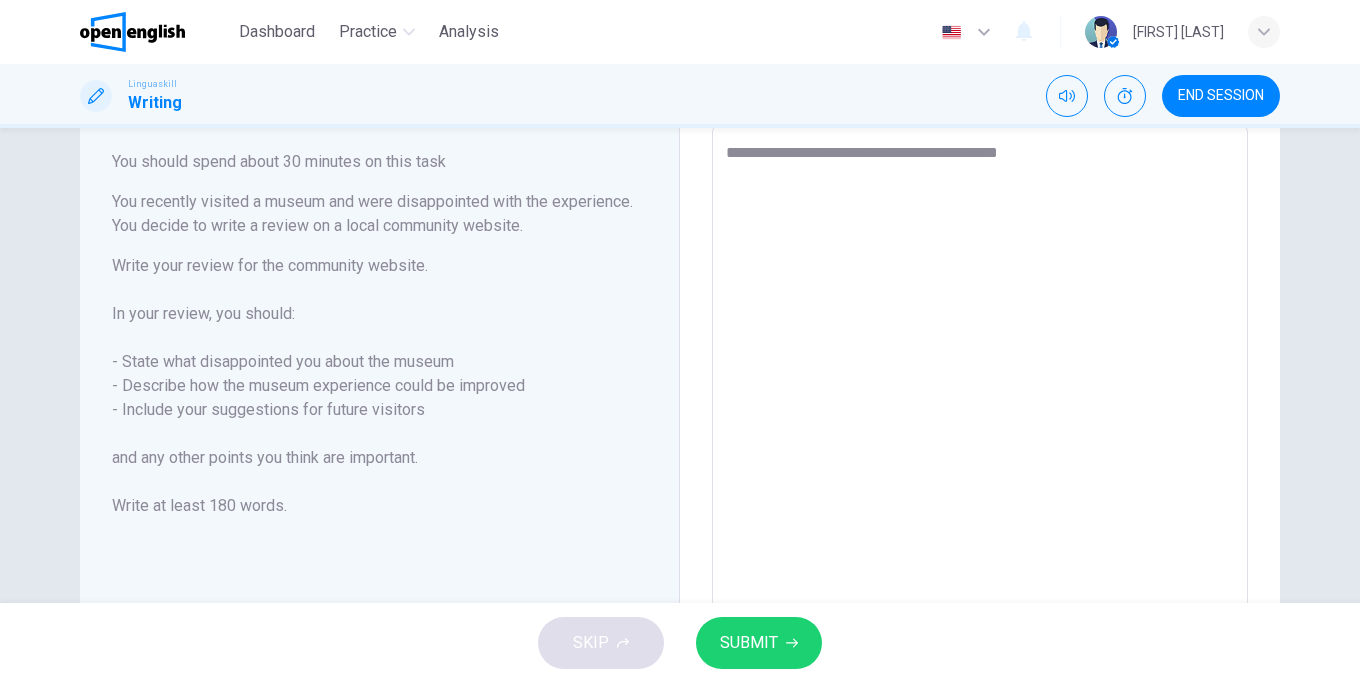 type on "**********" 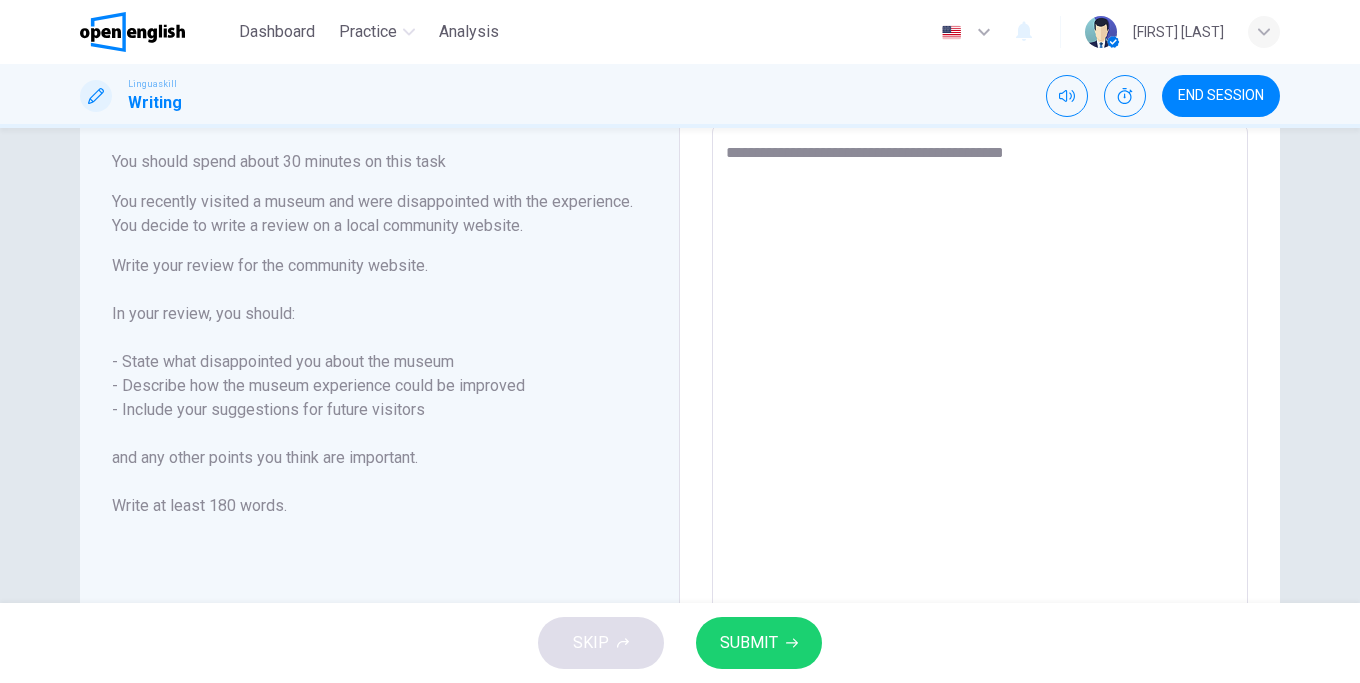 type on "*" 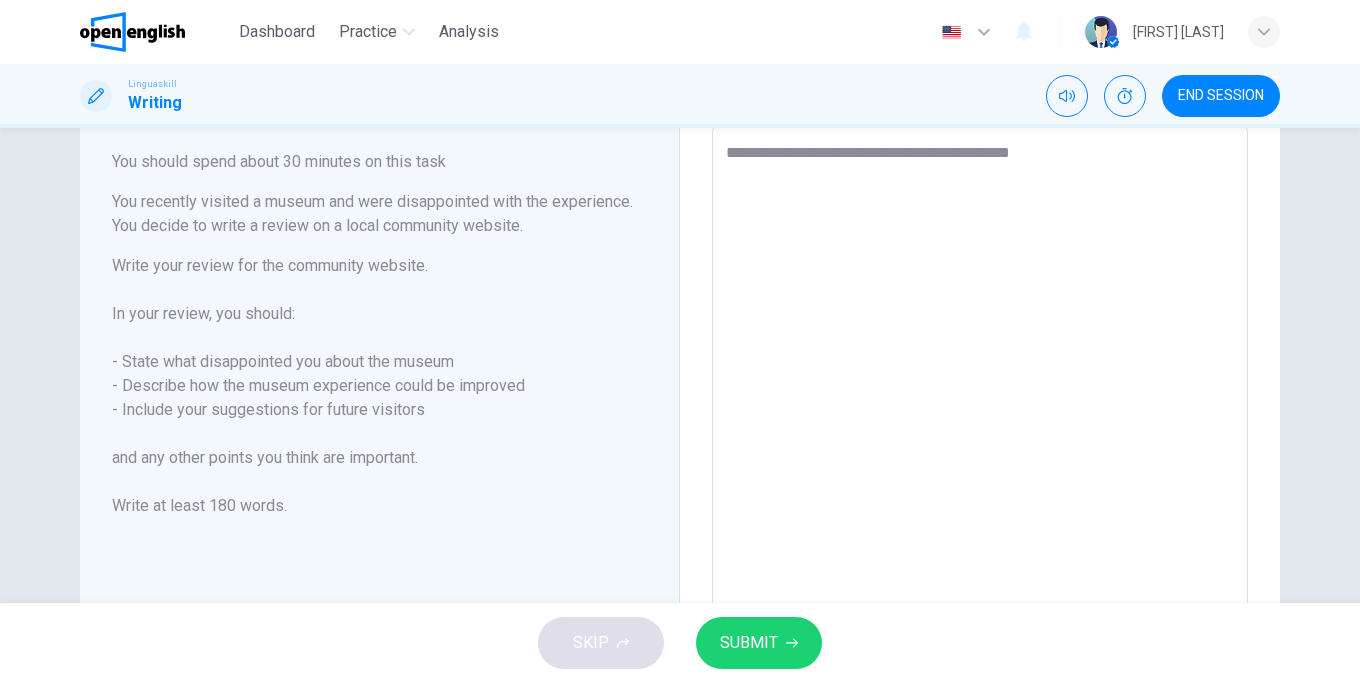 type on "*" 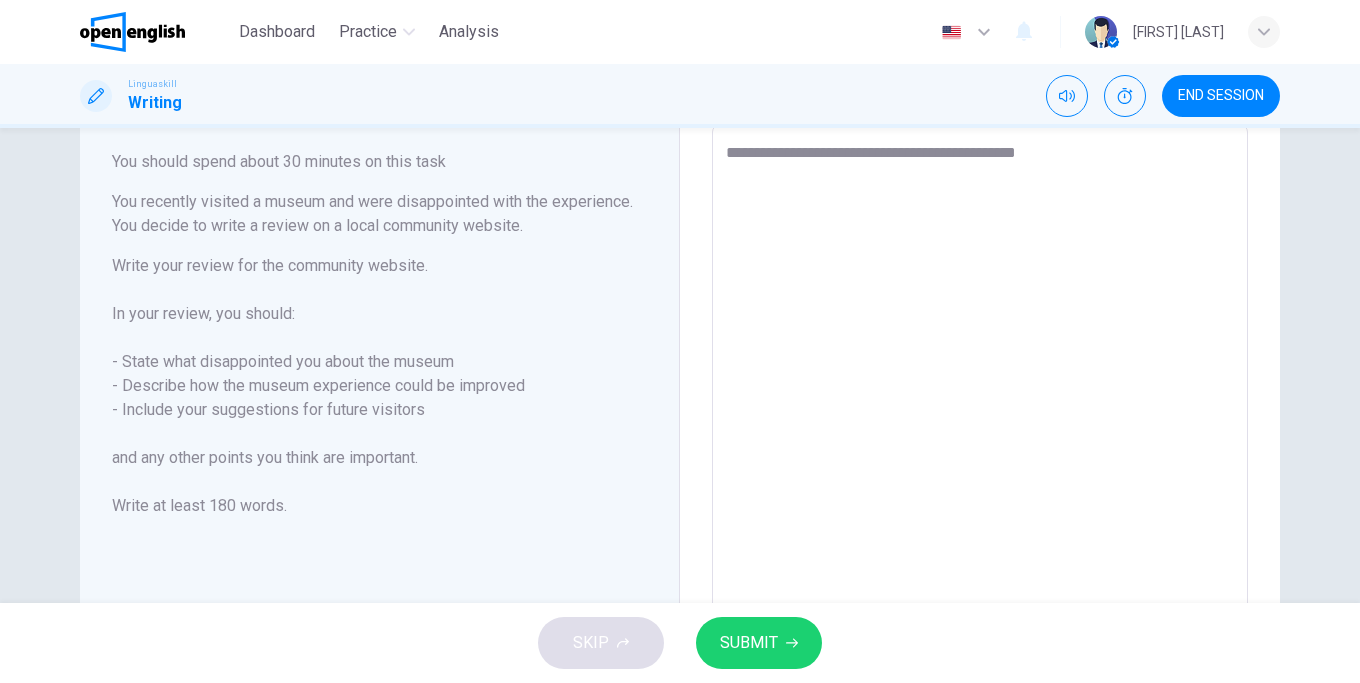 type on "**********" 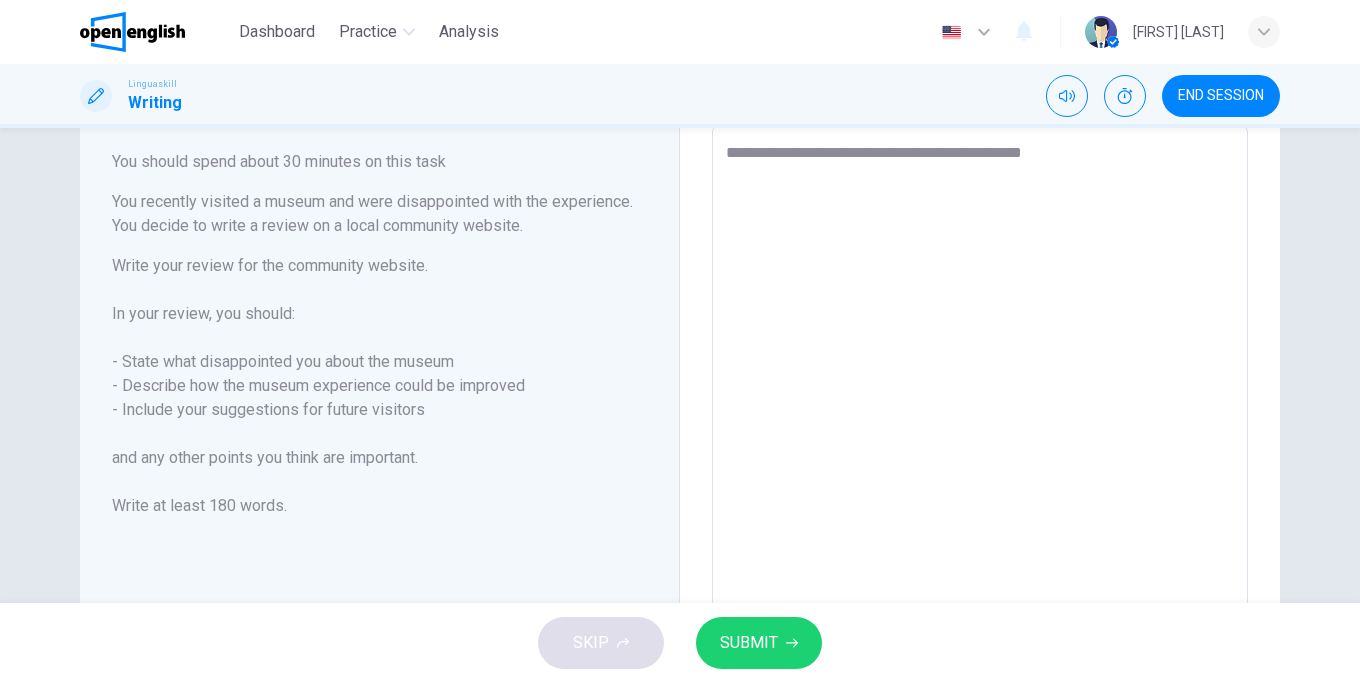 type on "*" 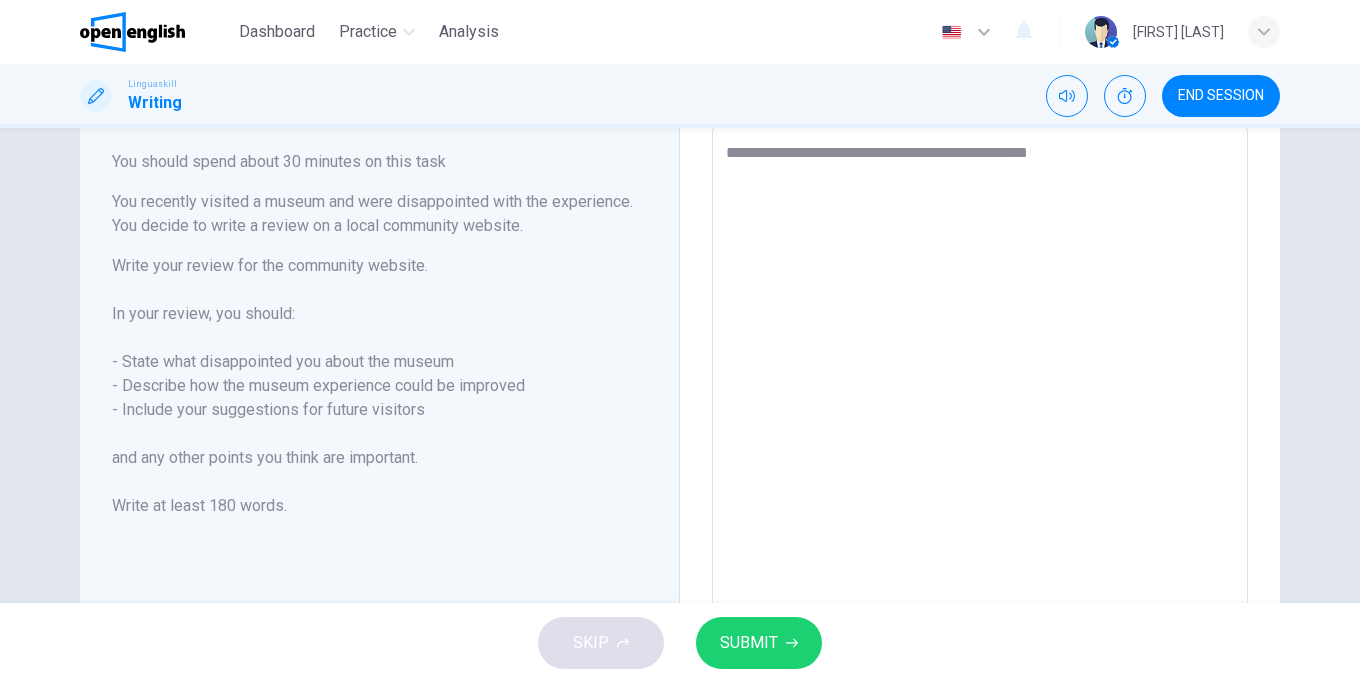 type on "*" 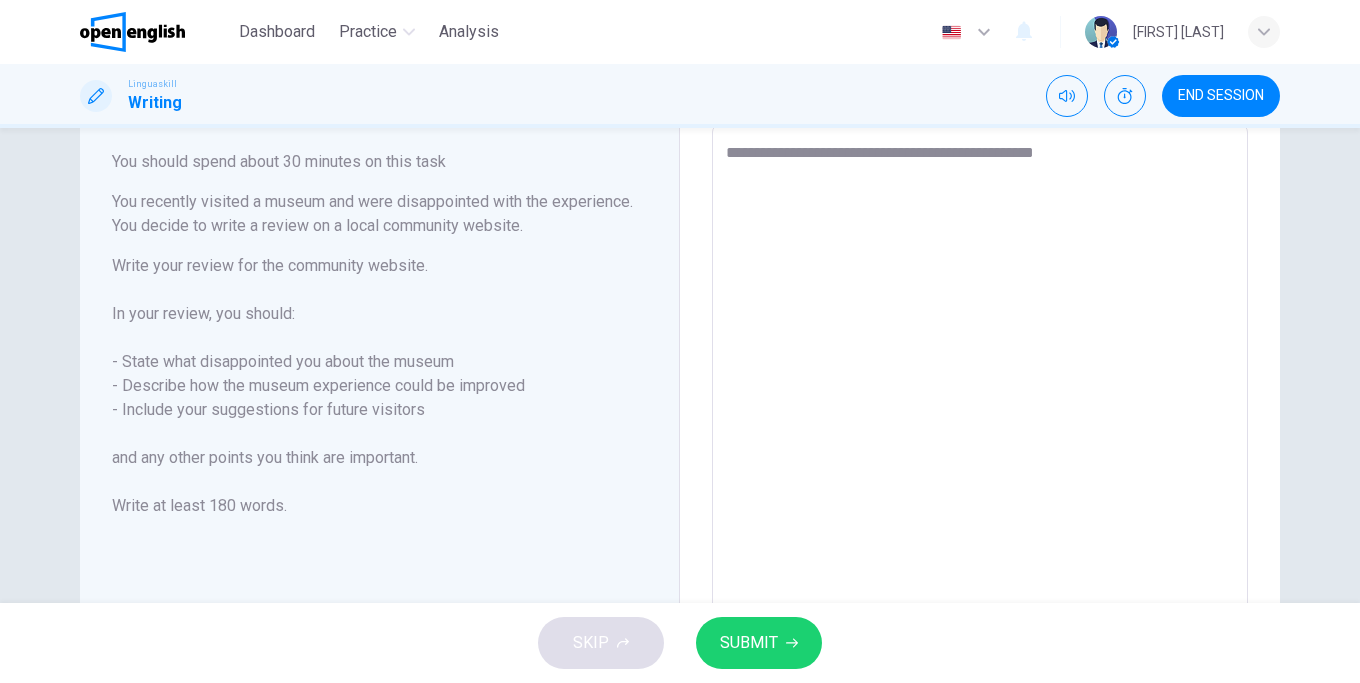 type on "*" 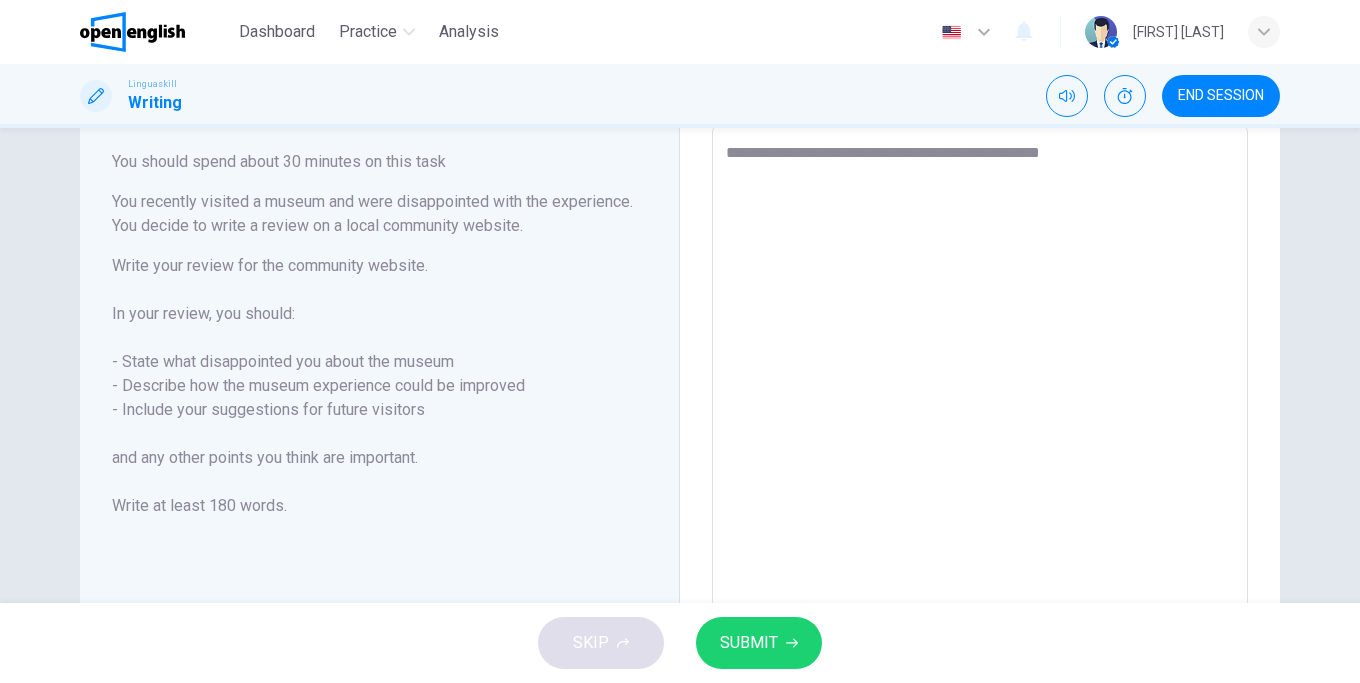 click on "**********" at bounding box center [980, 401] 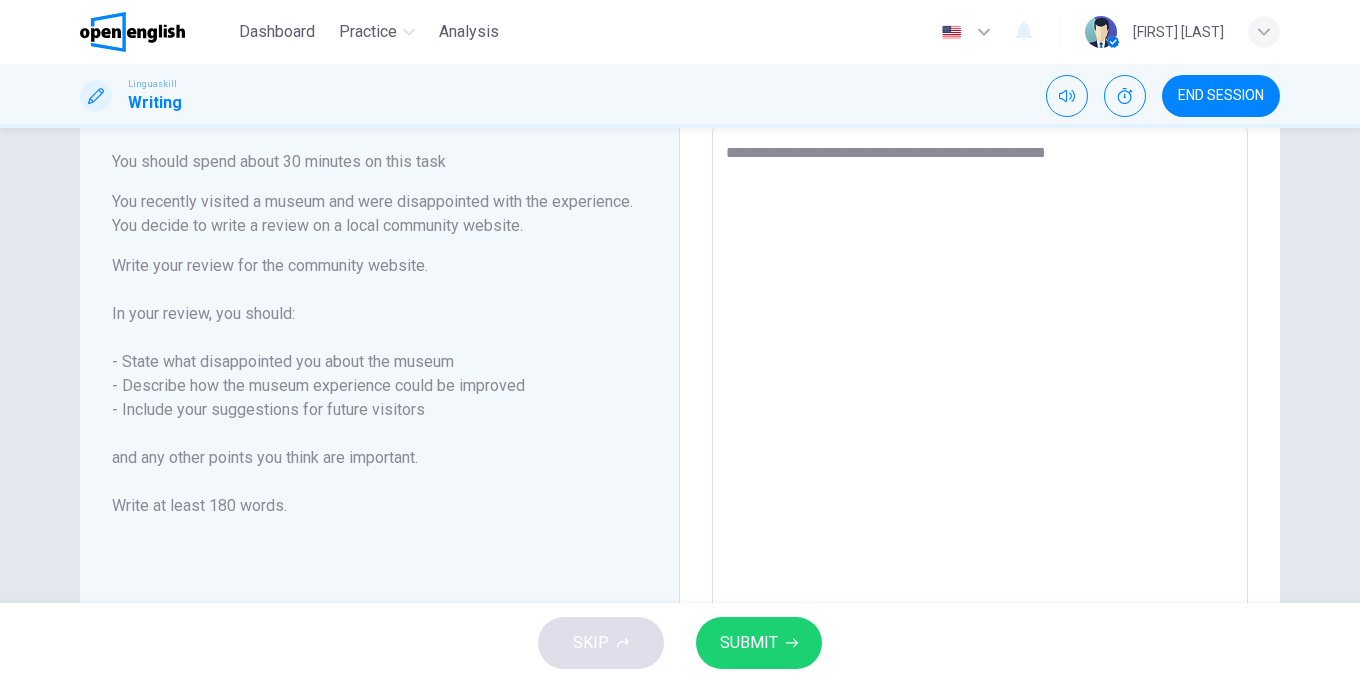 type on "**********" 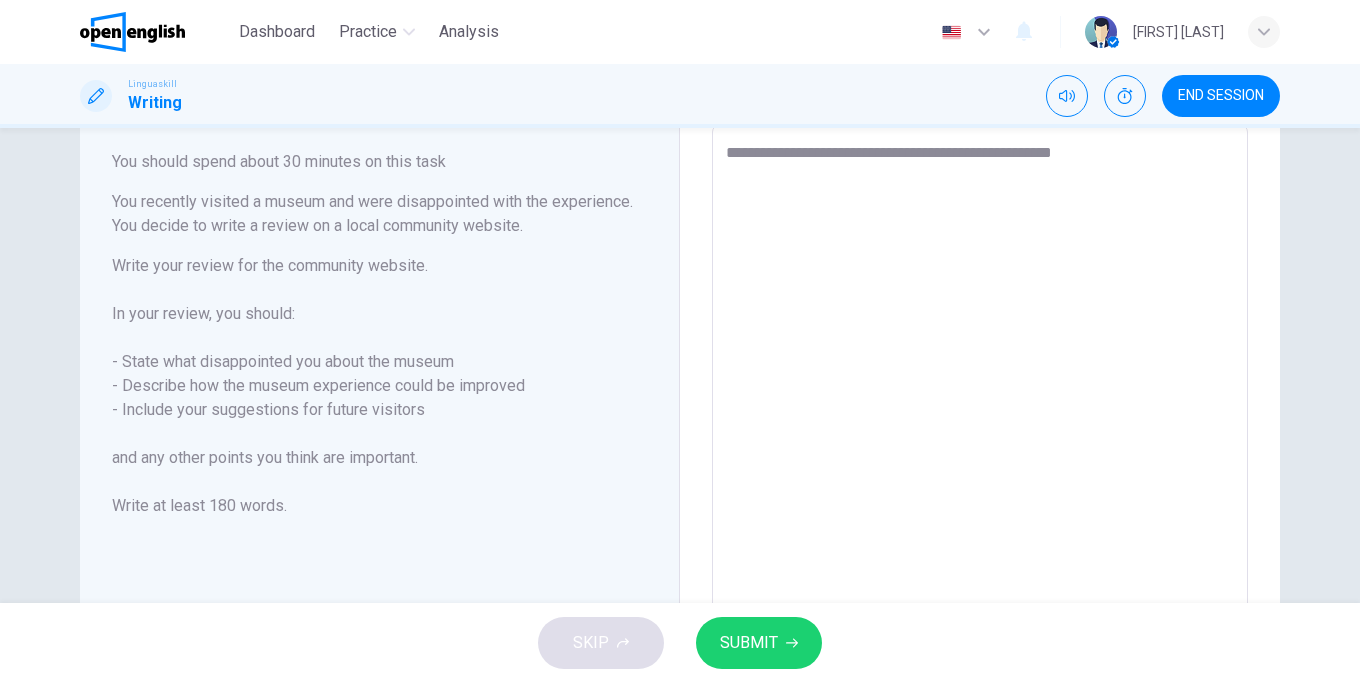 type on "*" 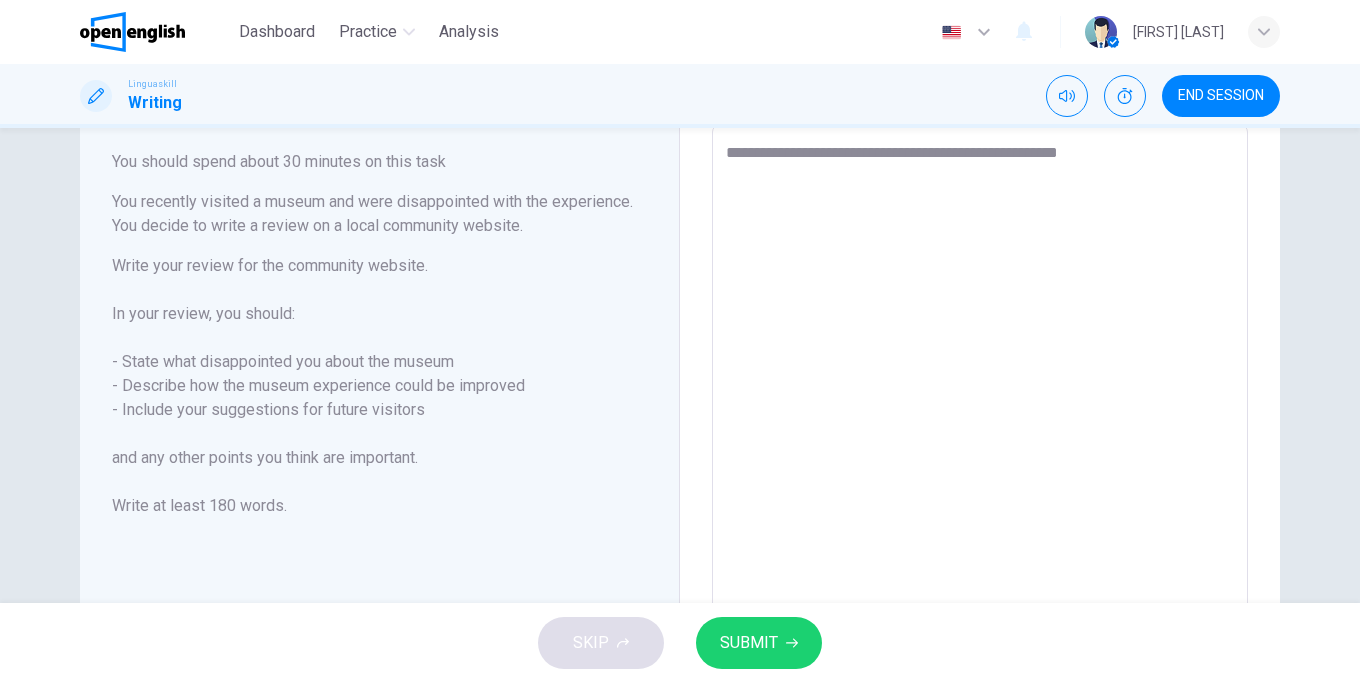 type on "**********" 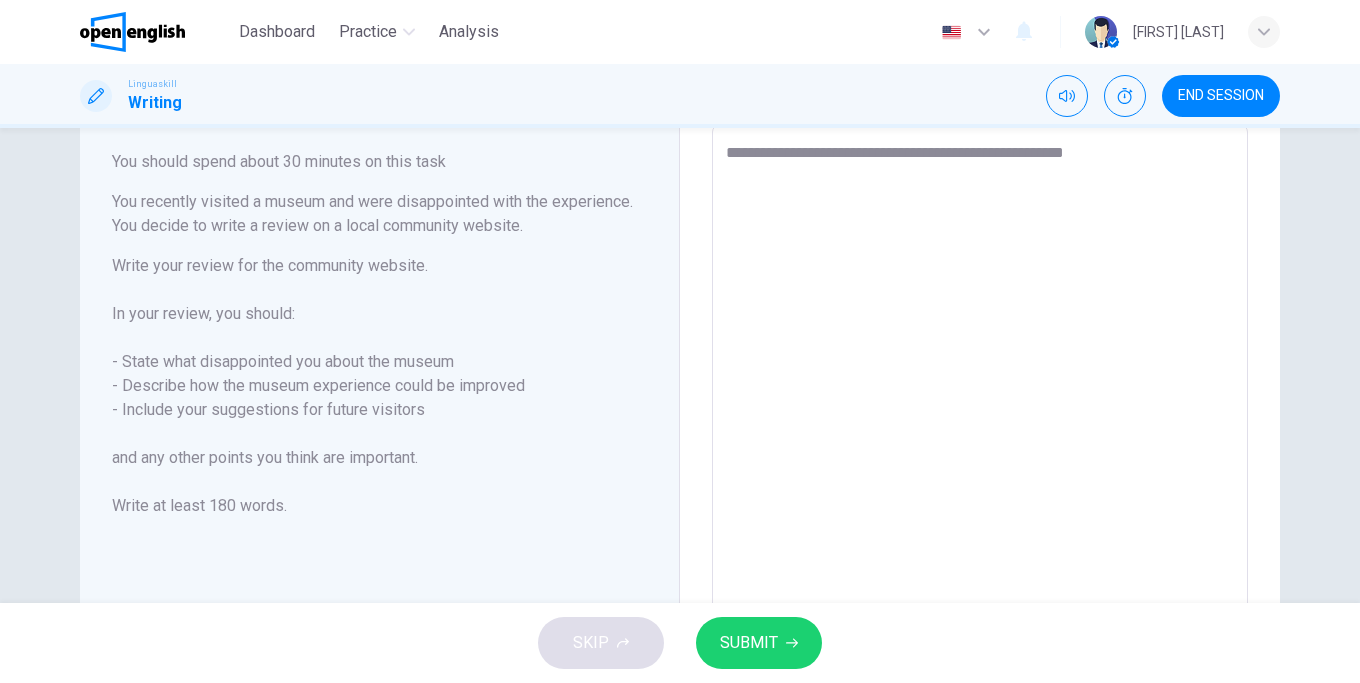 type on "*" 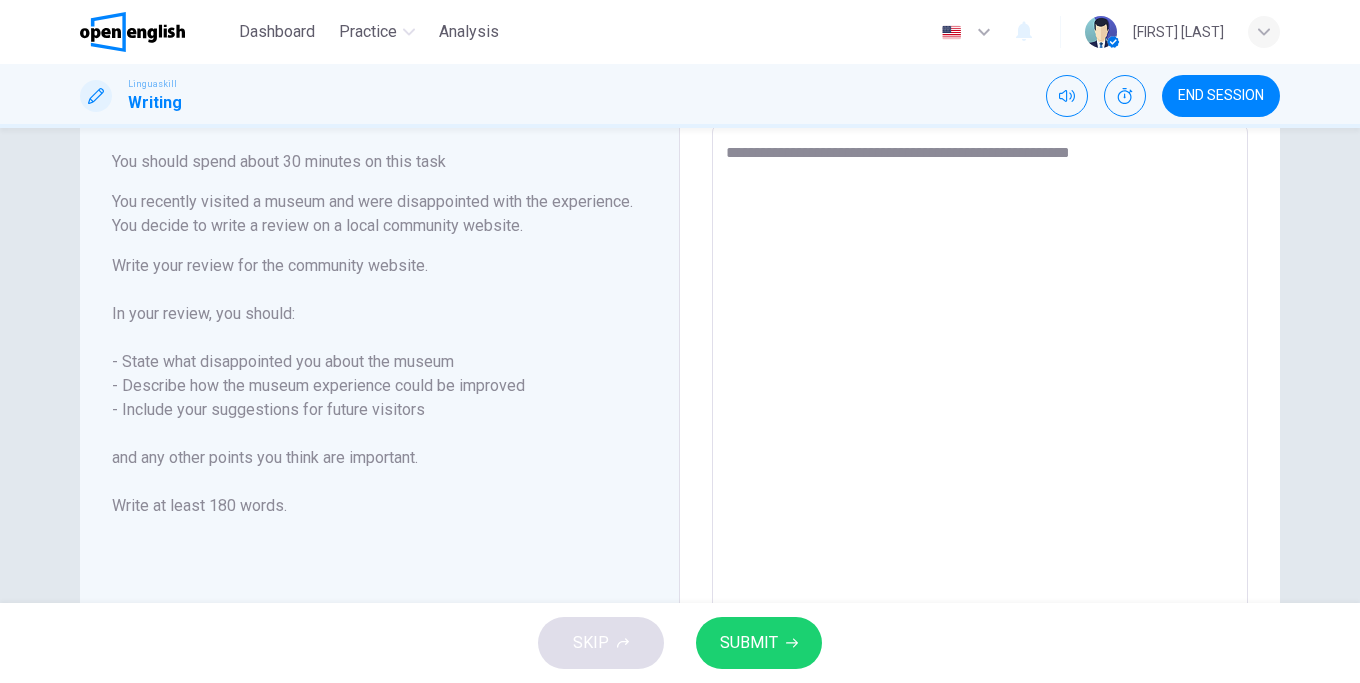 type on "**********" 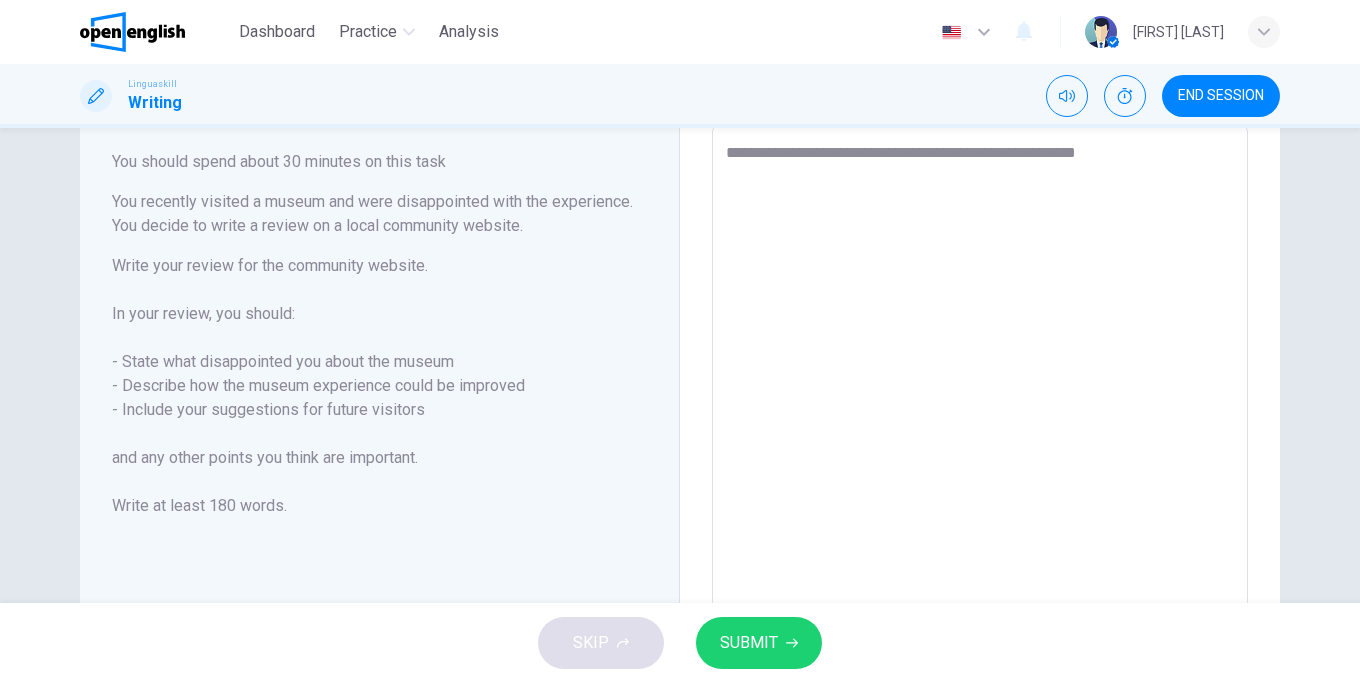 type on "*" 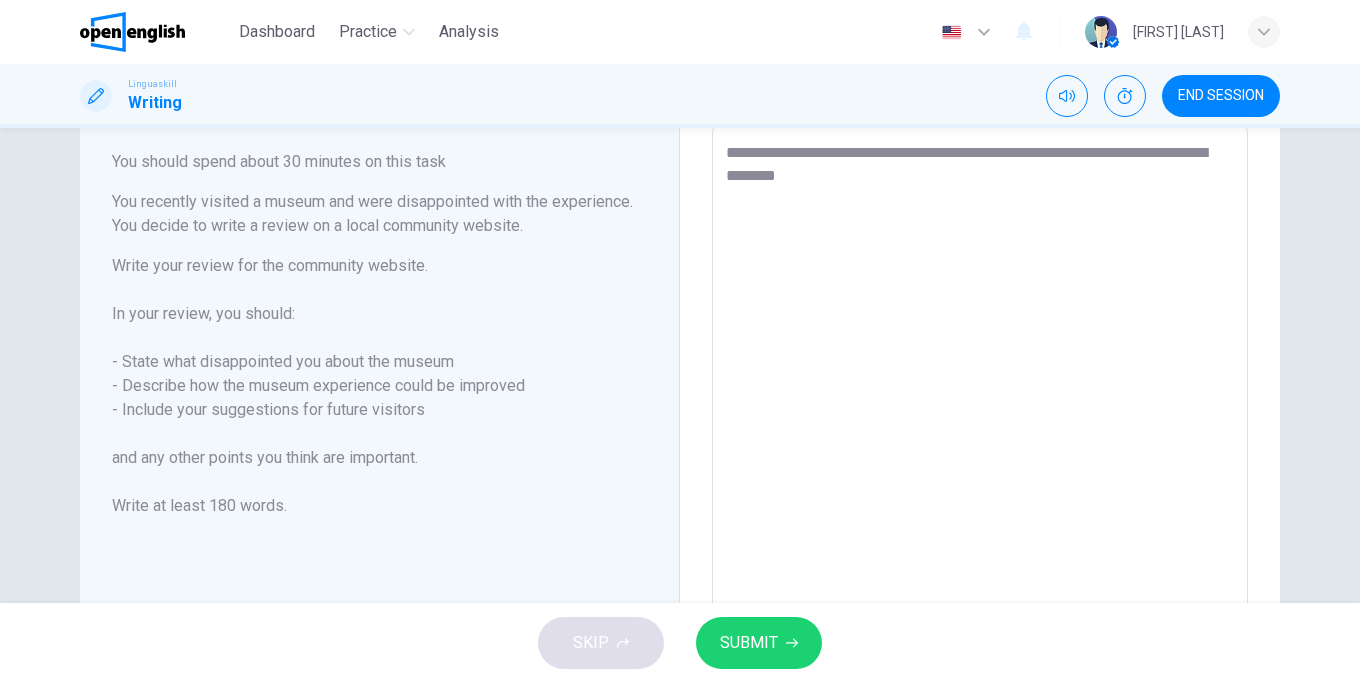 click on "**********" at bounding box center (980, 401) 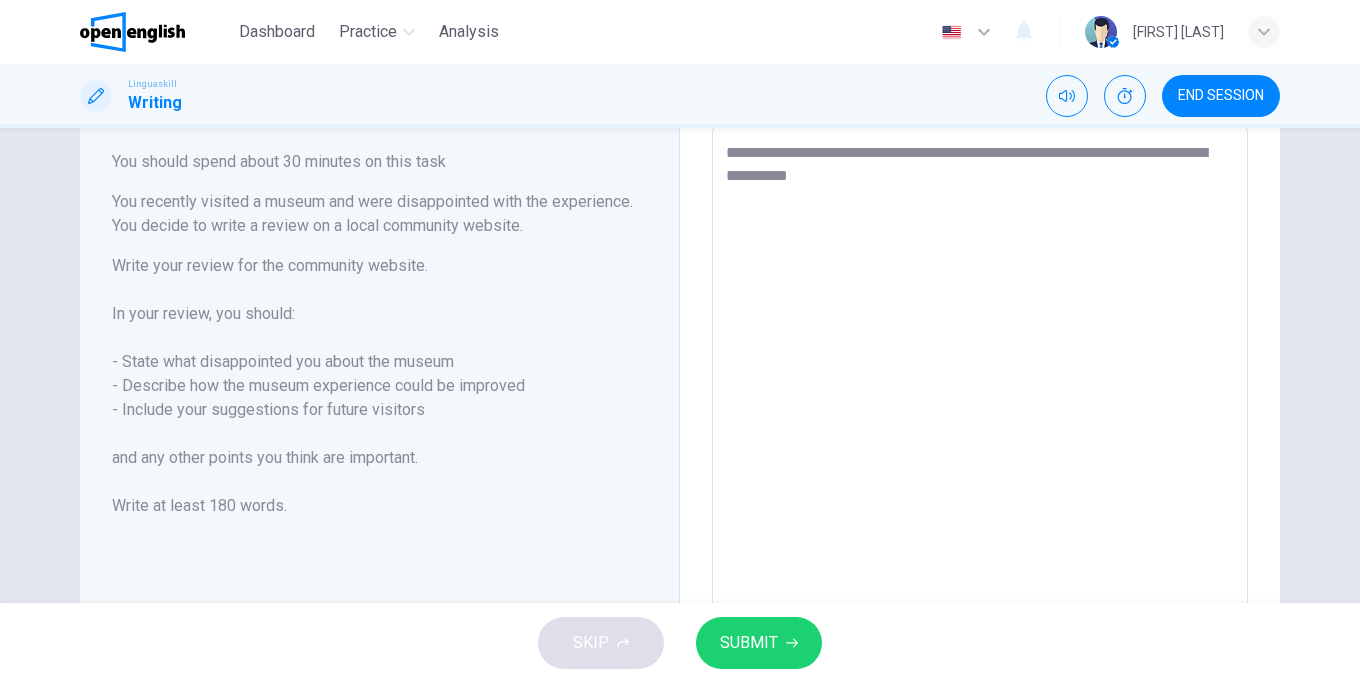 click on "**********" at bounding box center [980, 401] 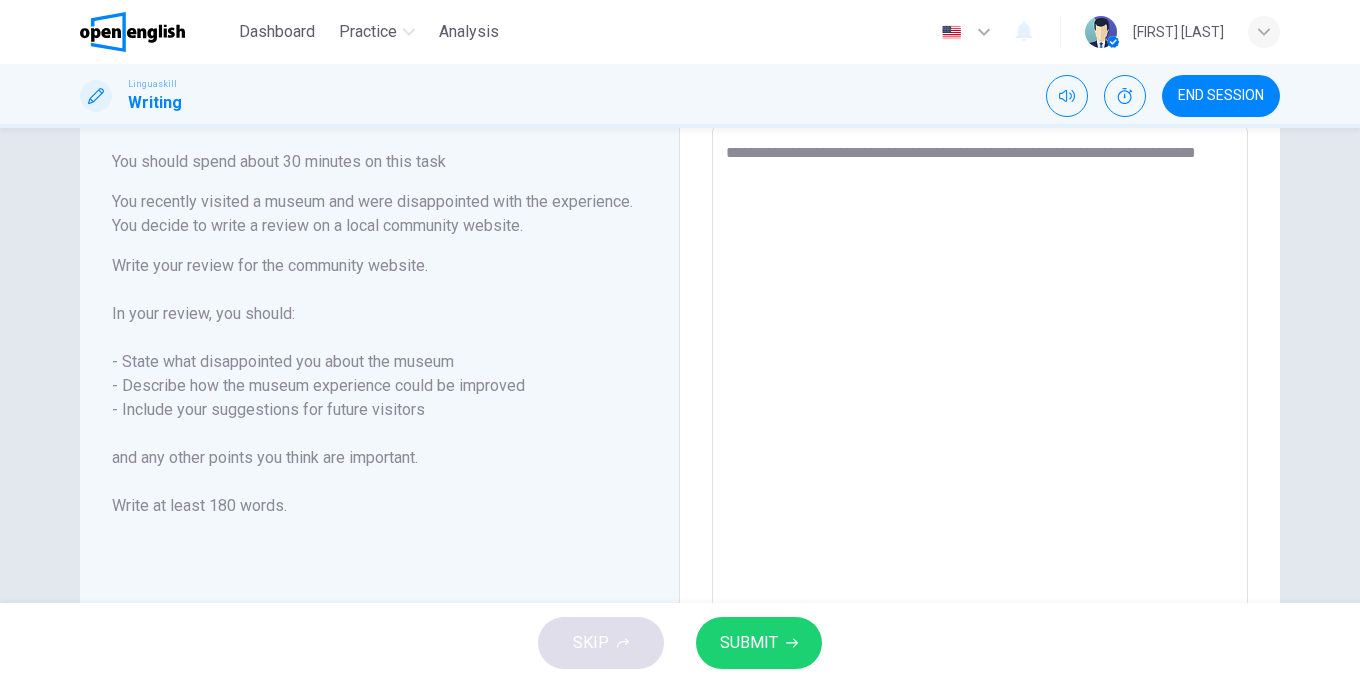 click on "**********" at bounding box center (980, 401) 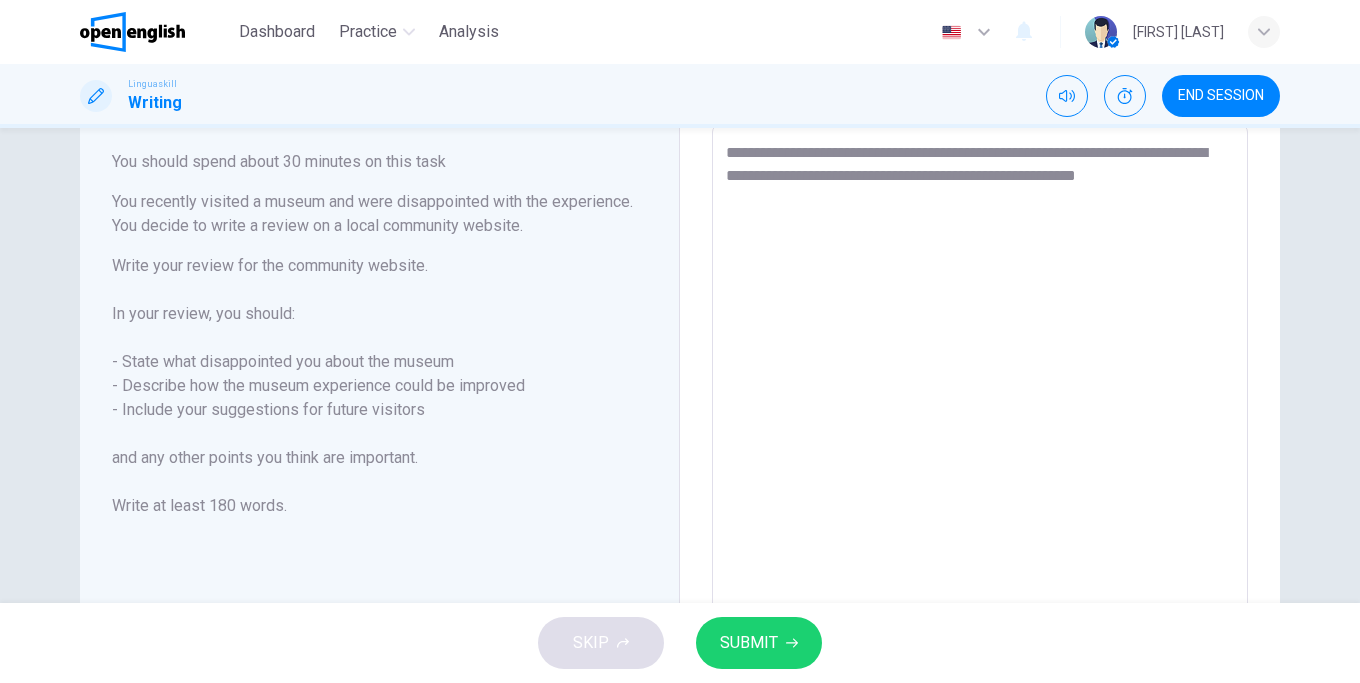 drag, startPoint x: 798, startPoint y: 212, endPoint x: 669, endPoint y: 129, distance: 153.39491 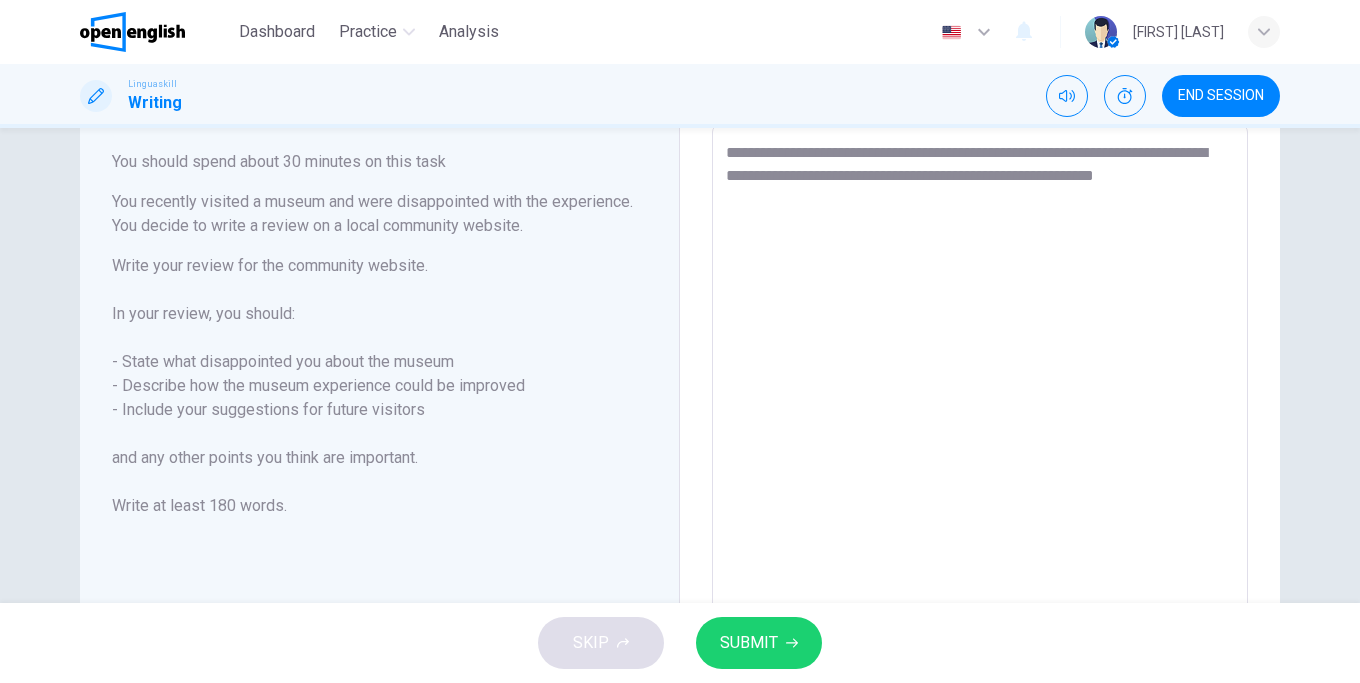 click on "**********" at bounding box center (980, 401) 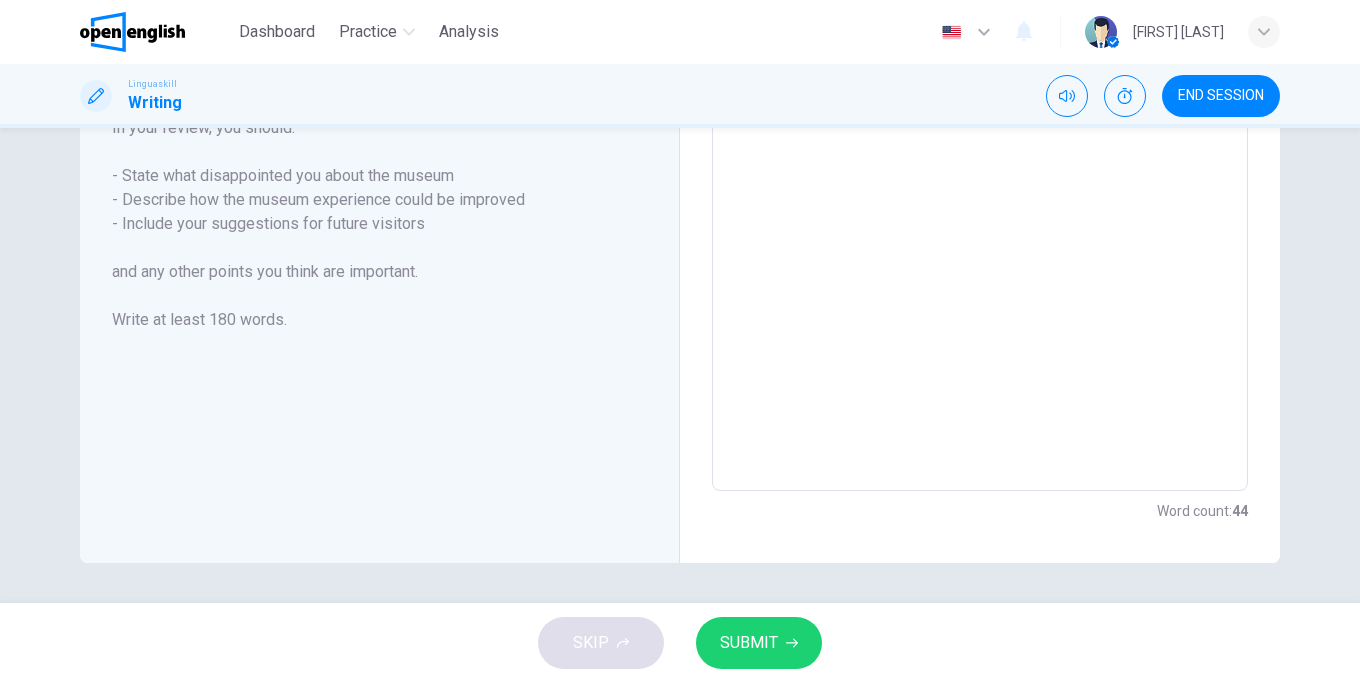 scroll, scrollTop: 0, scrollLeft: 0, axis: both 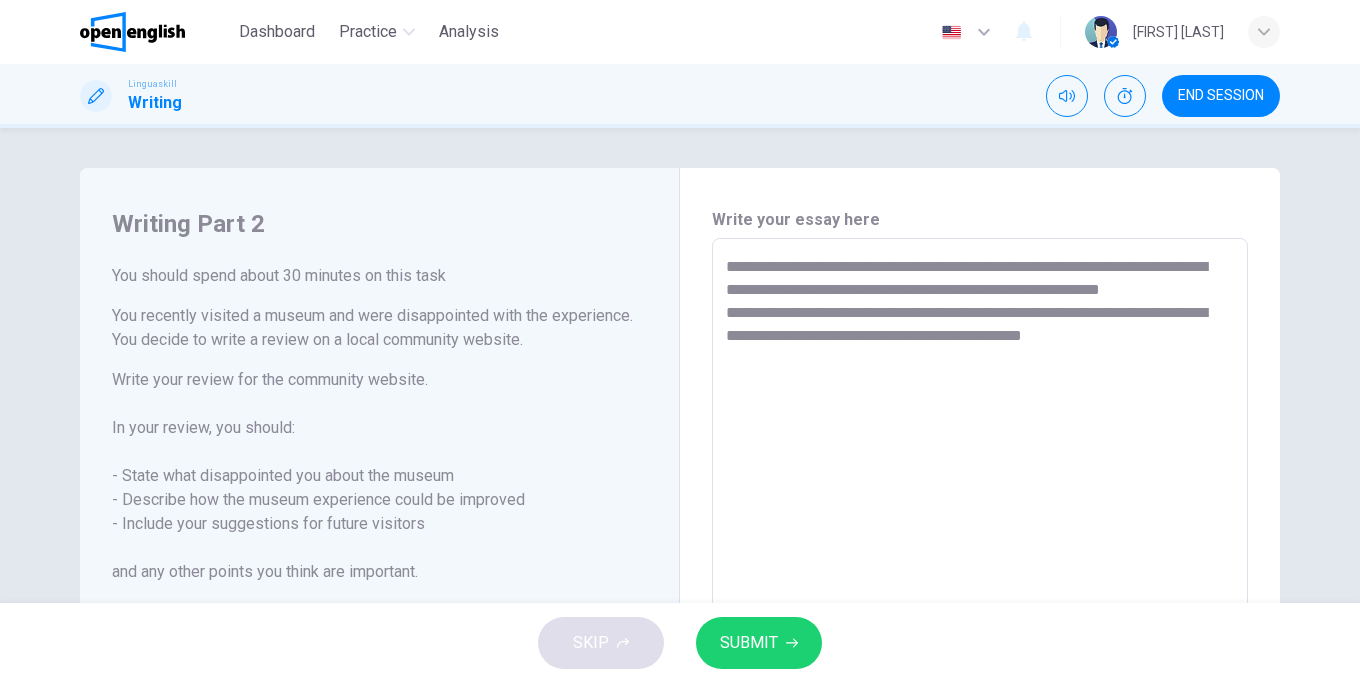 click on "**********" at bounding box center [980, 515] 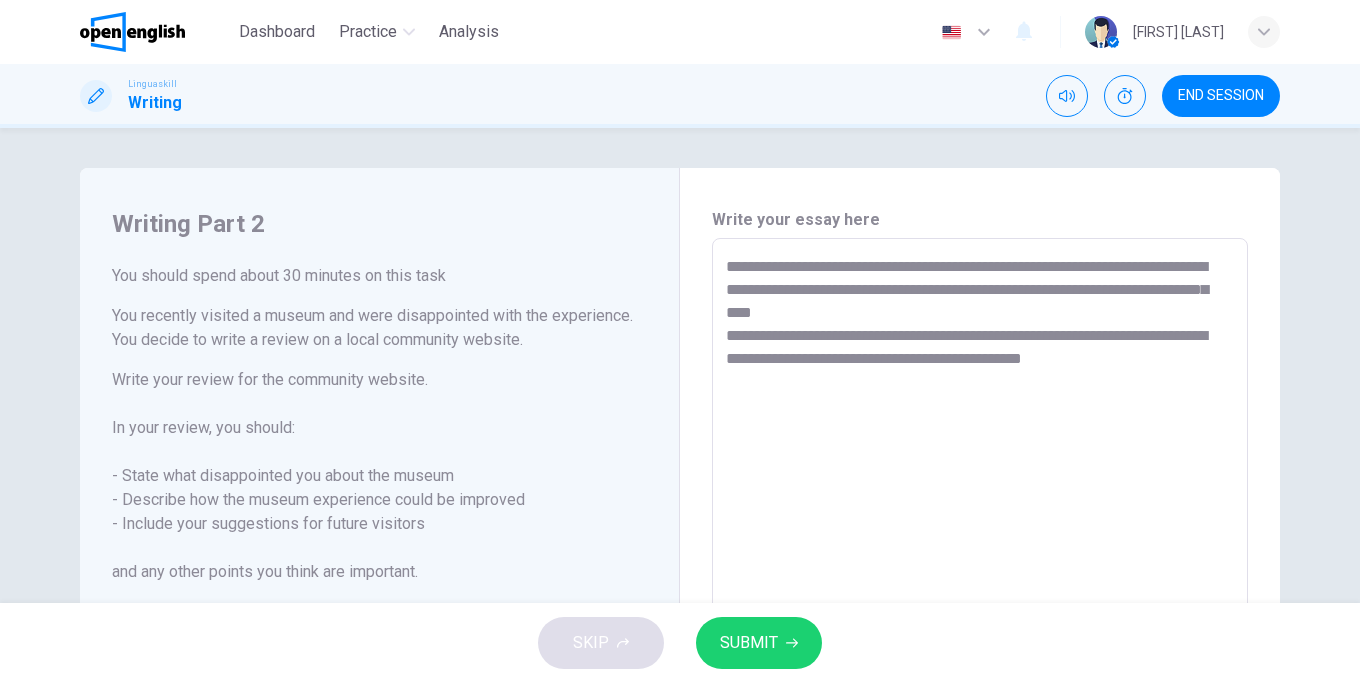 click at bounding box center [1125, 96] 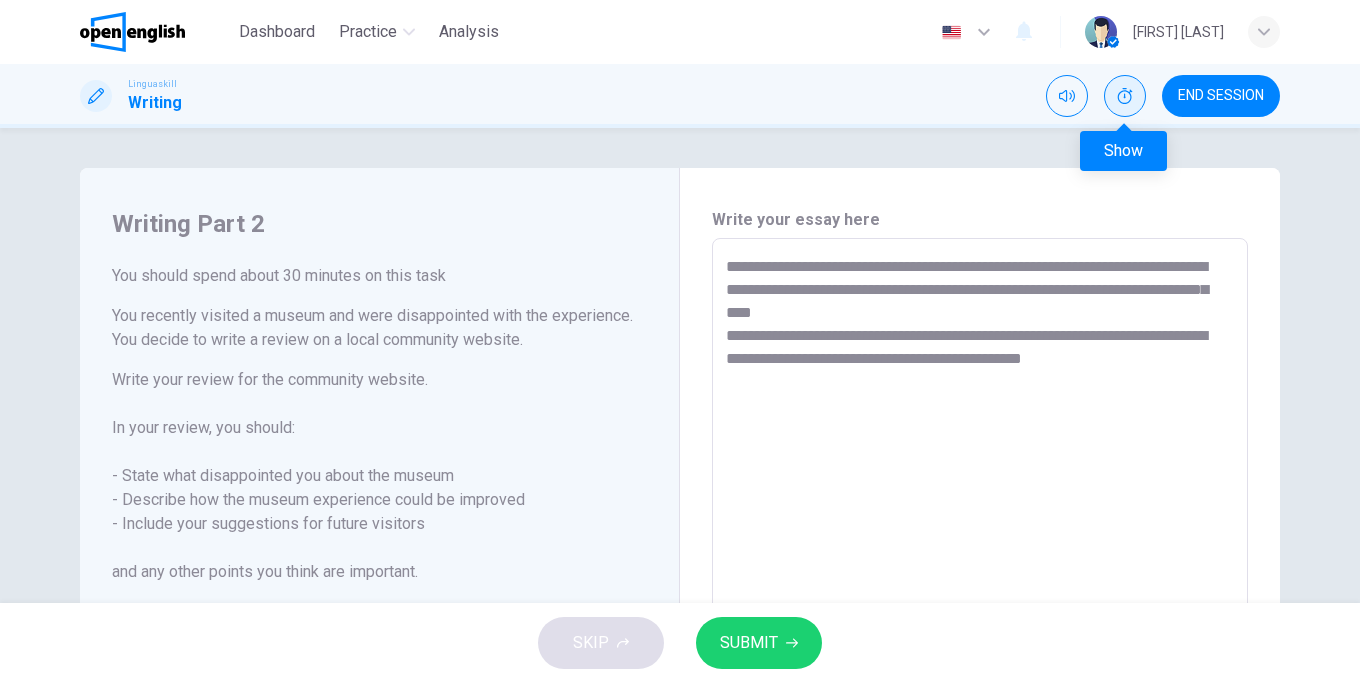 click 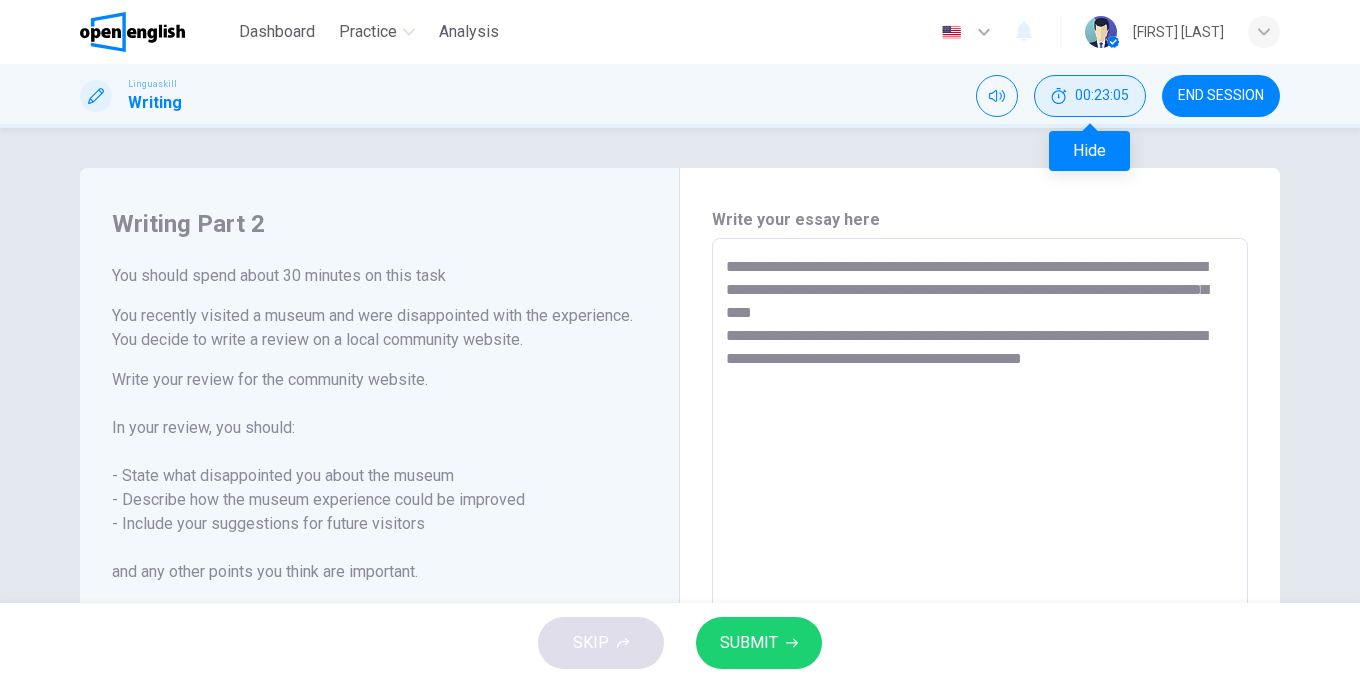 click on "00:23:05" at bounding box center [1102, 96] 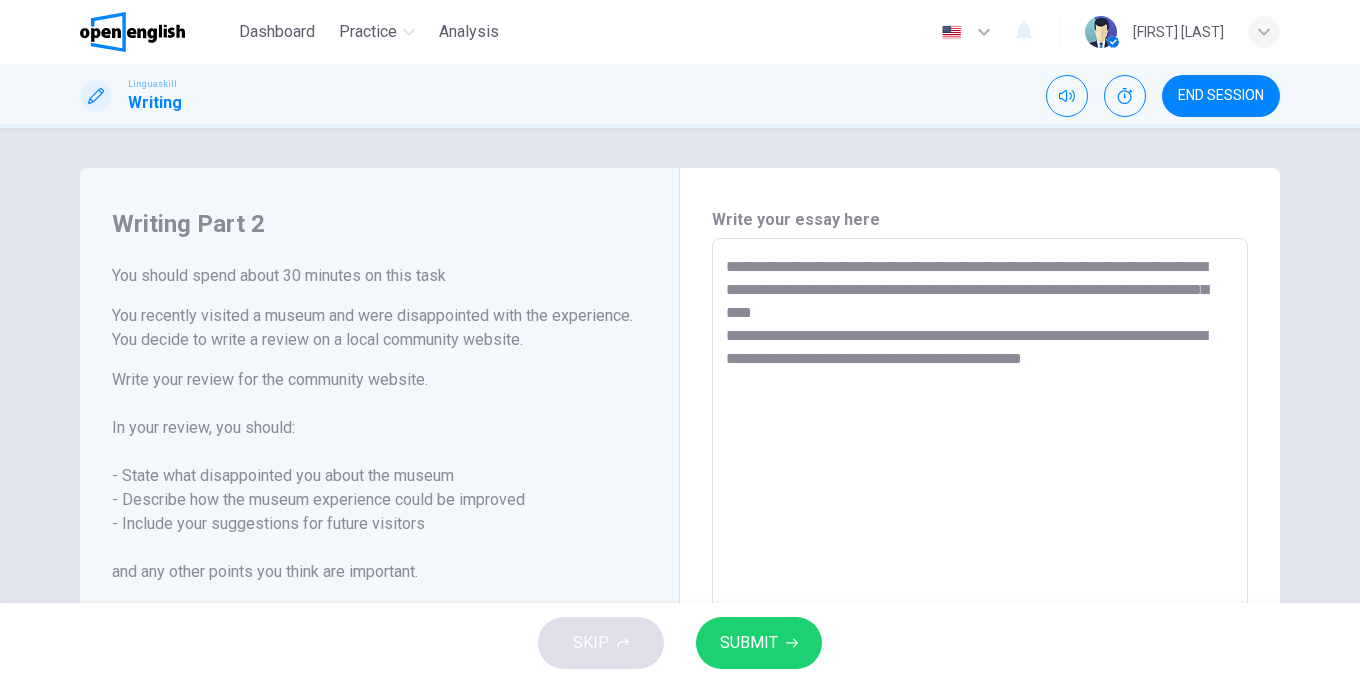 click on "**********" at bounding box center [980, 515] 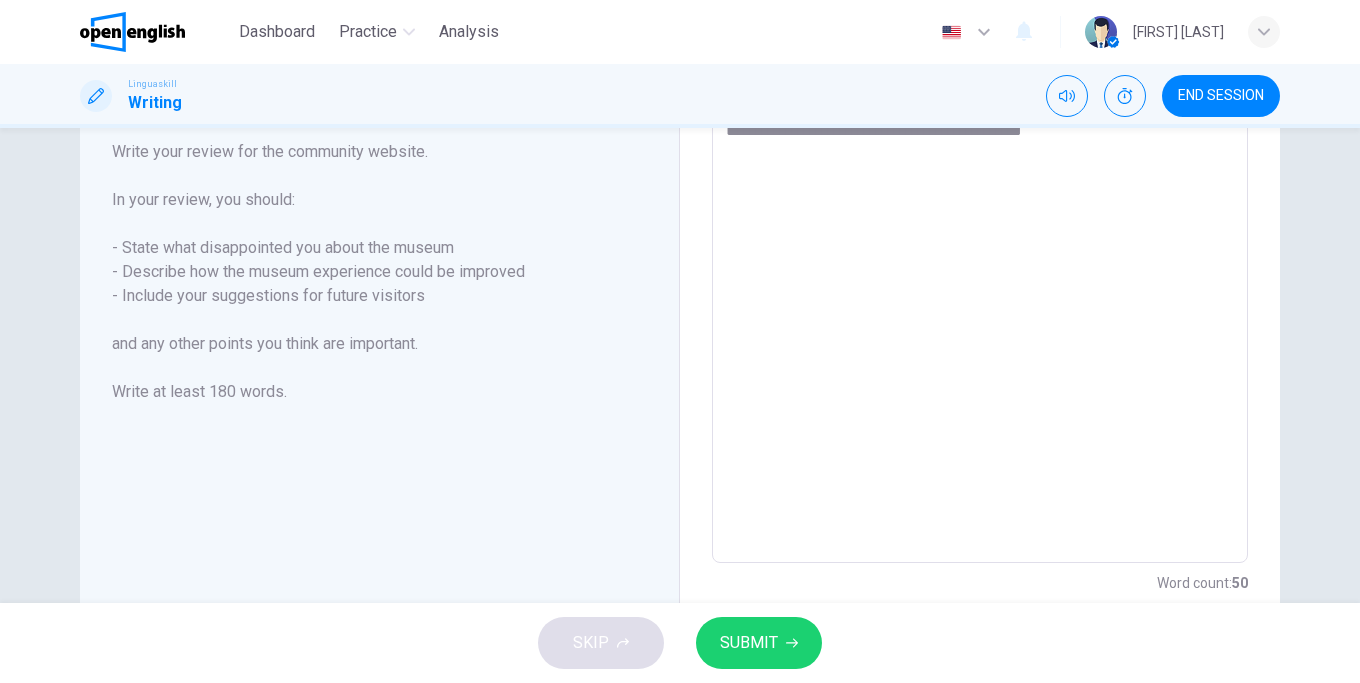 scroll, scrollTop: 114, scrollLeft: 0, axis: vertical 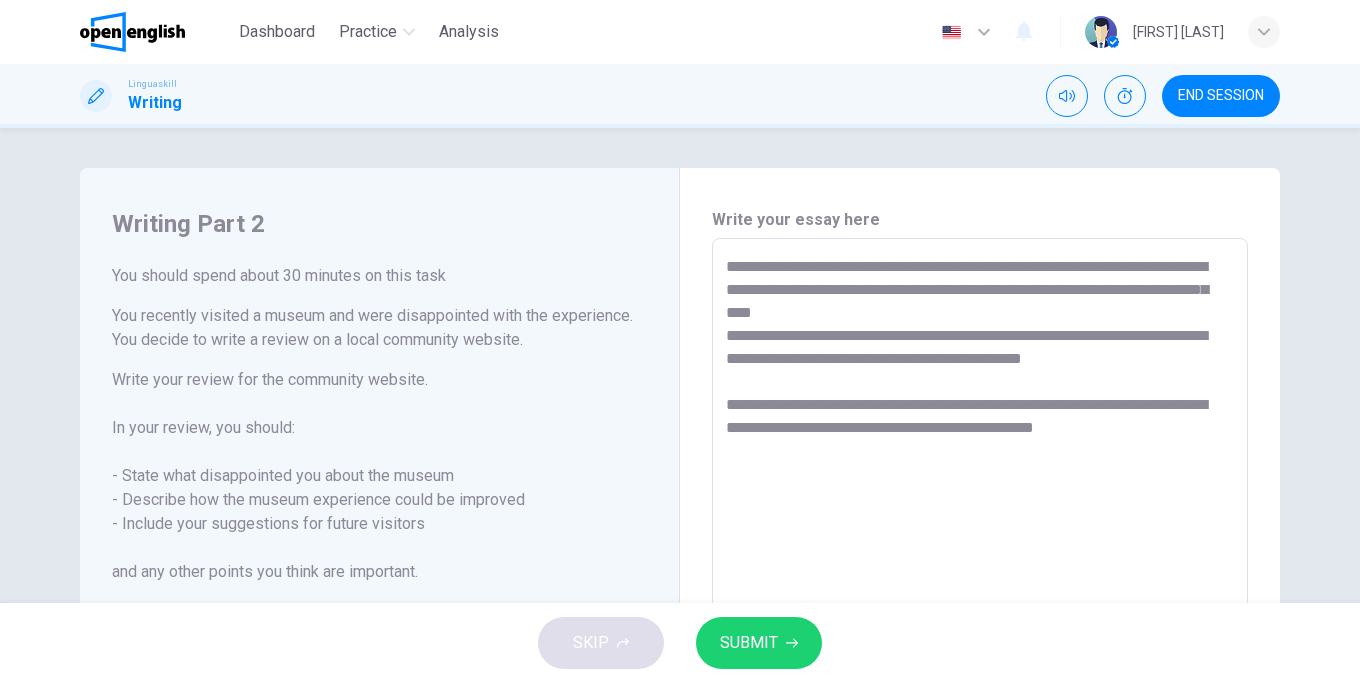 click on "SUBMIT" at bounding box center [759, 643] 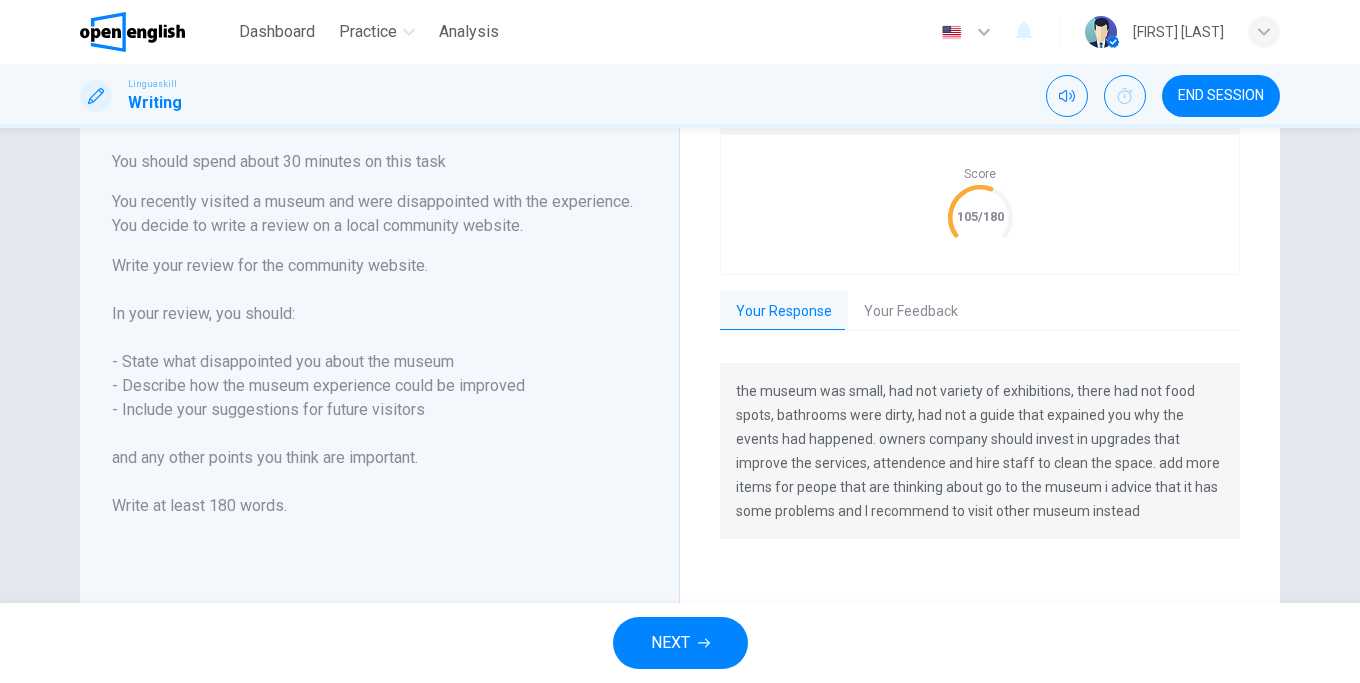 scroll, scrollTop: 228, scrollLeft: 0, axis: vertical 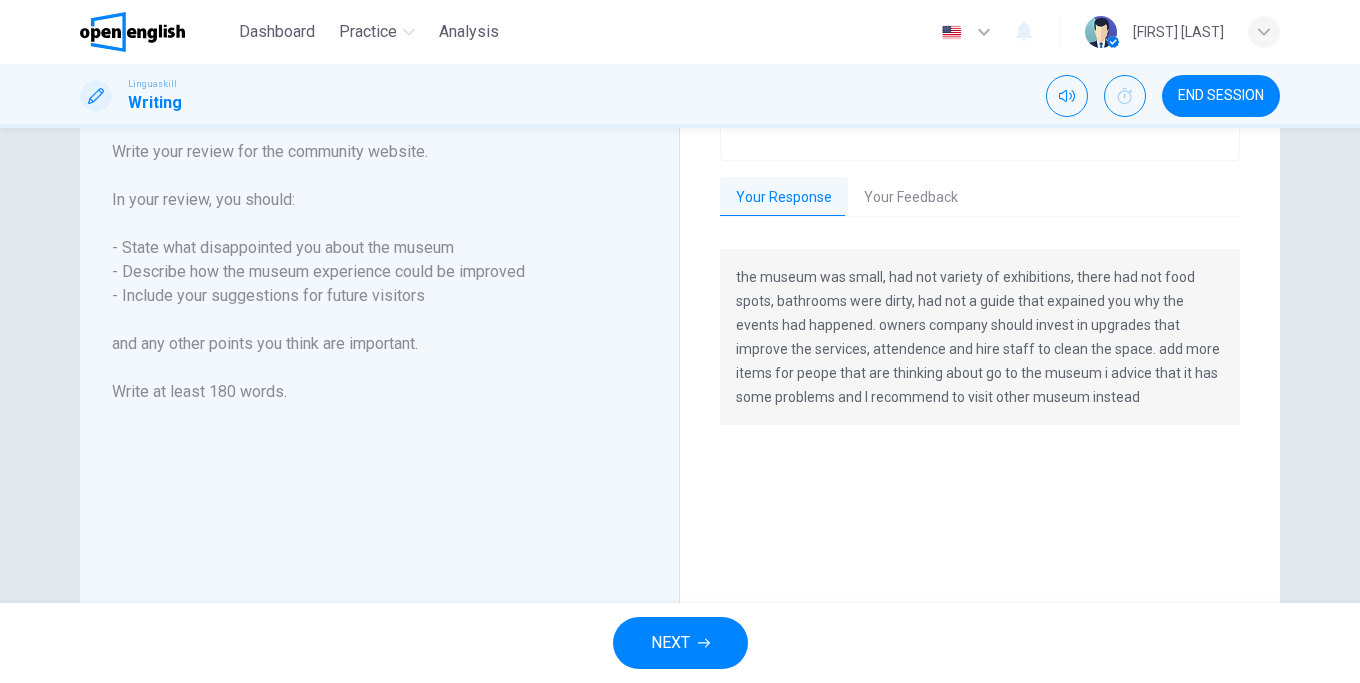 click on "Your Feedback" at bounding box center [911, 198] 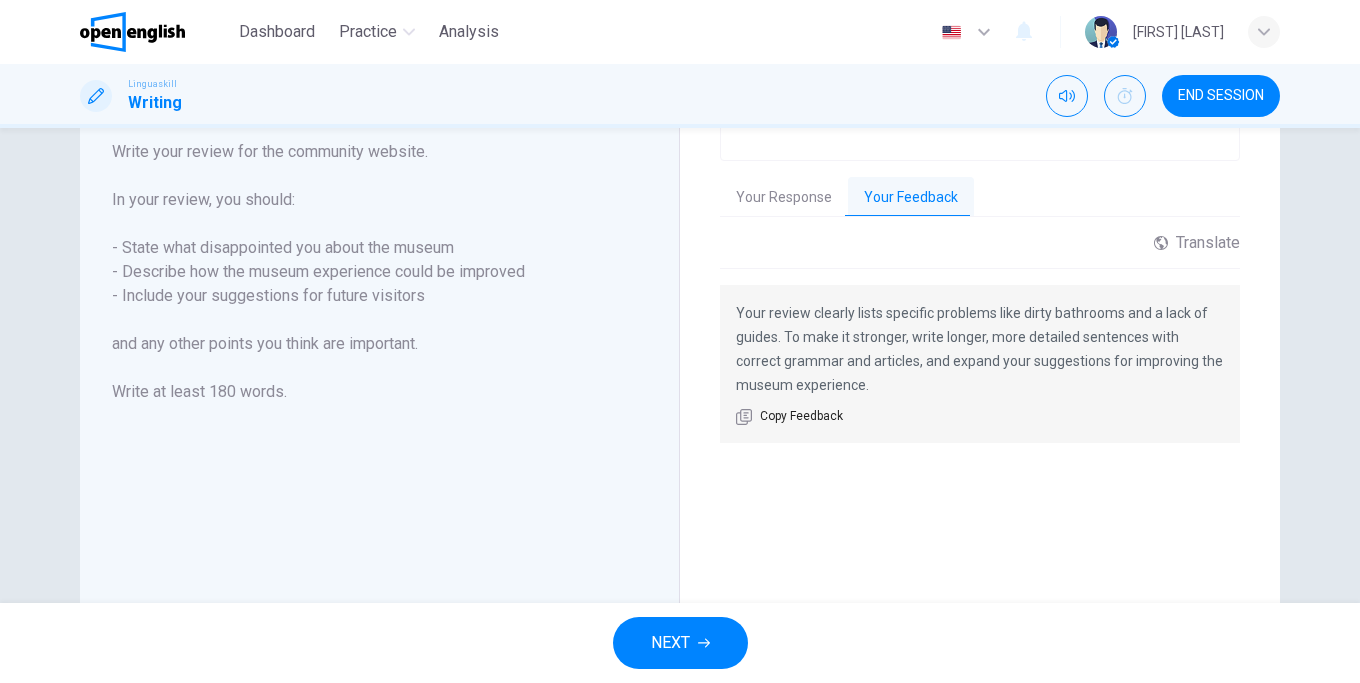 scroll, scrollTop: 300, scrollLeft: 0, axis: vertical 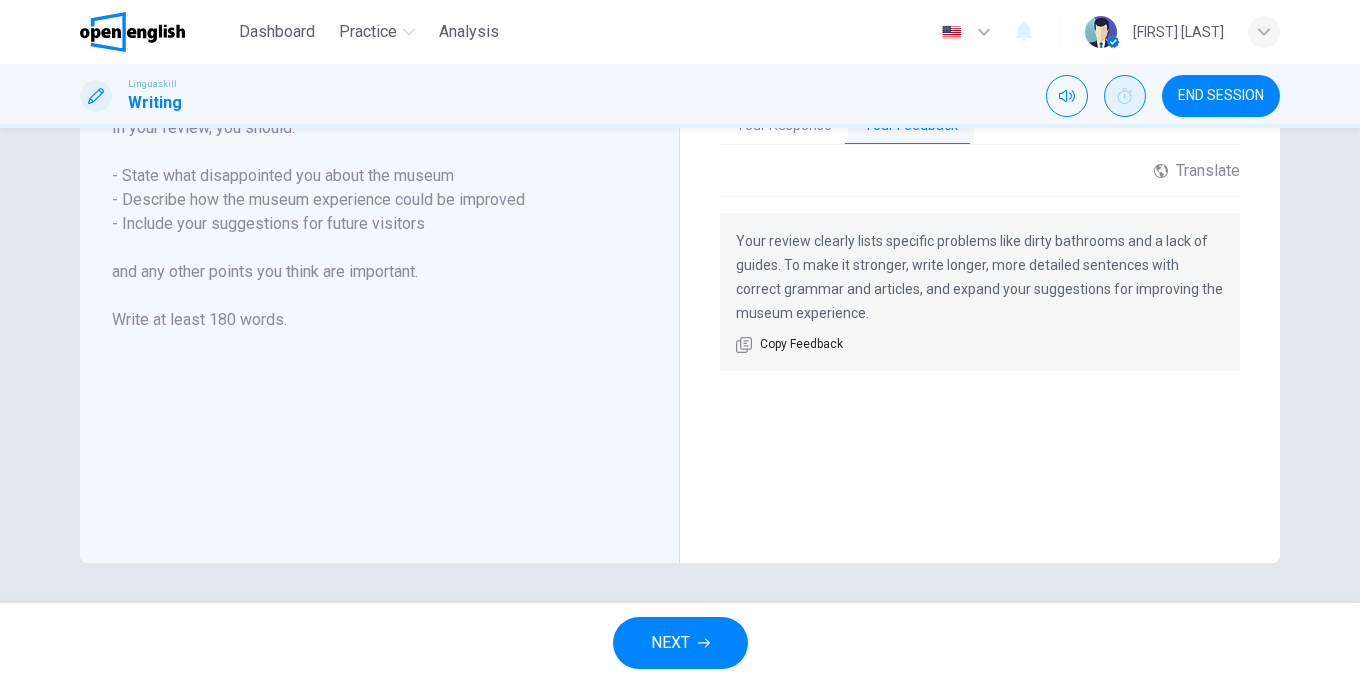 click 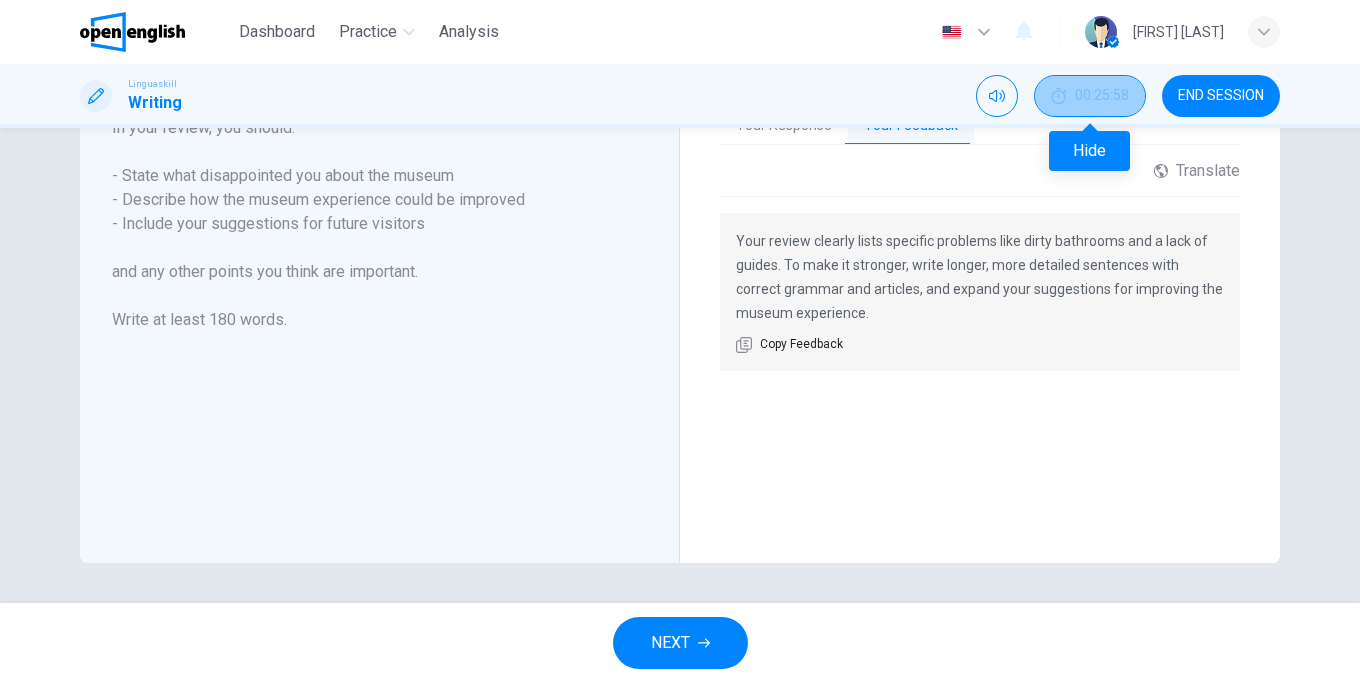 click on "00:25:58" at bounding box center [1102, 96] 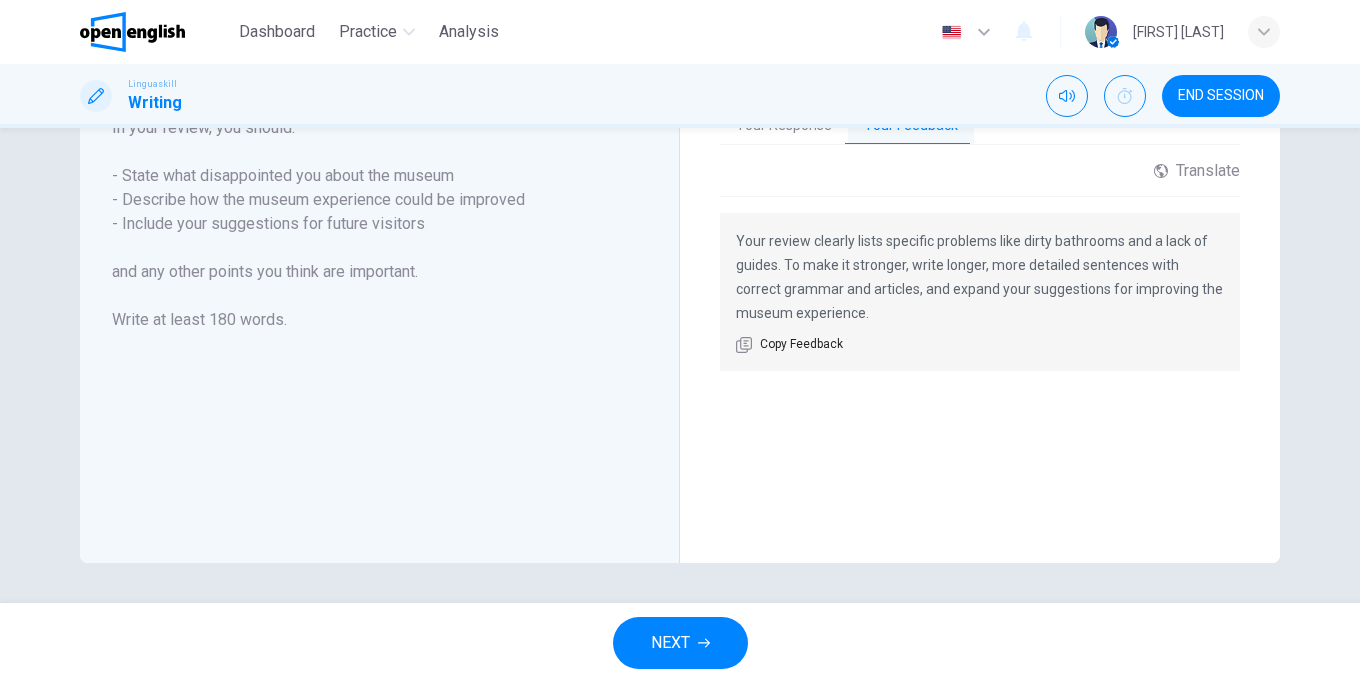 click on "NEXT" at bounding box center [680, 643] 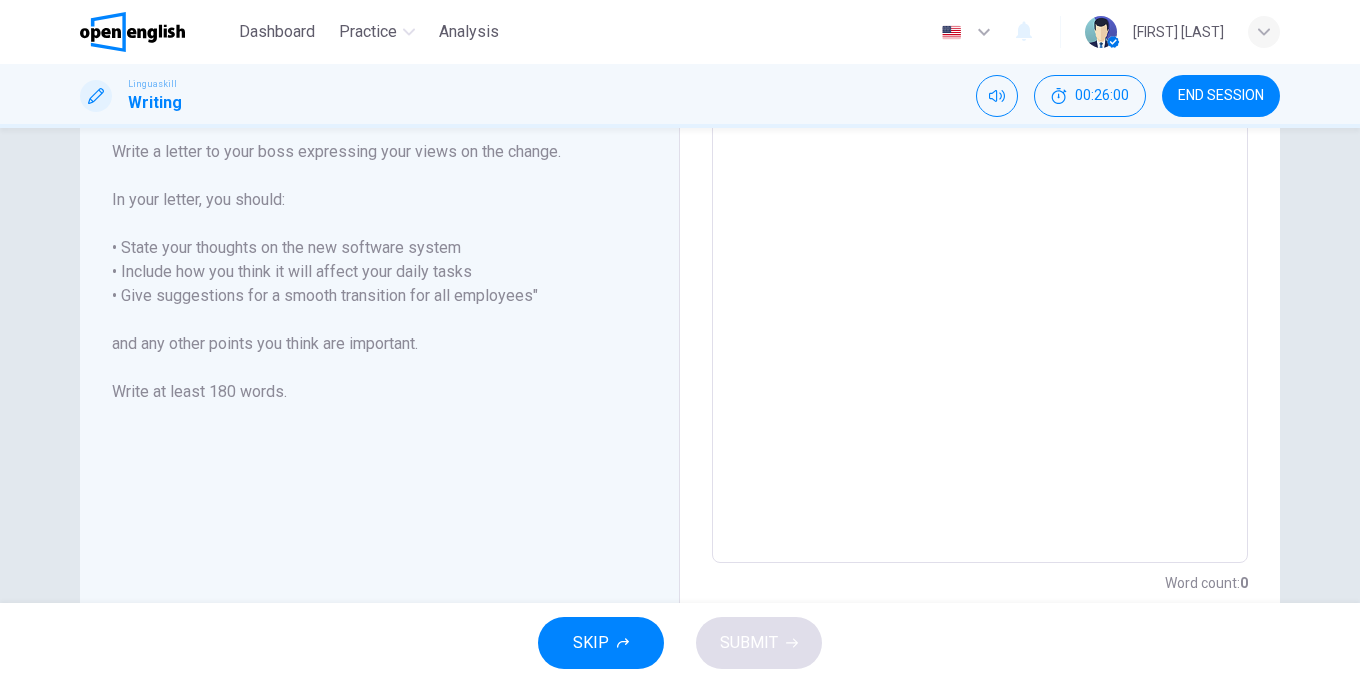 scroll, scrollTop: 114, scrollLeft: 0, axis: vertical 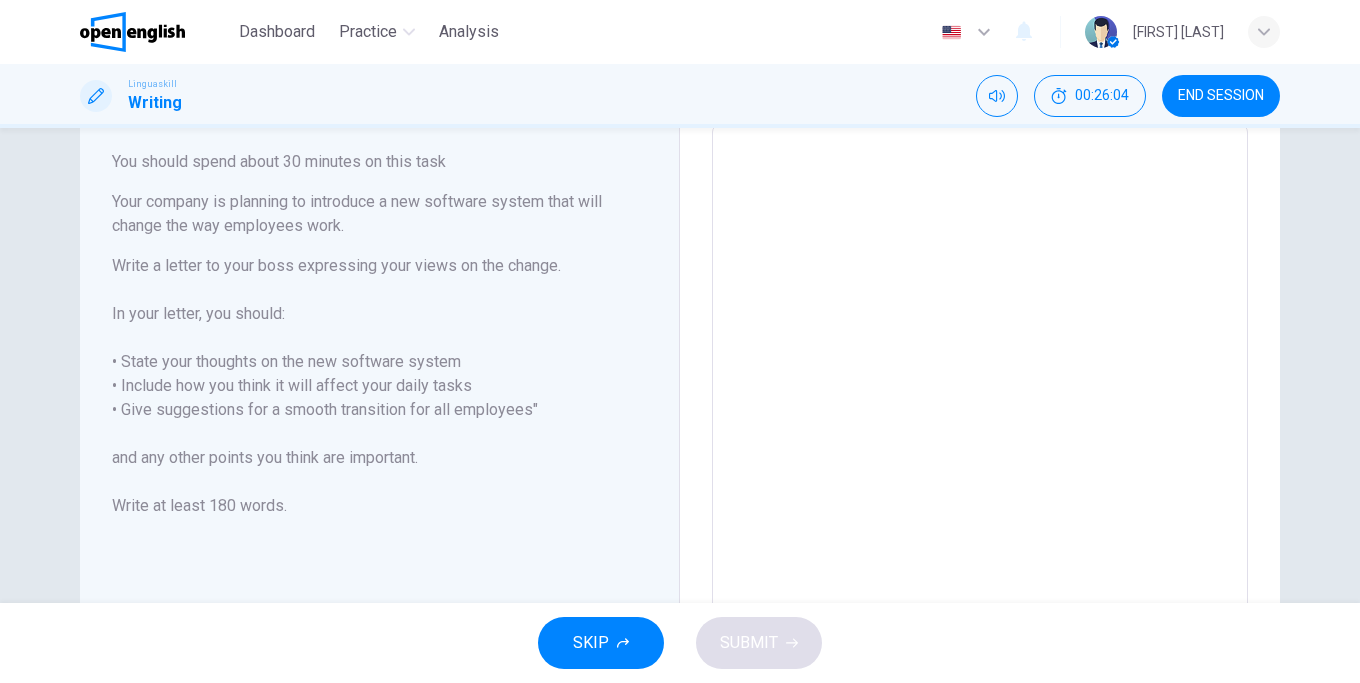 click at bounding box center [980, 401] 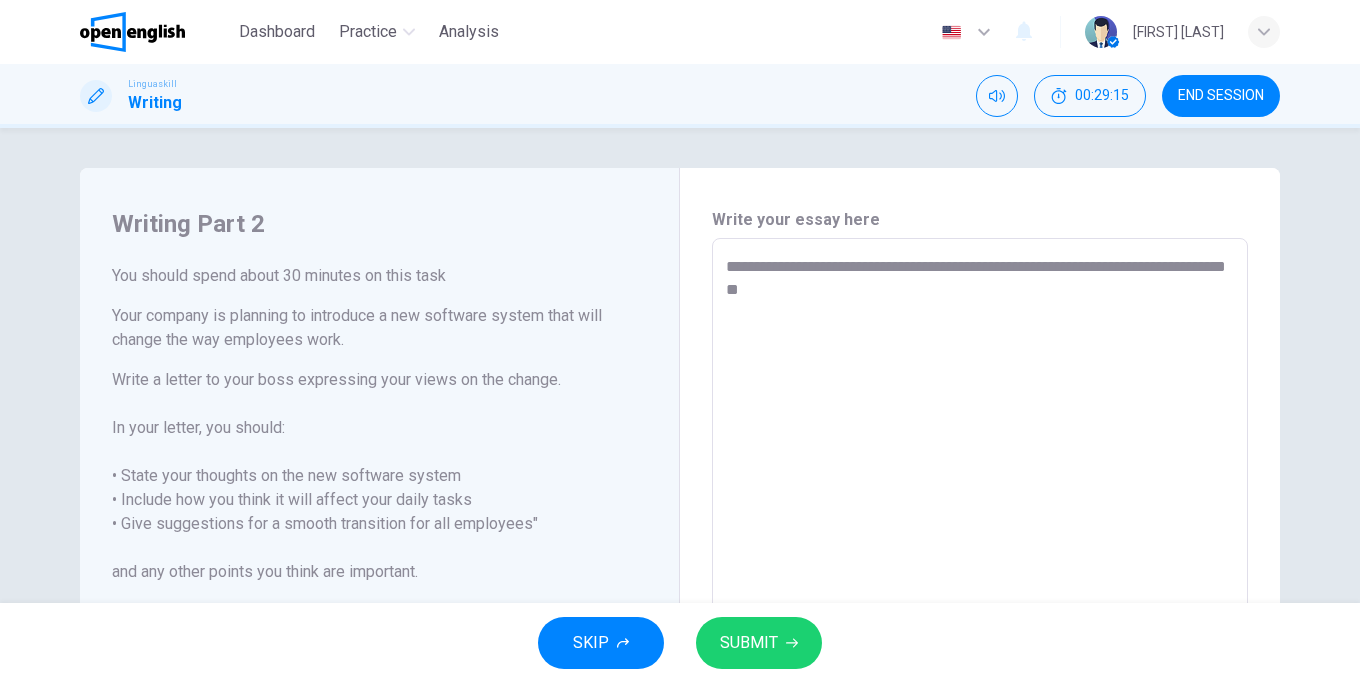 click on "**********" at bounding box center [980, 515] 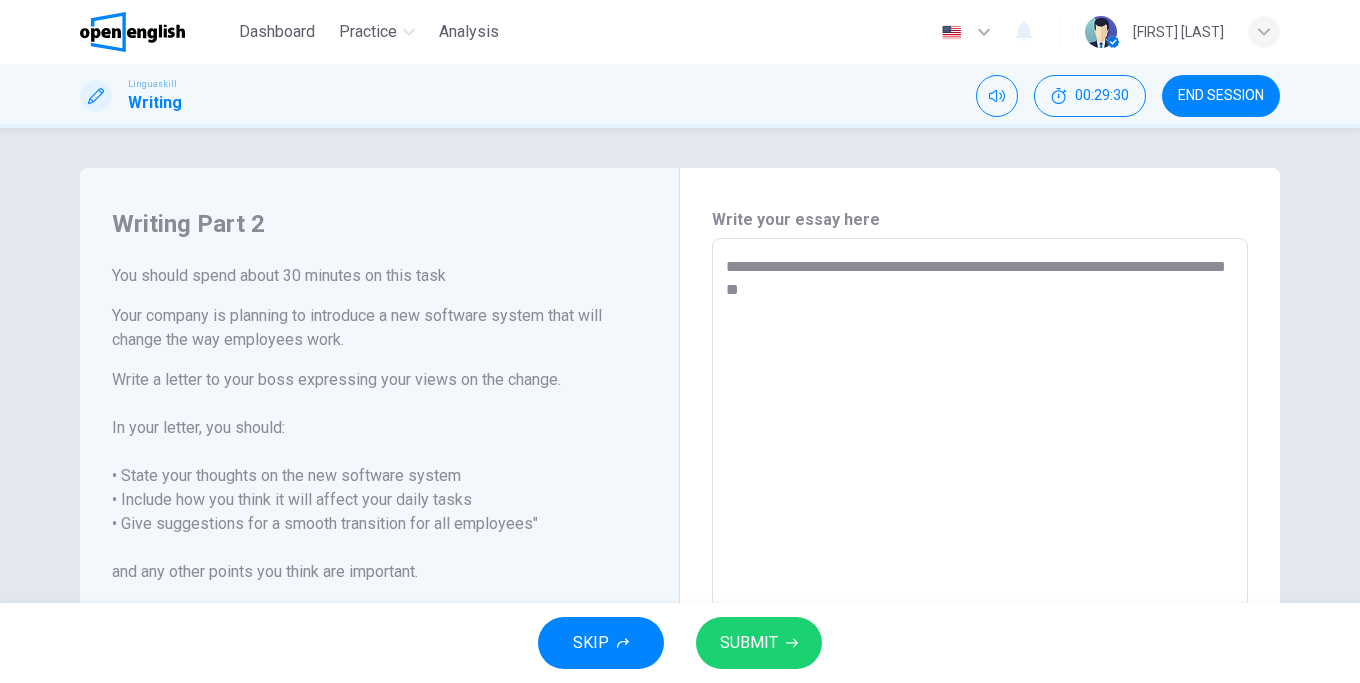click on "**********" at bounding box center (980, 515) 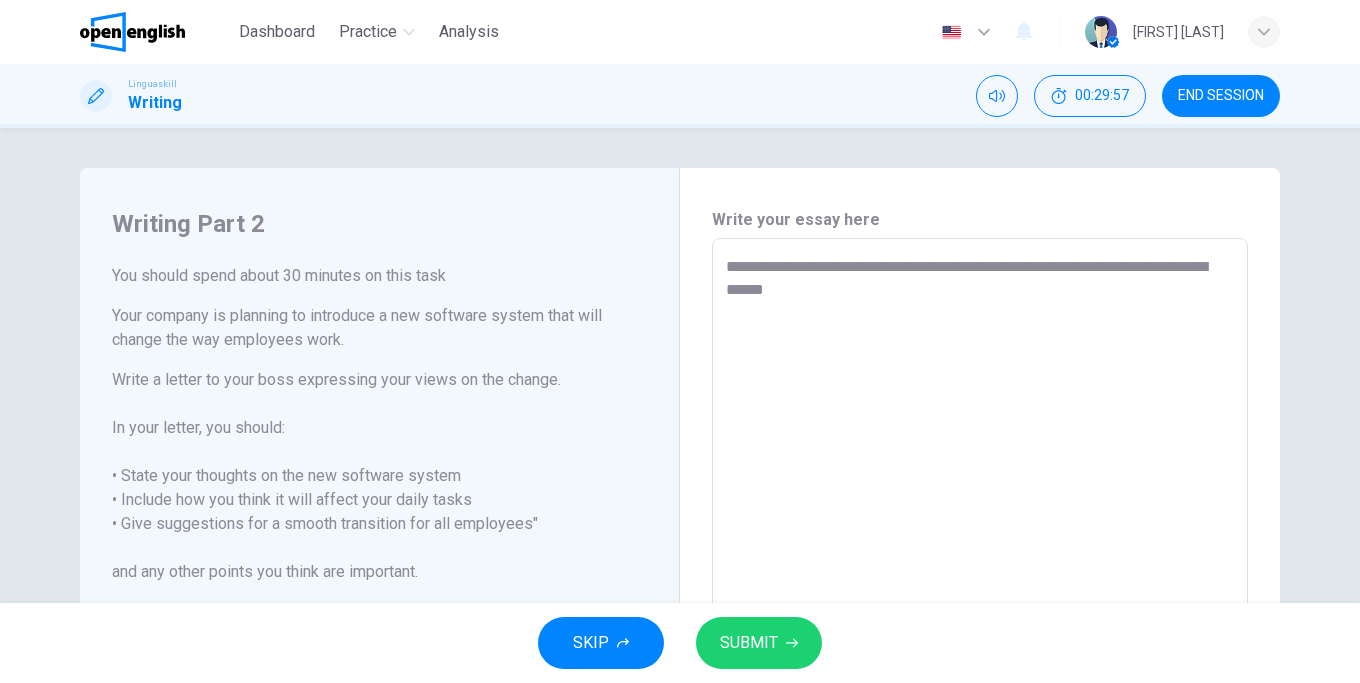 click on "**********" at bounding box center (980, 515) 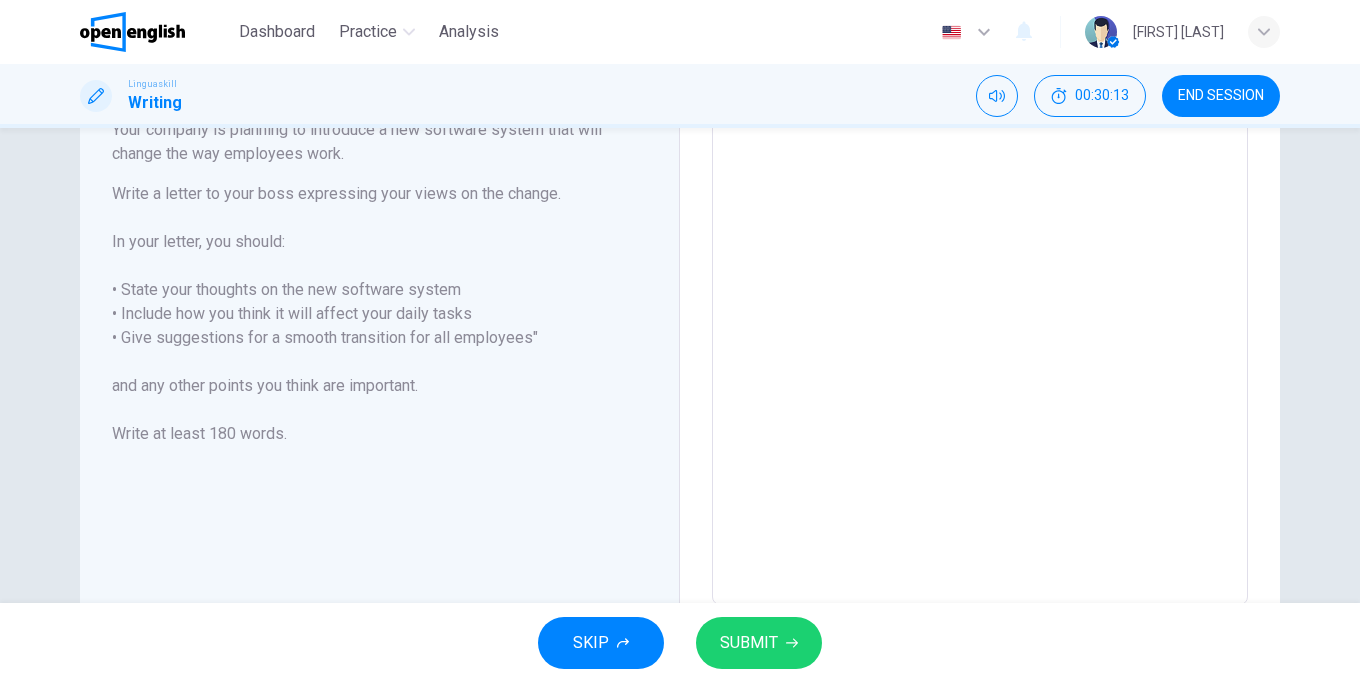 scroll, scrollTop: 0, scrollLeft: 0, axis: both 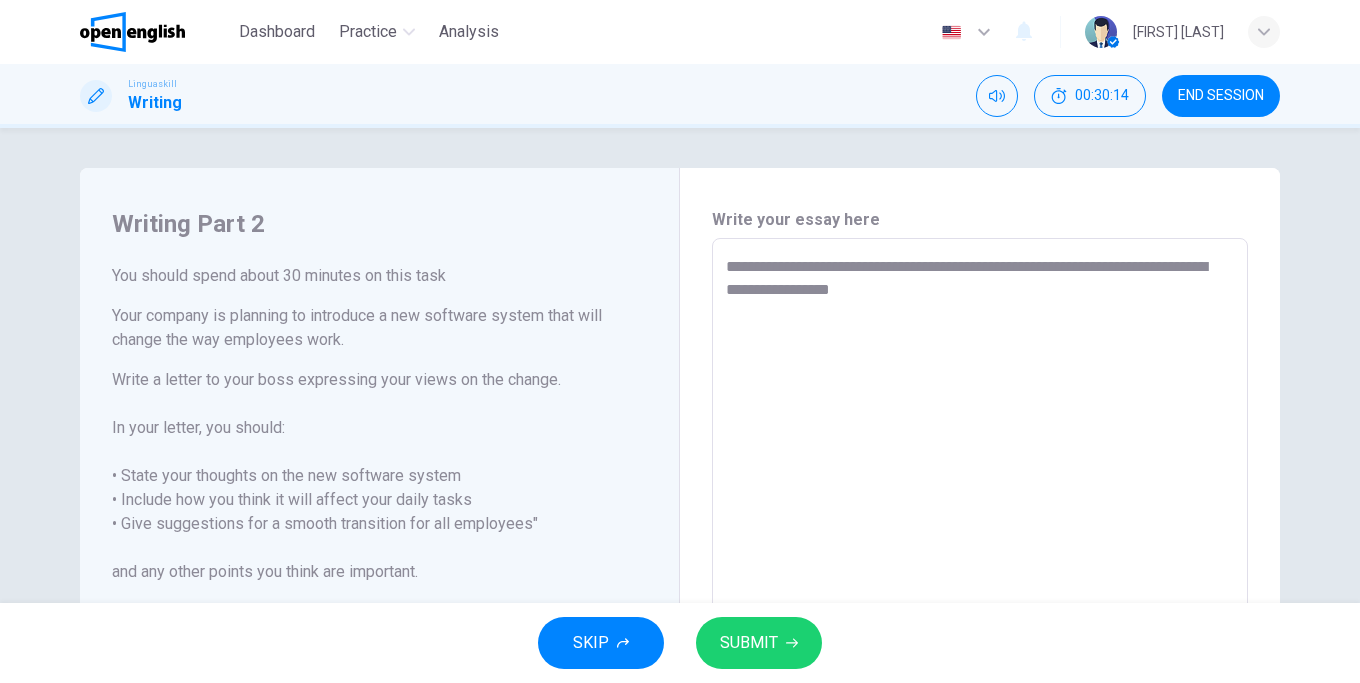 click on "**********" at bounding box center (980, 515) 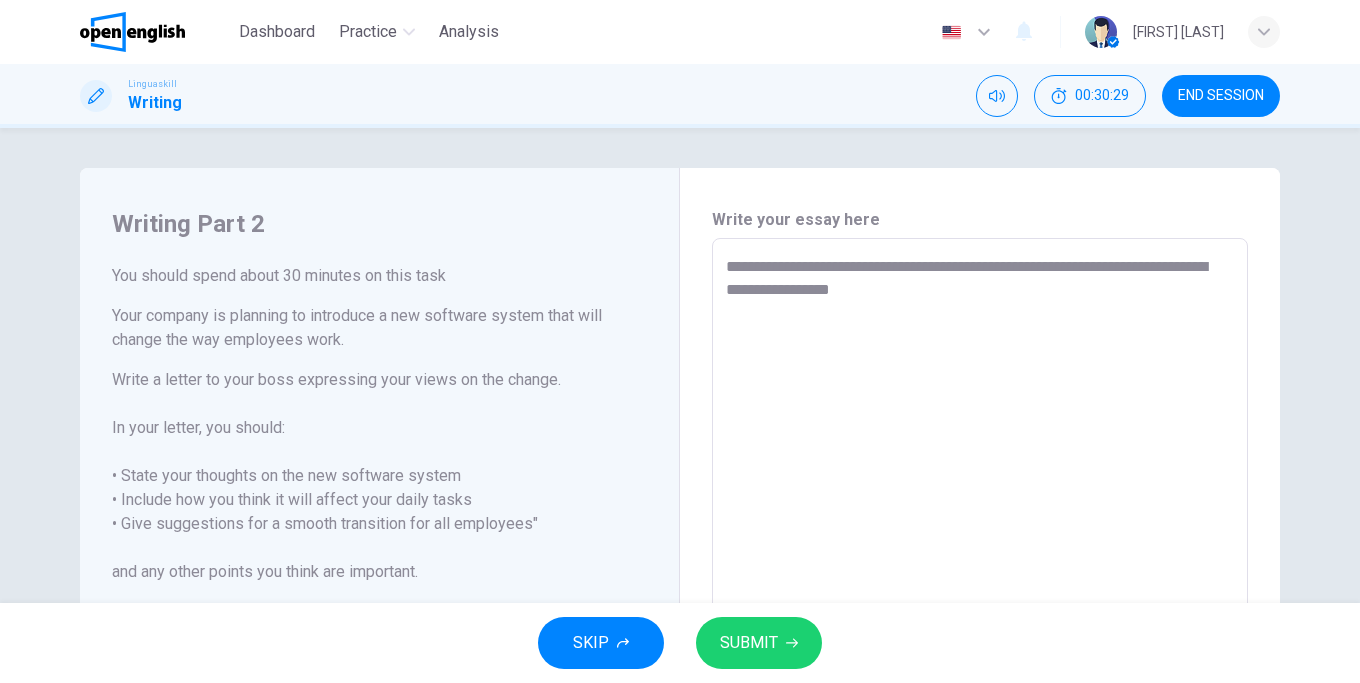 click on "**********" at bounding box center [980, 515] 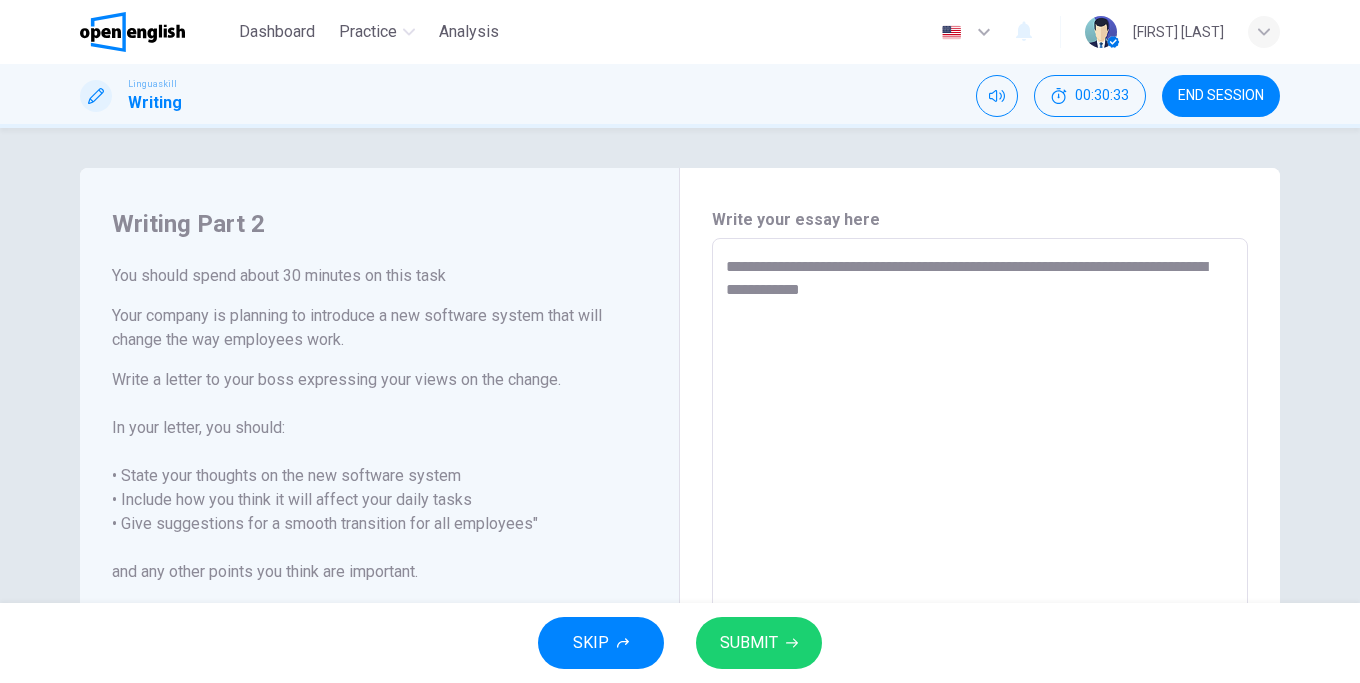 click on "**********" at bounding box center (980, 515) 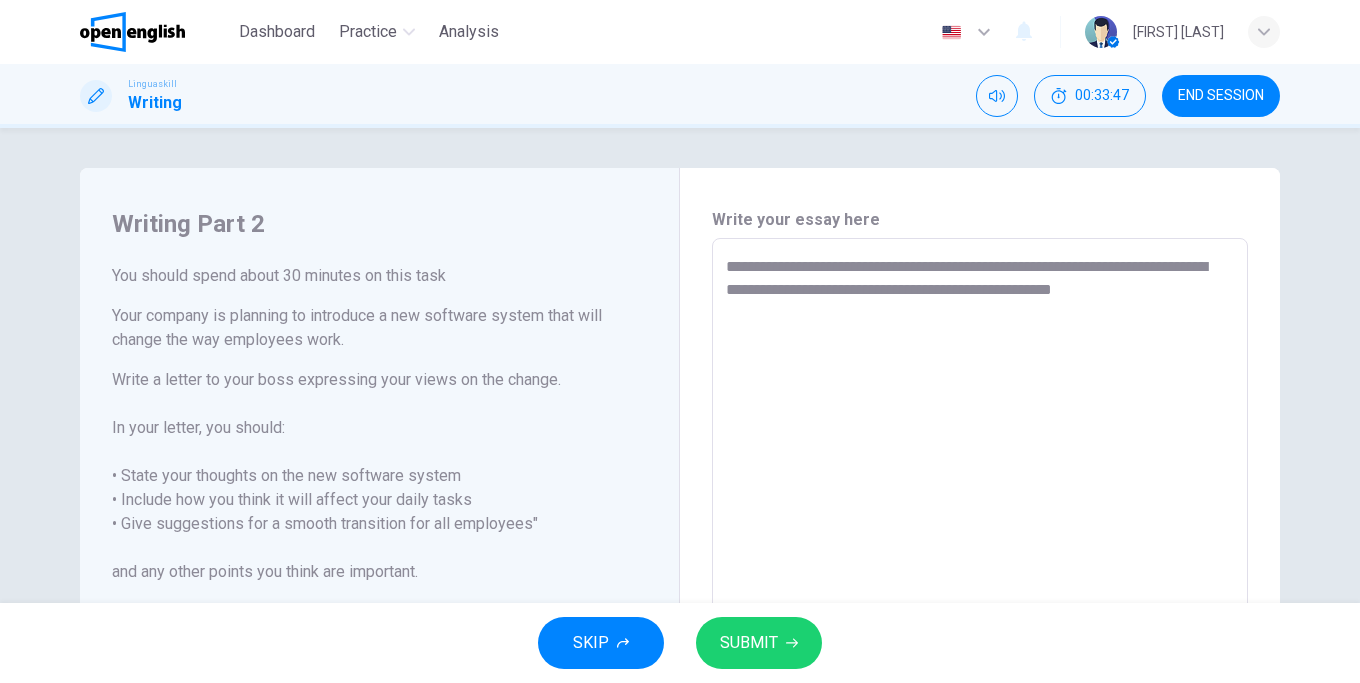 click on "**********" at bounding box center [980, 515] 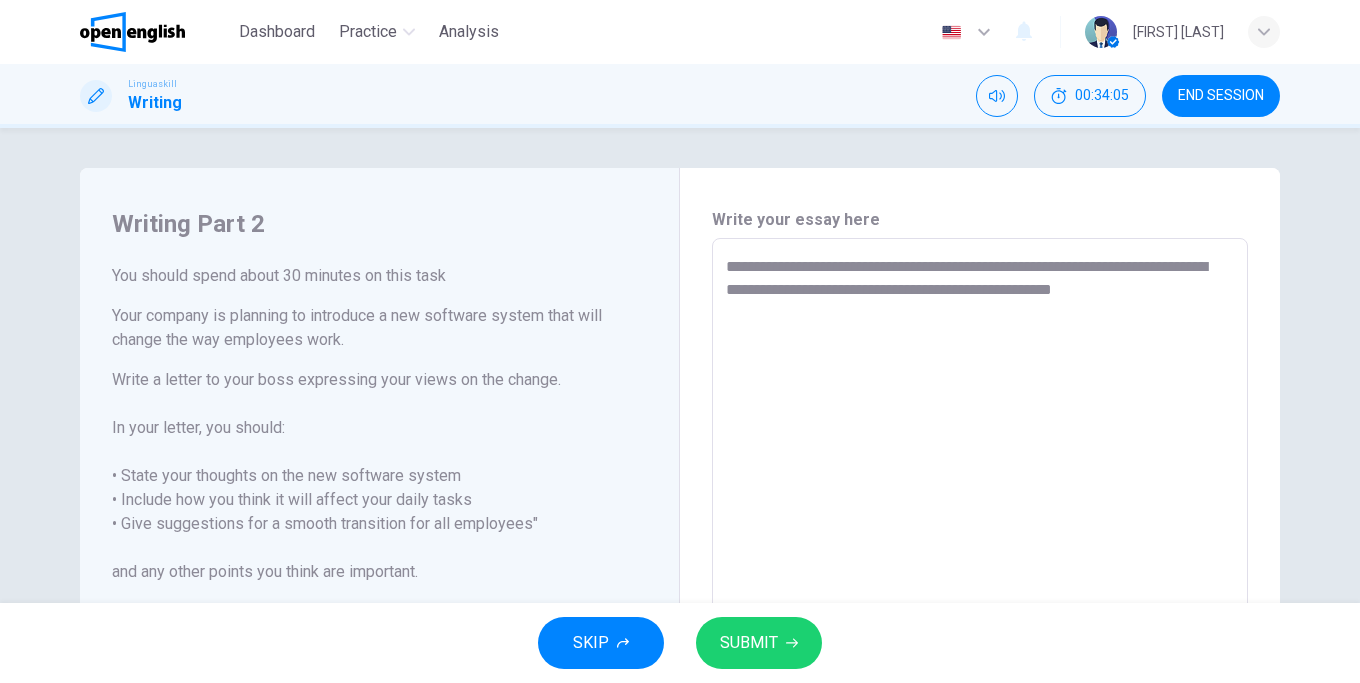 click on "**********" at bounding box center [980, 515] 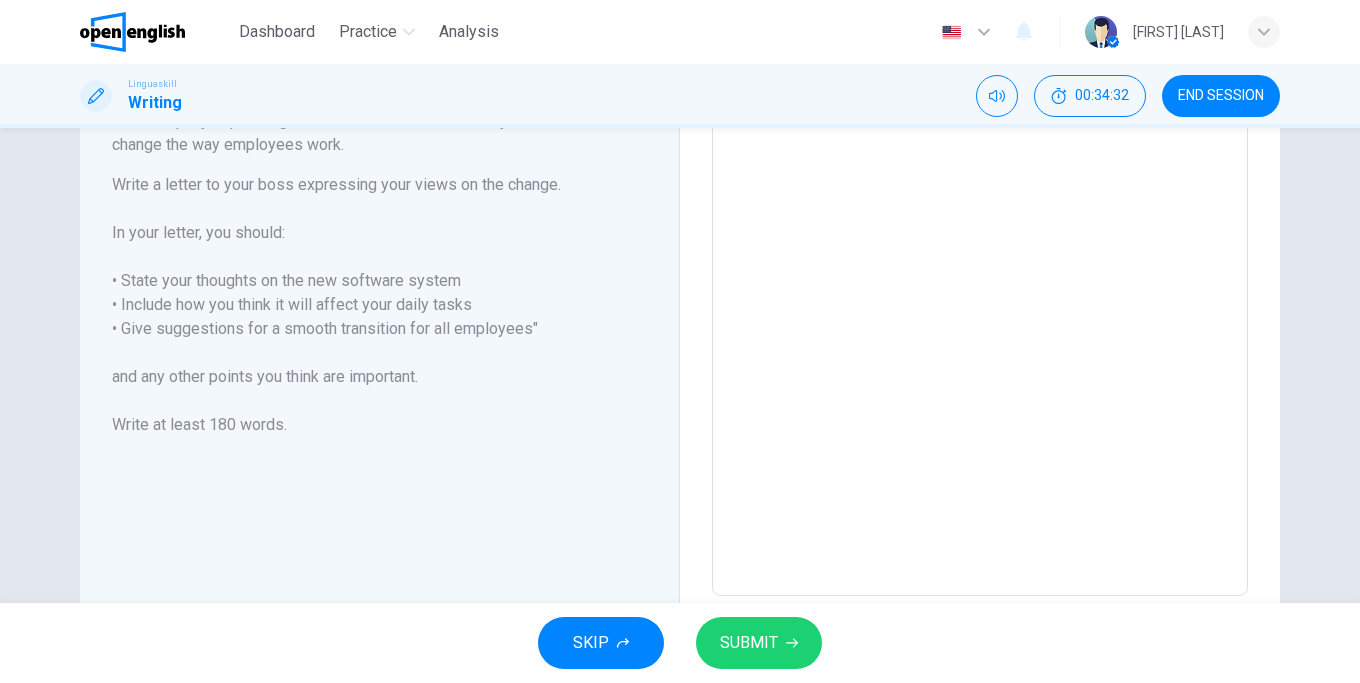 scroll, scrollTop: 0, scrollLeft: 0, axis: both 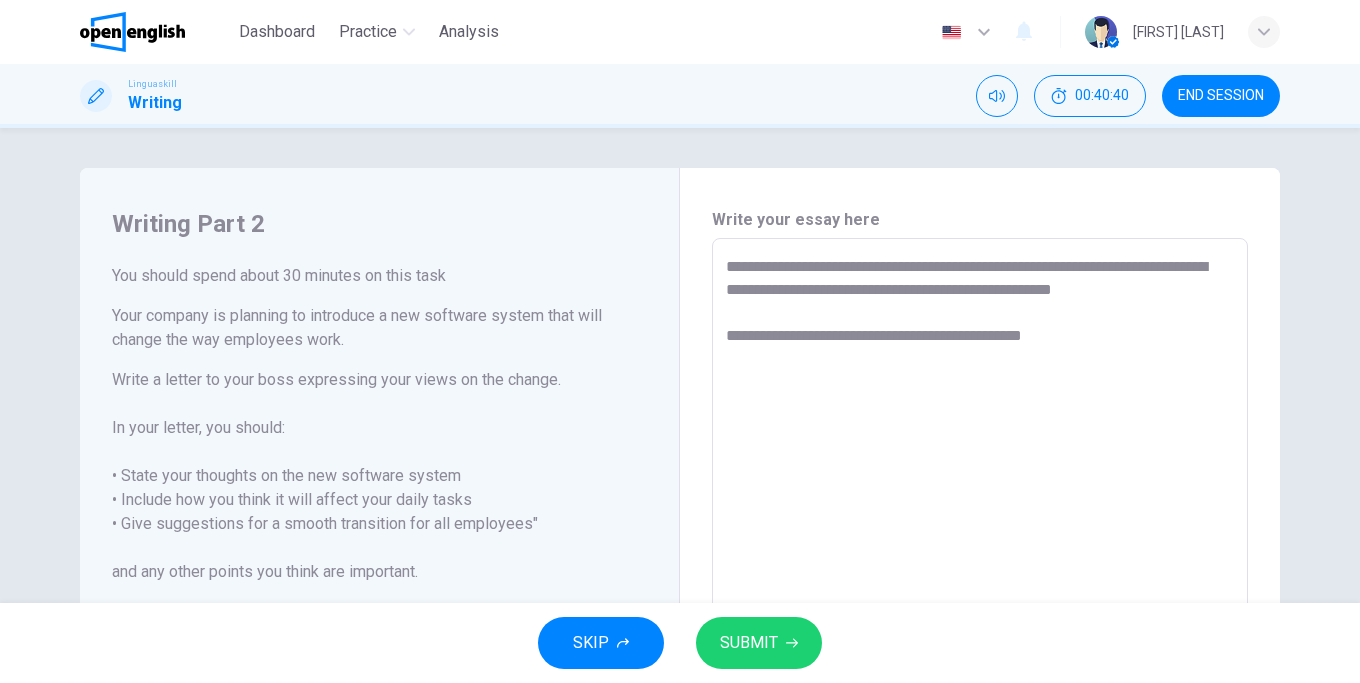 drag, startPoint x: 1054, startPoint y: 336, endPoint x: 479, endPoint y: 336, distance: 575 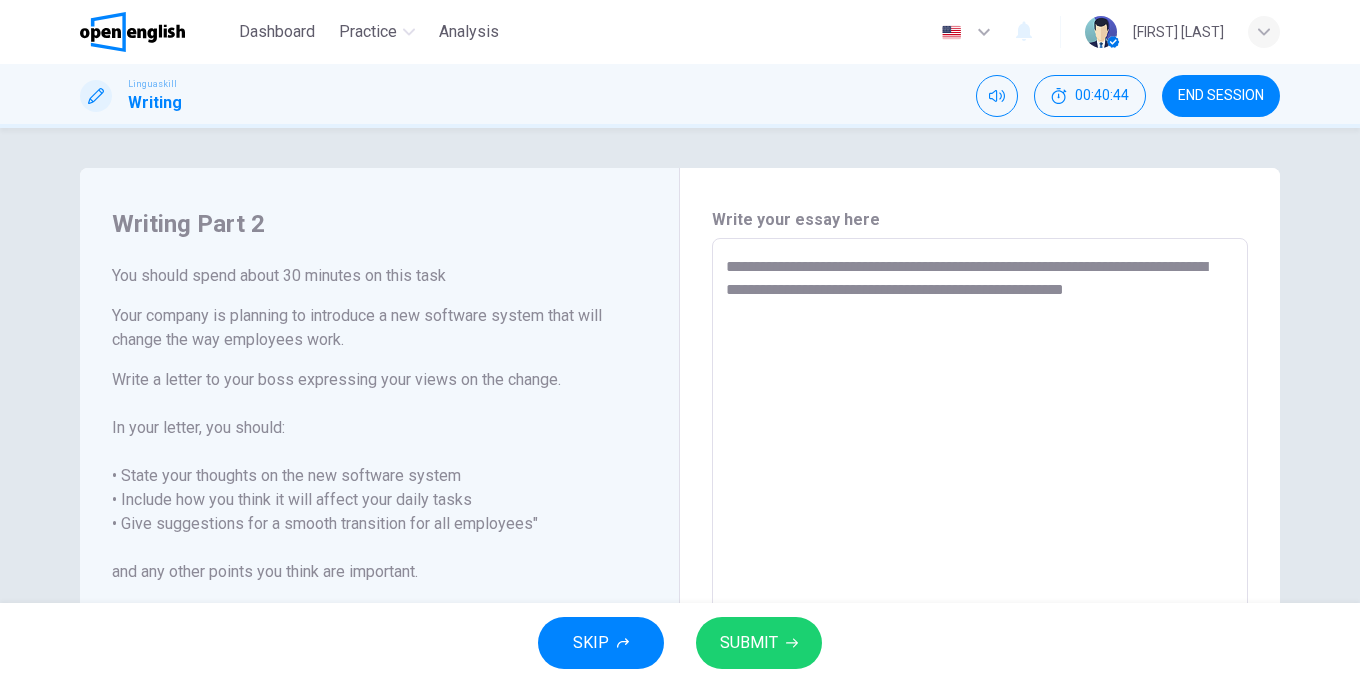 click on "SUBMIT" at bounding box center [749, 643] 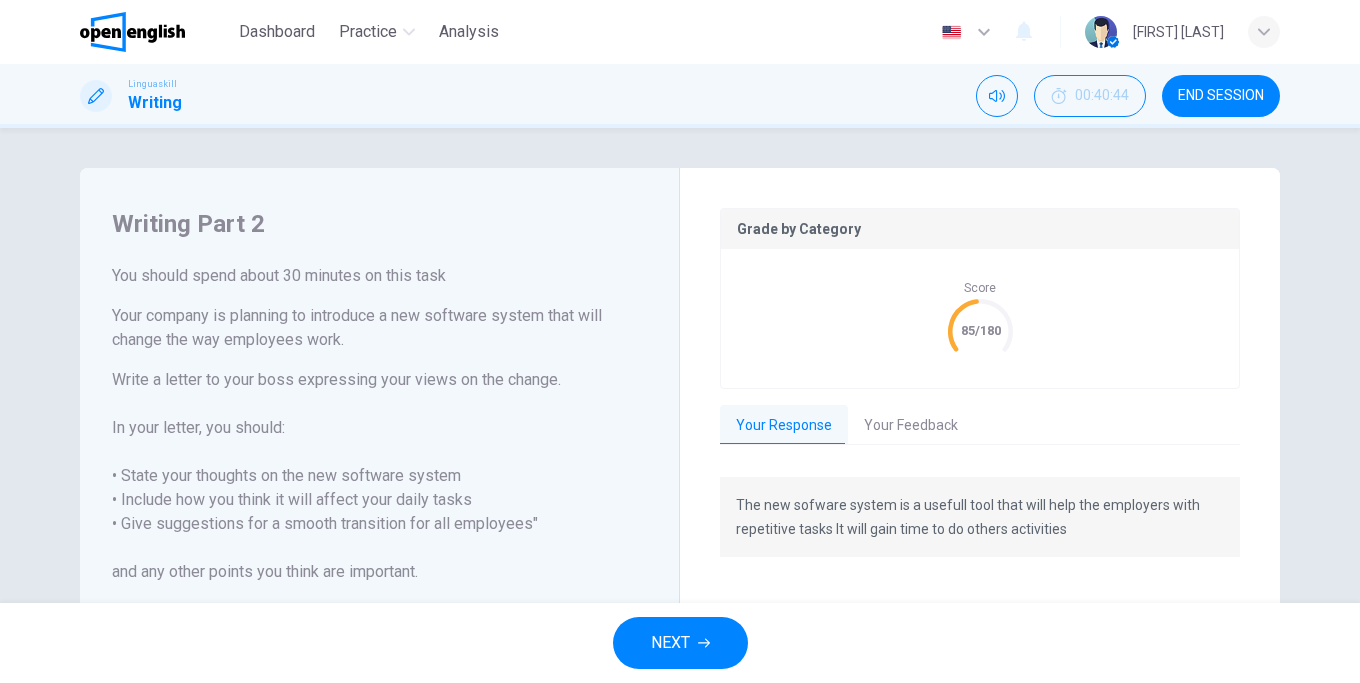 scroll, scrollTop: 114, scrollLeft: 0, axis: vertical 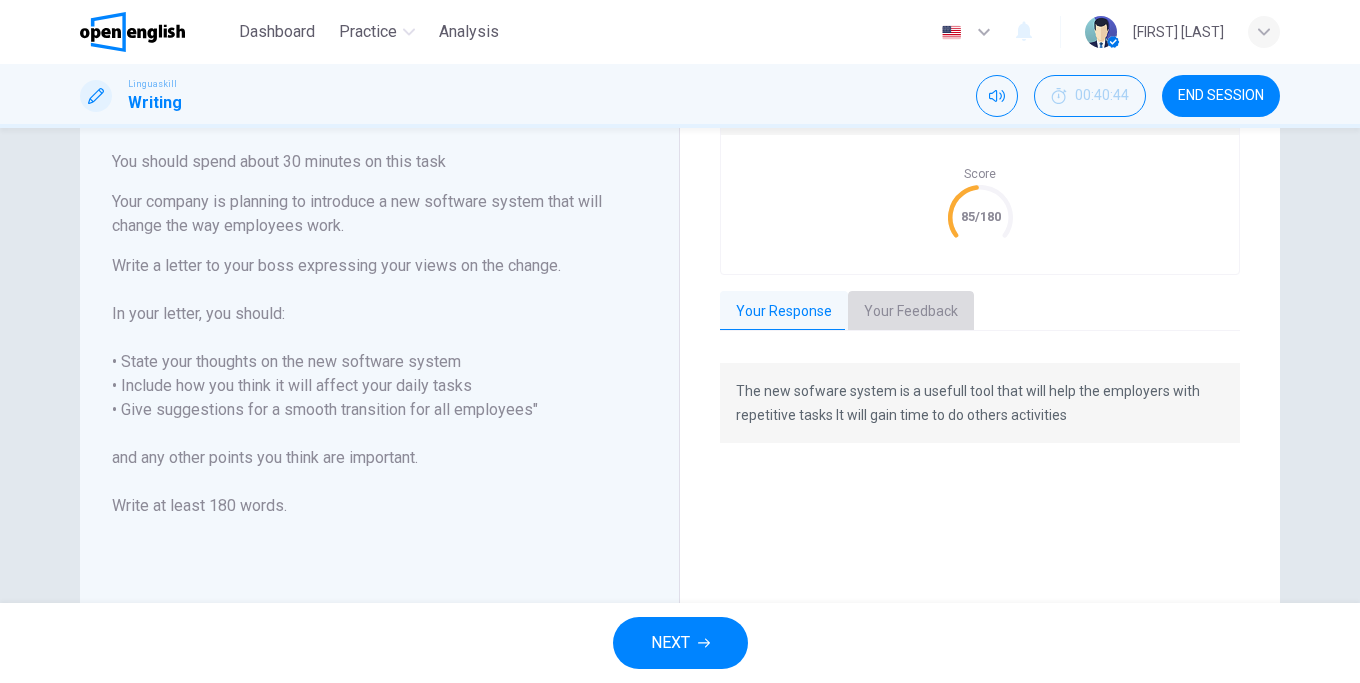 click on "Your Feedback" at bounding box center [911, 312] 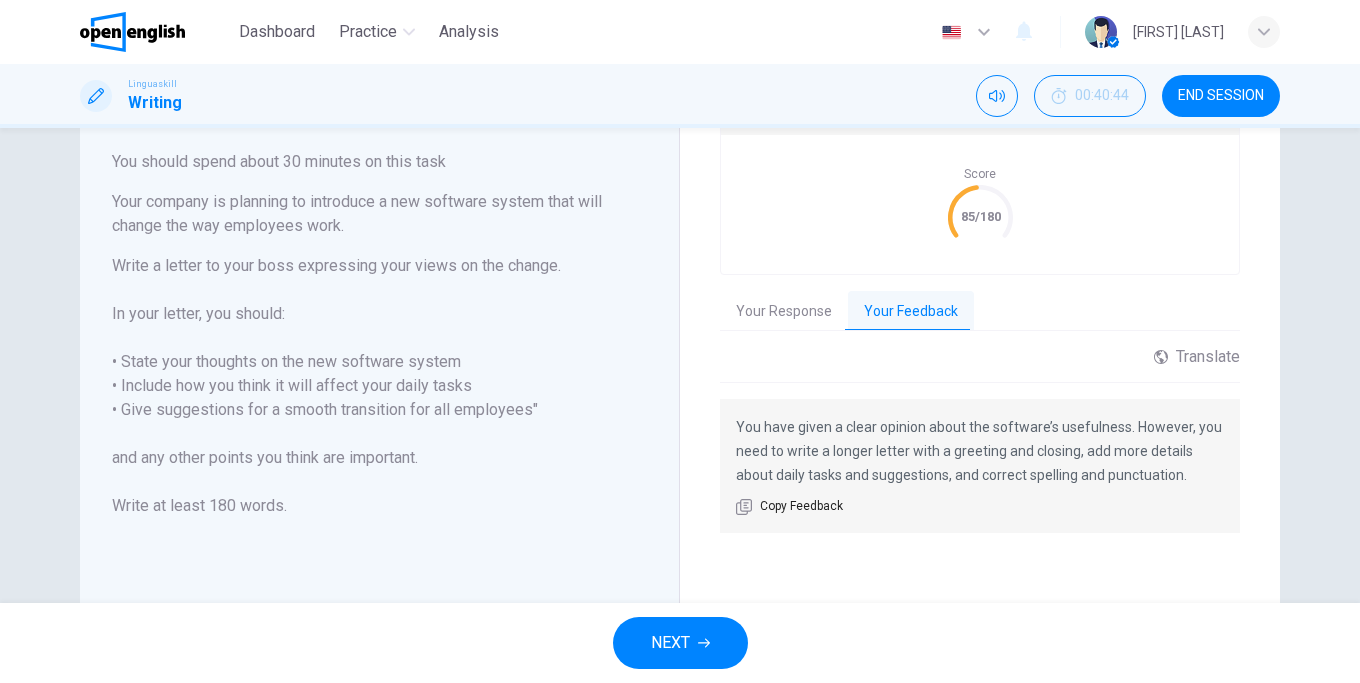 click on "END SESSION" at bounding box center (1221, 96) 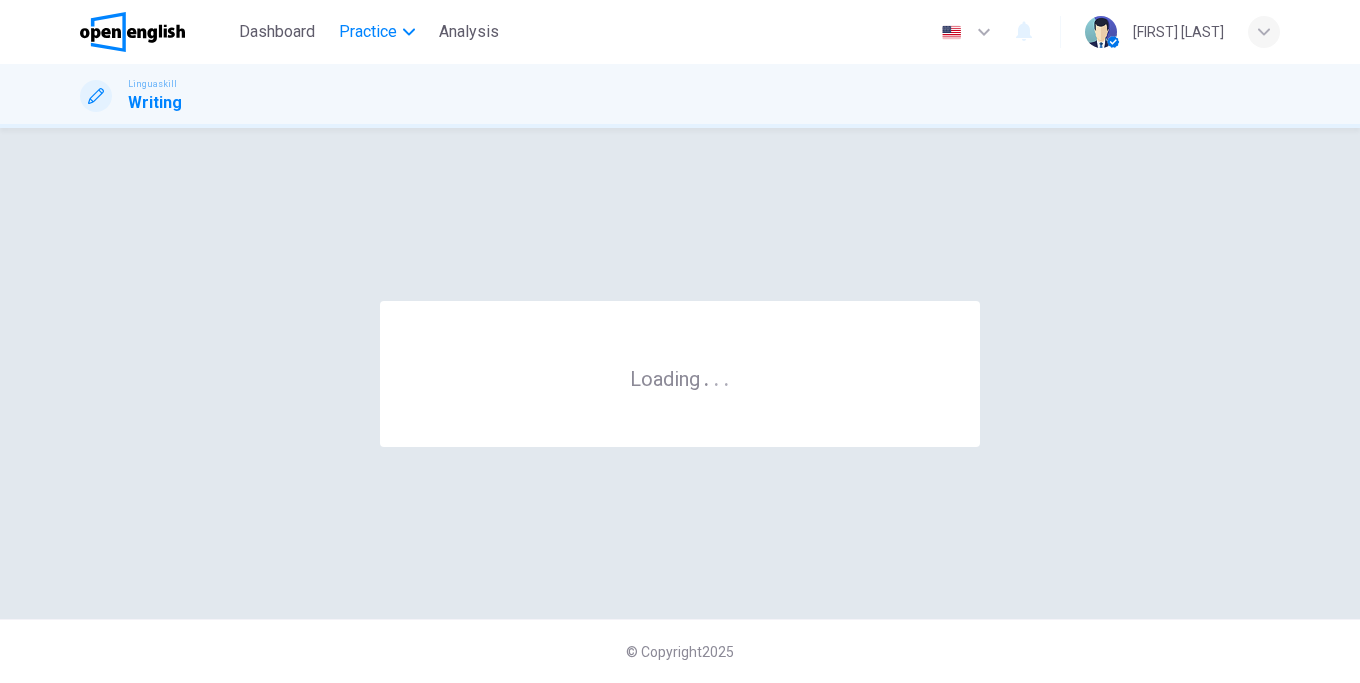 scroll, scrollTop: 0, scrollLeft: 0, axis: both 